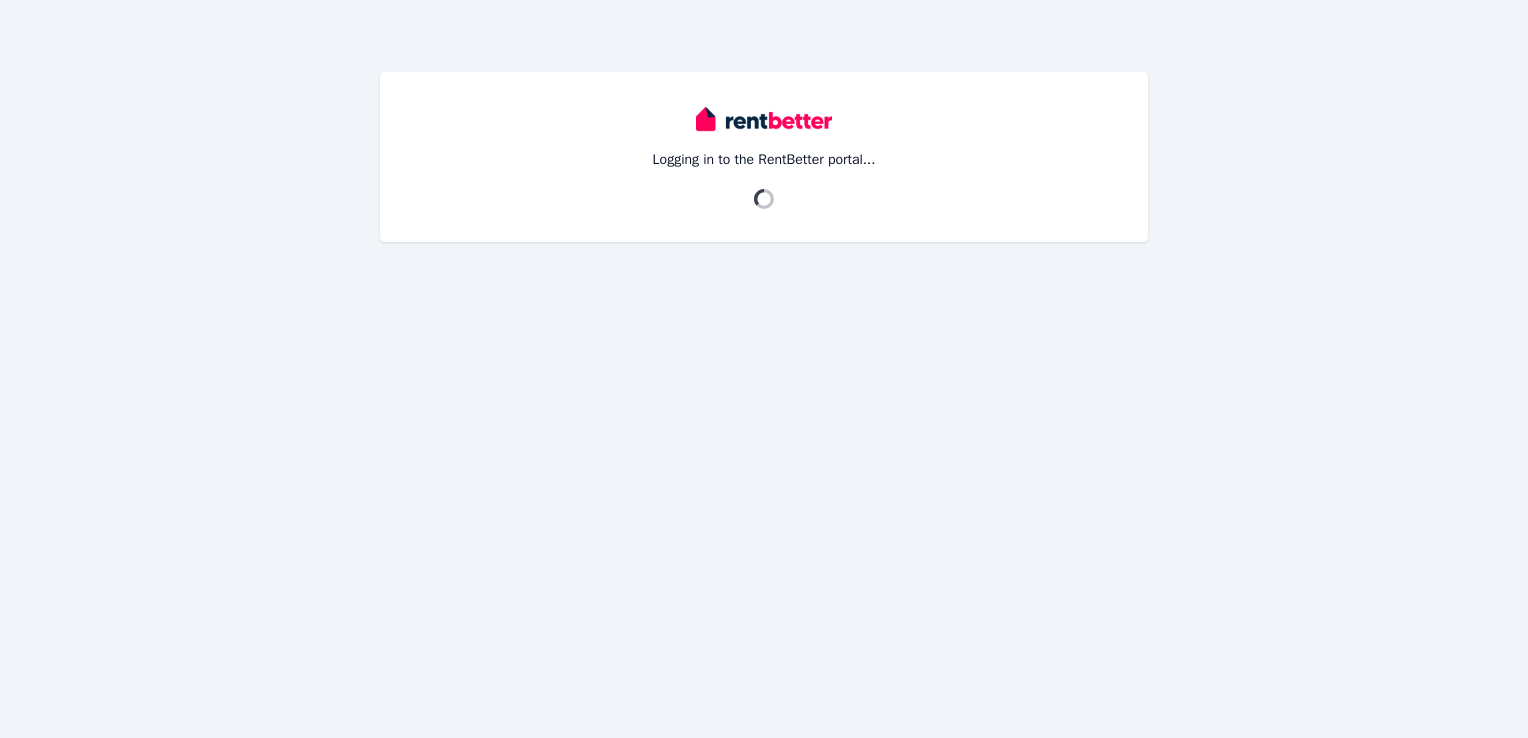 scroll, scrollTop: 0, scrollLeft: 0, axis: both 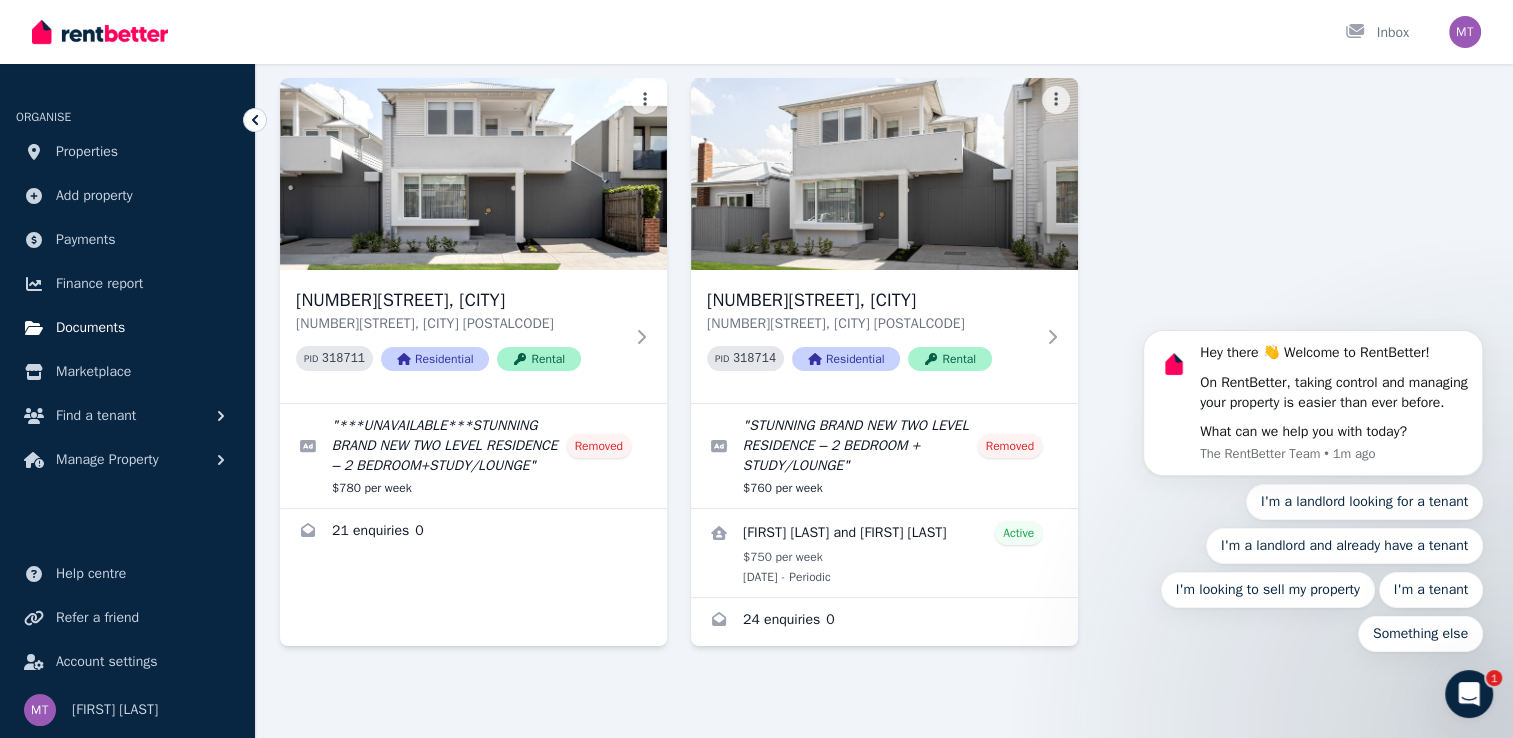 click on "Documents" at bounding box center (90, 328) 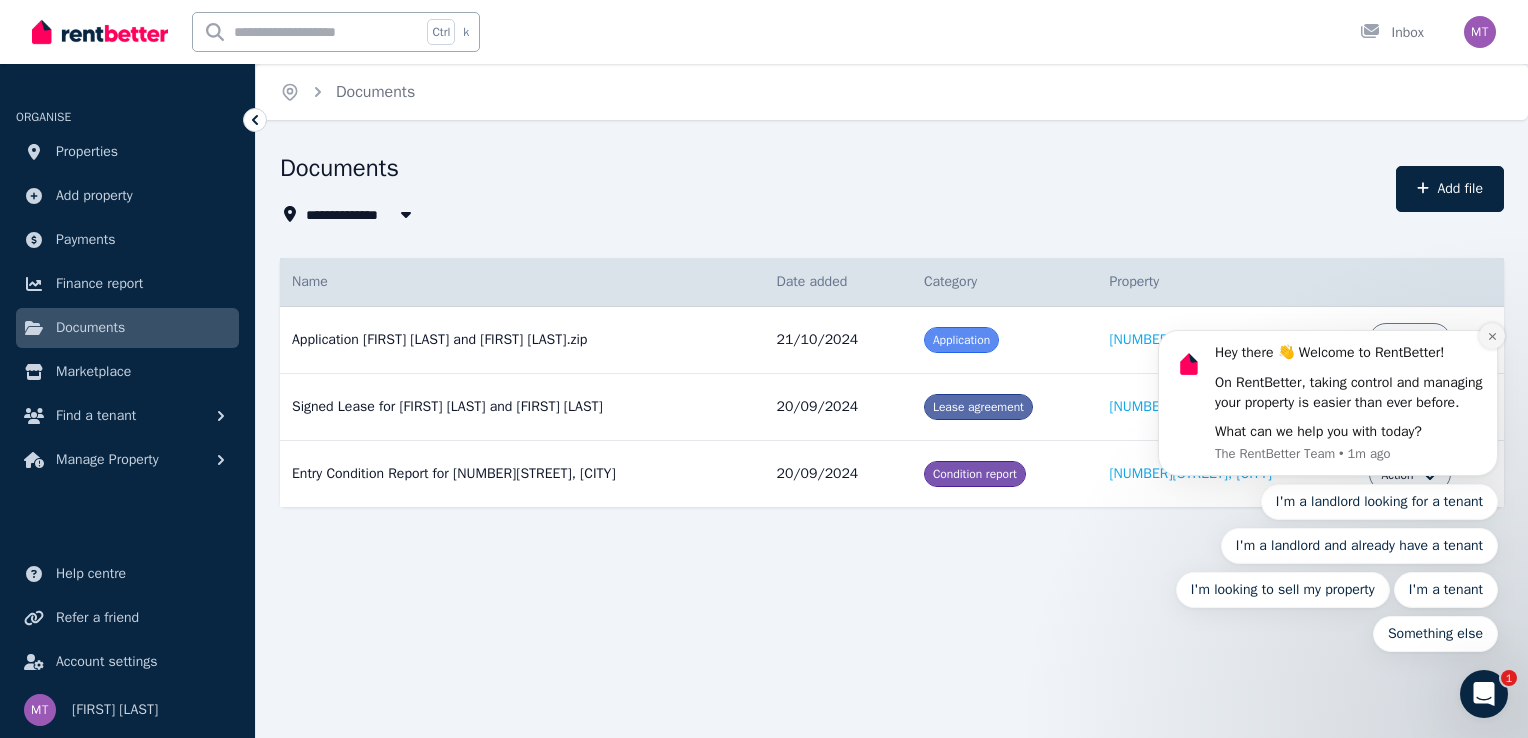click 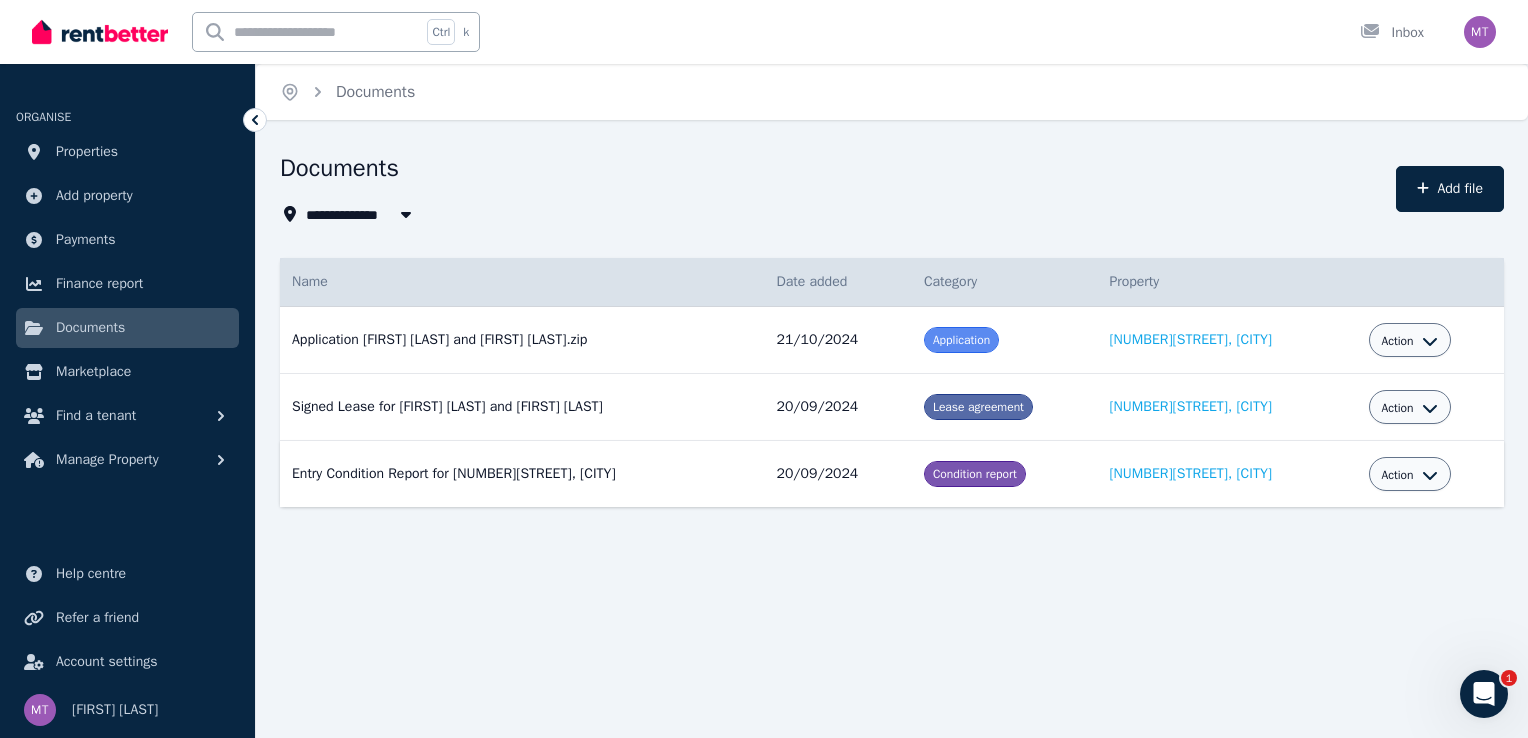 click on "Action" at bounding box center [1409, 474] 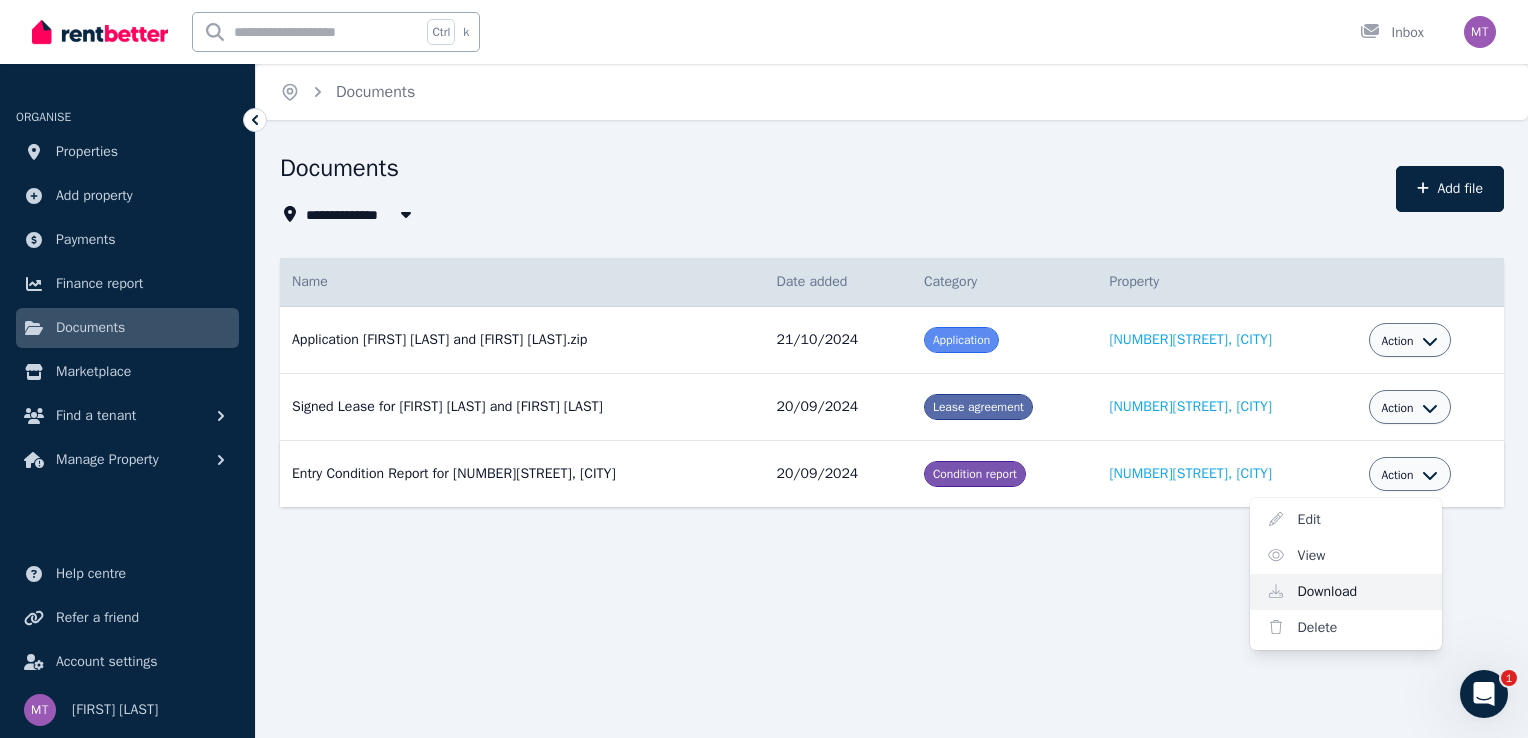 click on "Download" at bounding box center [1346, 592] 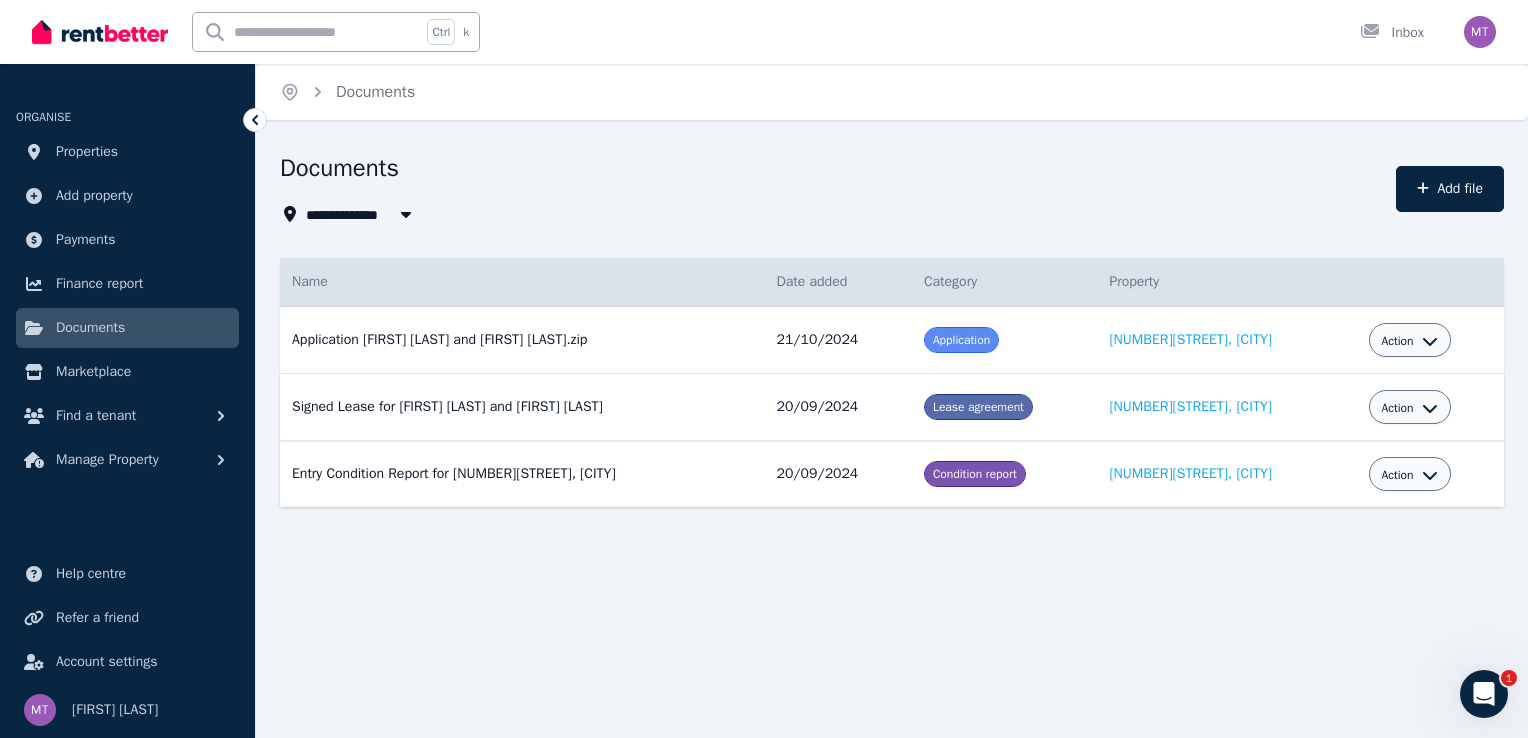 click 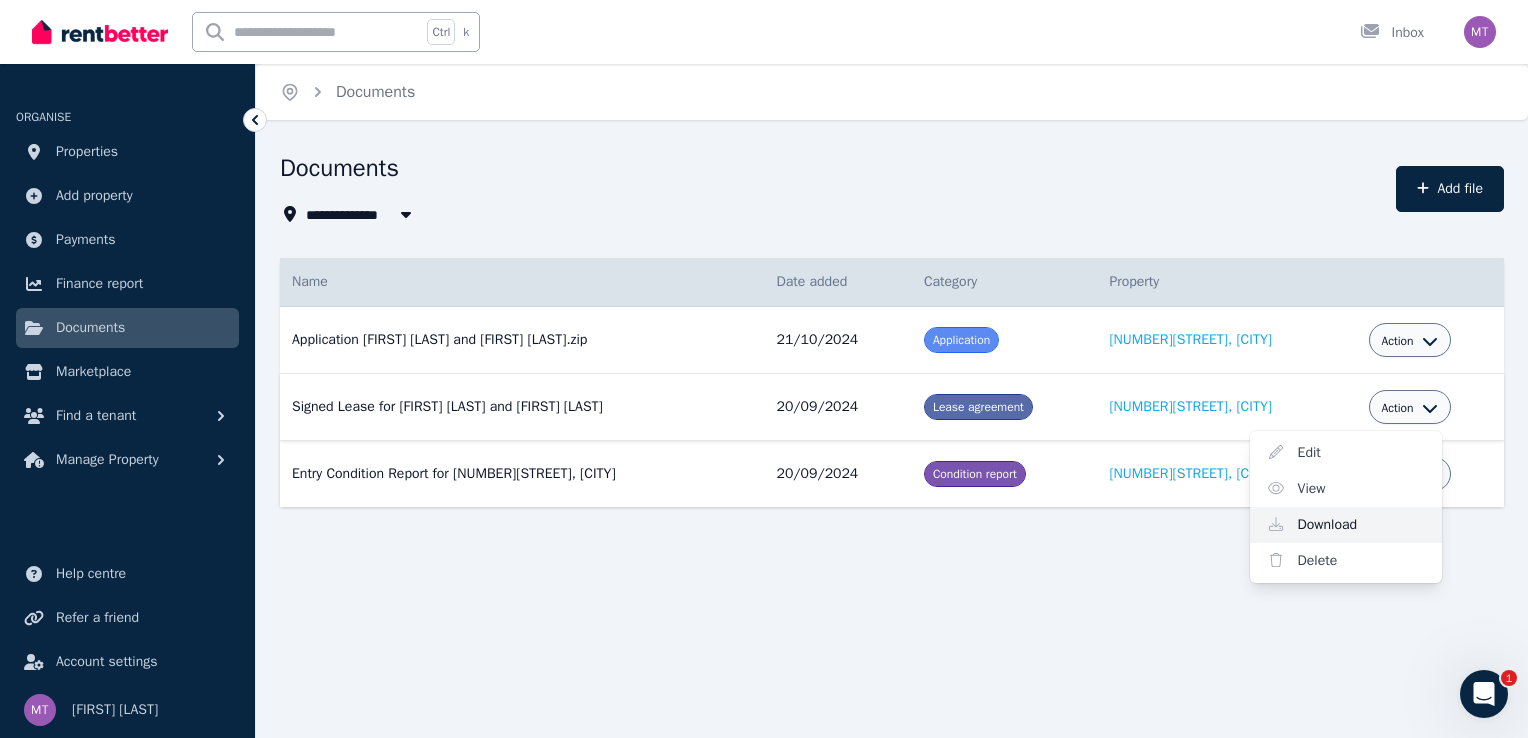 click on "Download" at bounding box center (1346, 525) 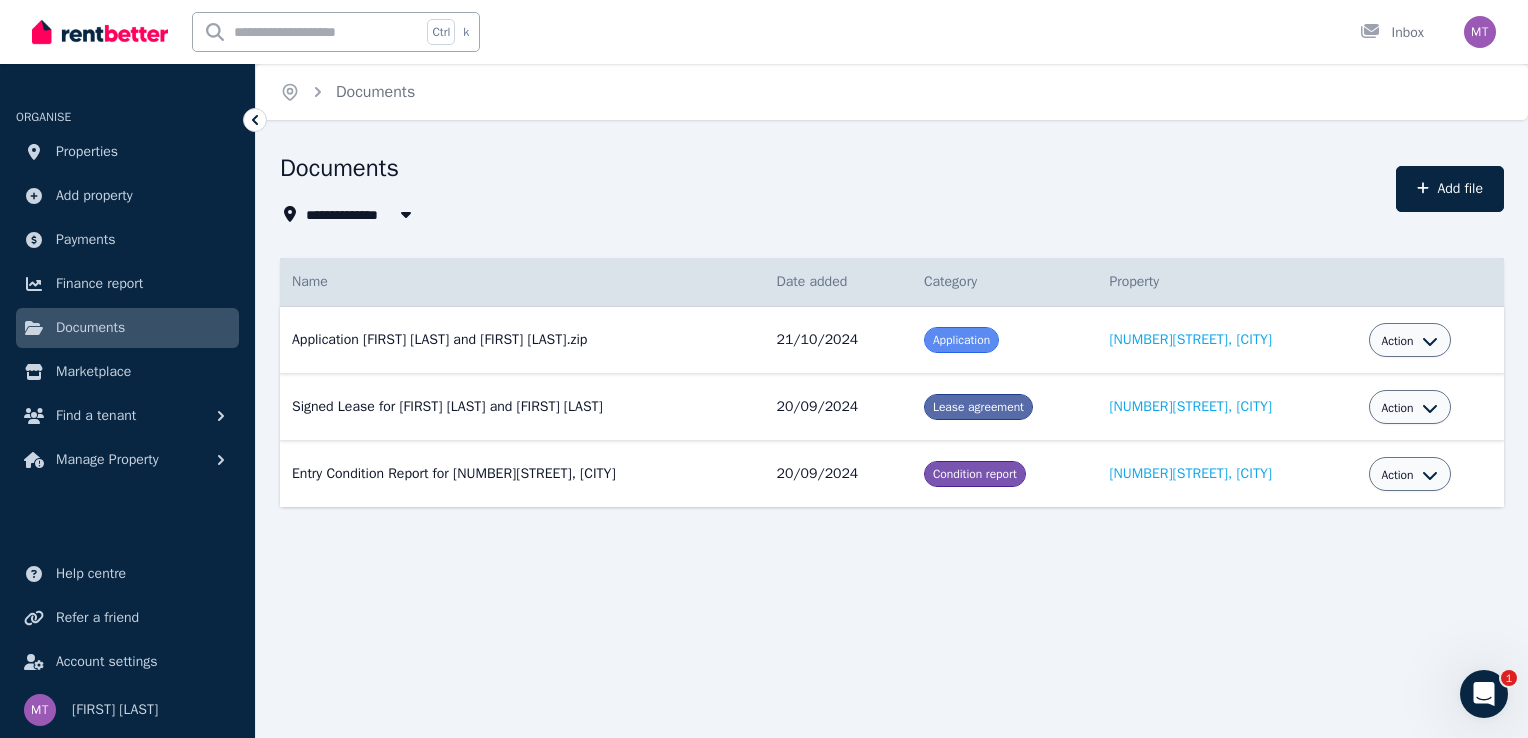 click 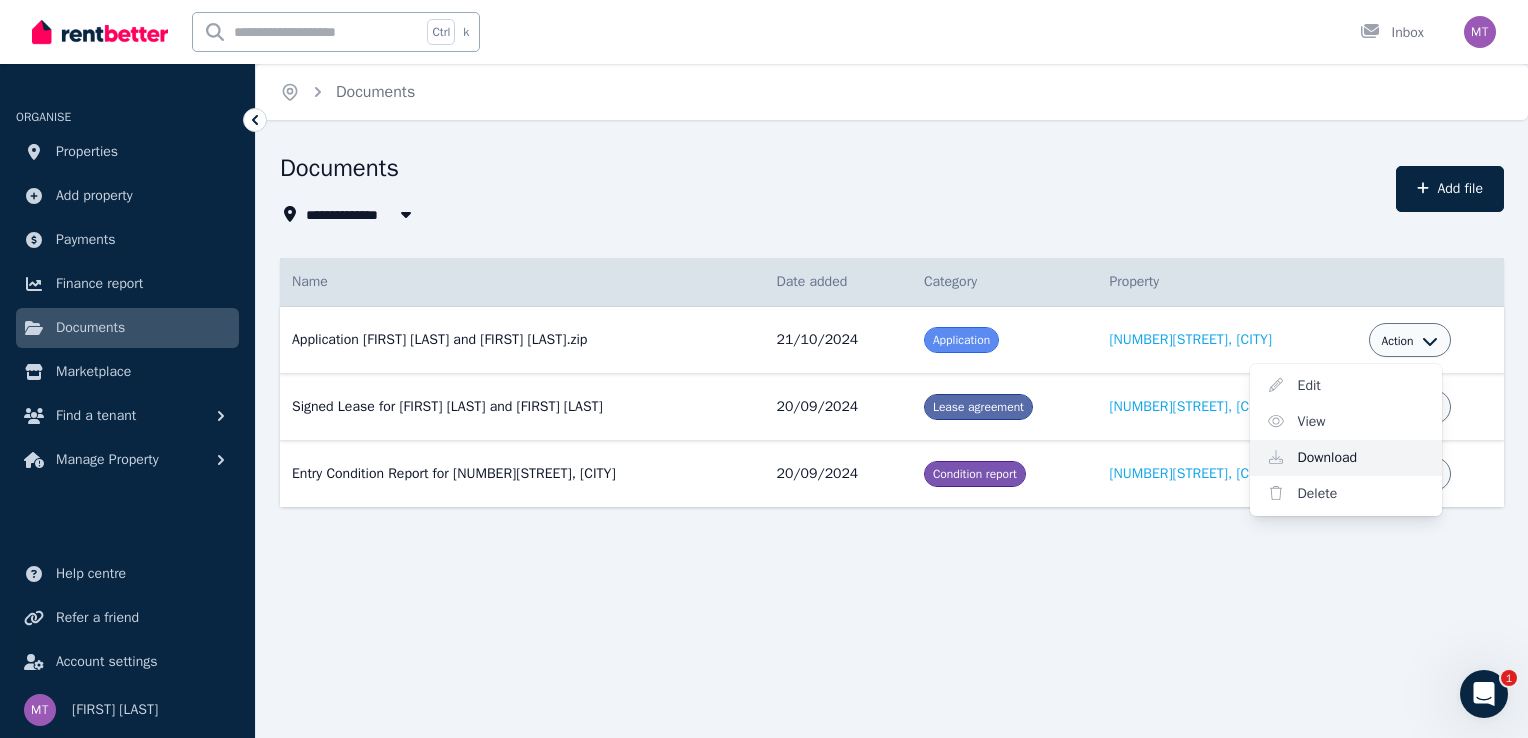 click on "Download" at bounding box center (1346, 458) 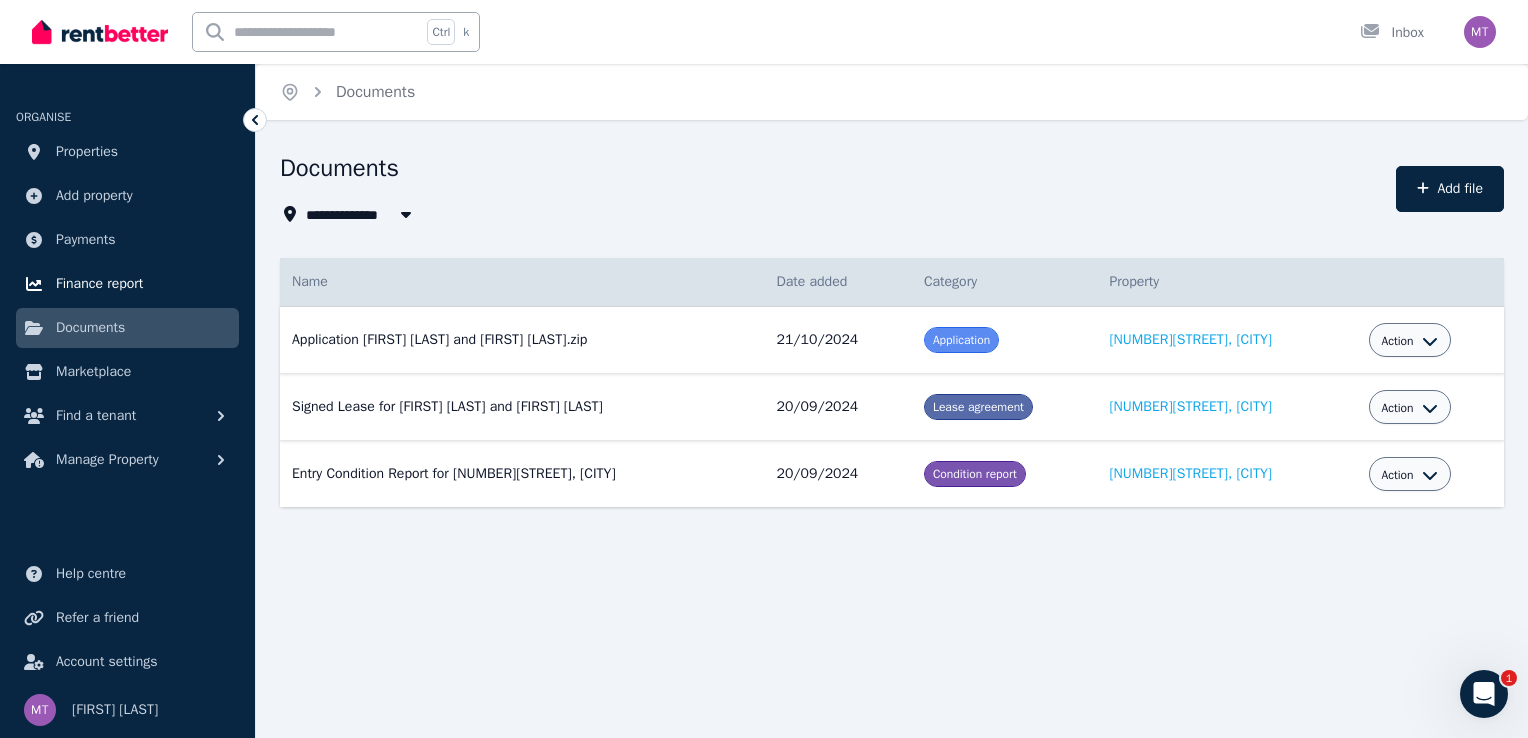 click on "Finance report" at bounding box center (99, 284) 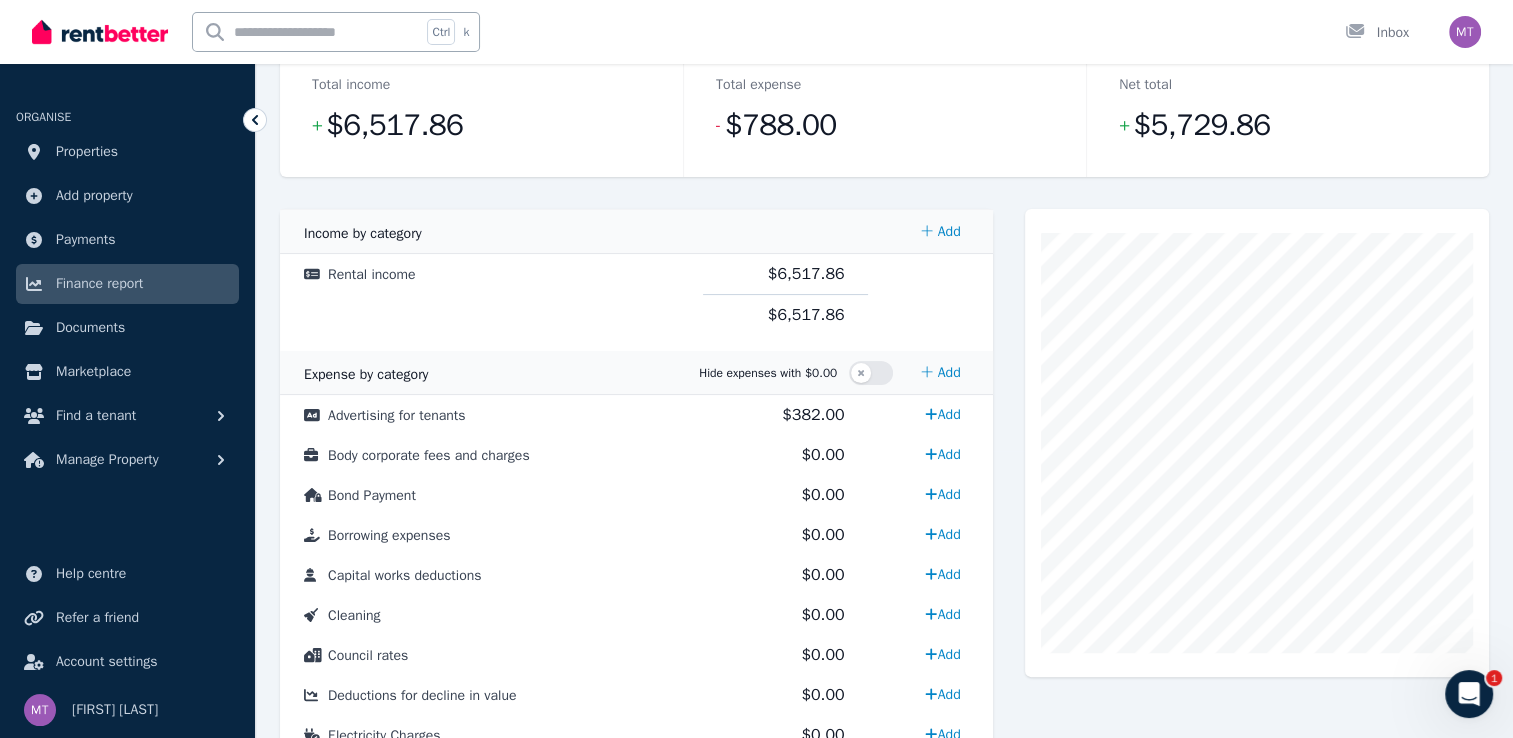 scroll, scrollTop: 300, scrollLeft: 0, axis: vertical 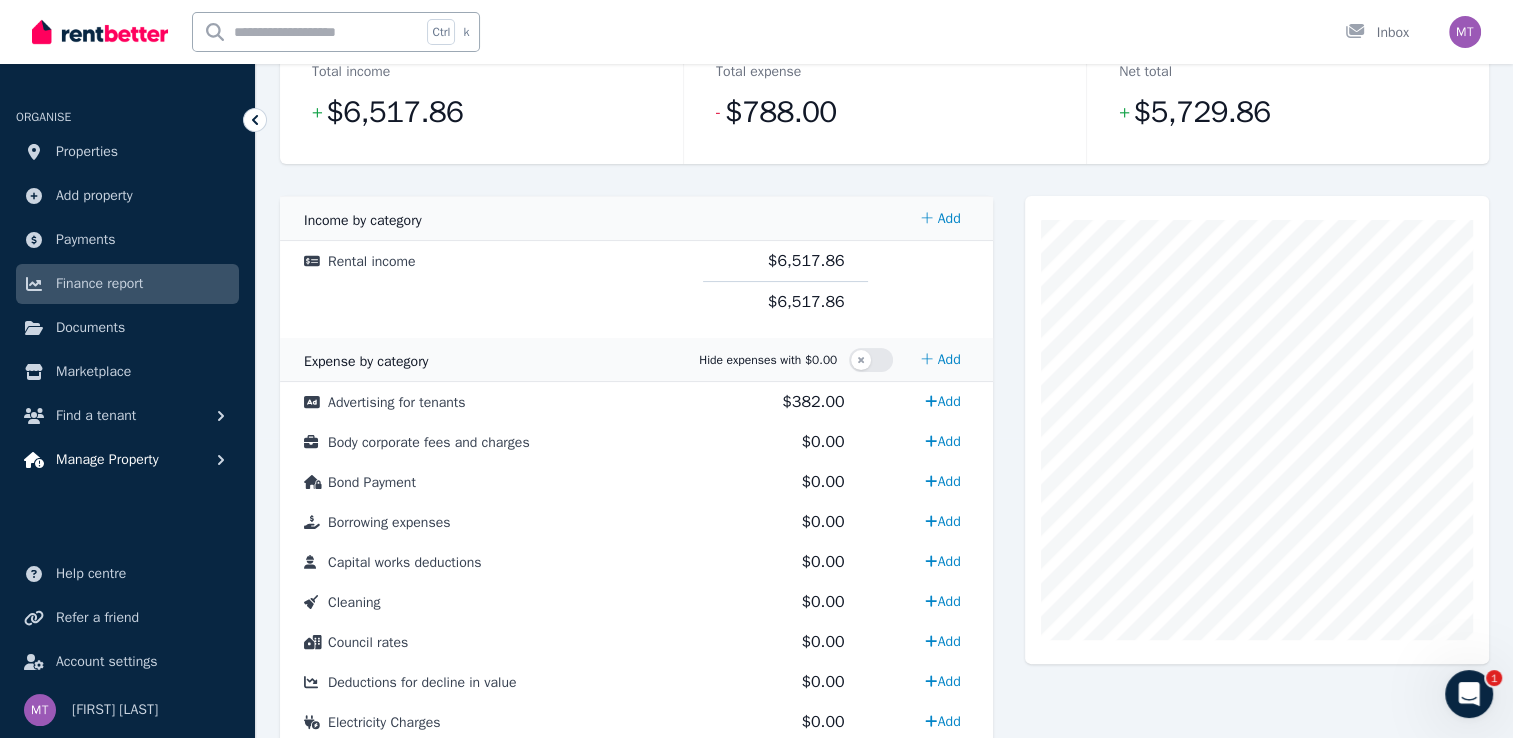 click on "Manage Property" at bounding box center [107, 460] 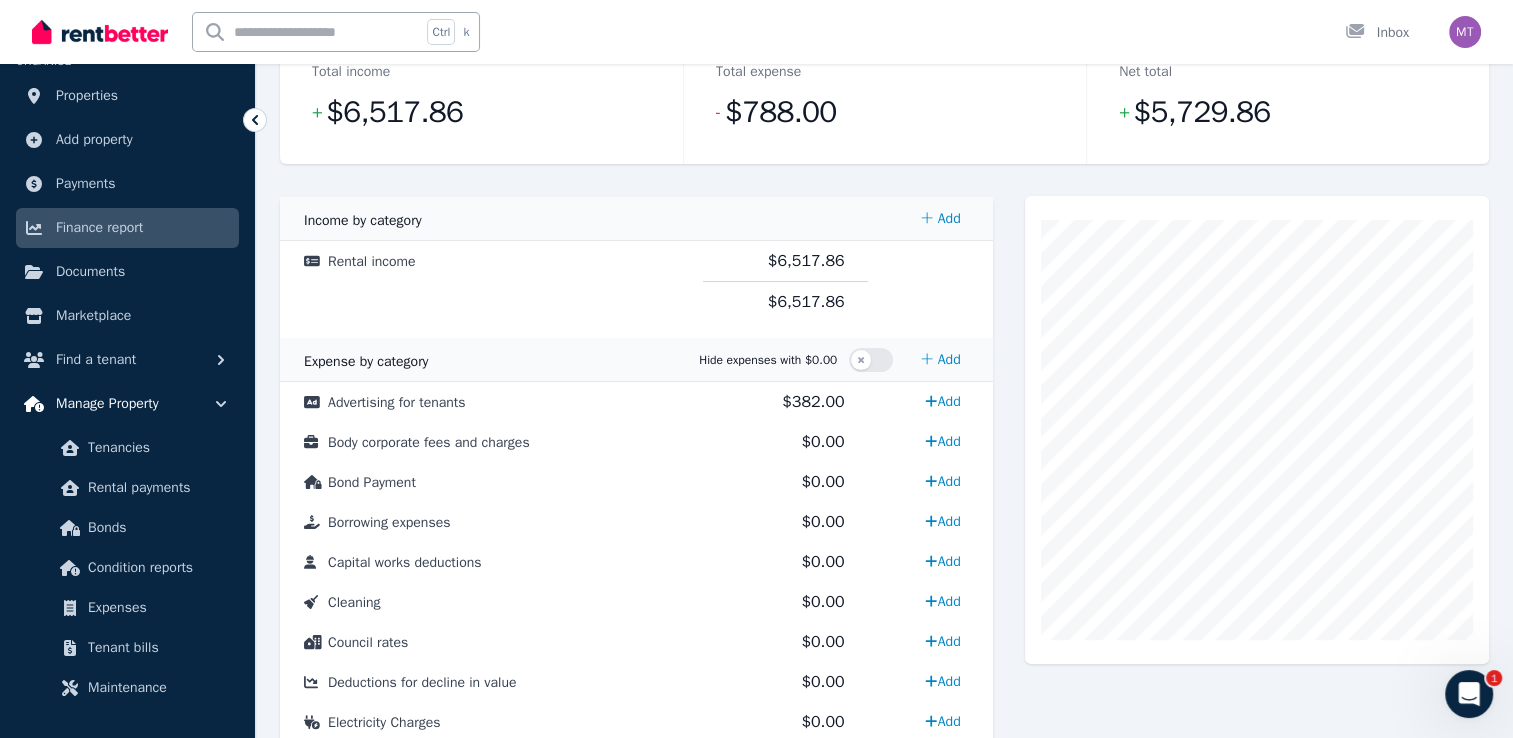 scroll, scrollTop: 100, scrollLeft: 0, axis: vertical 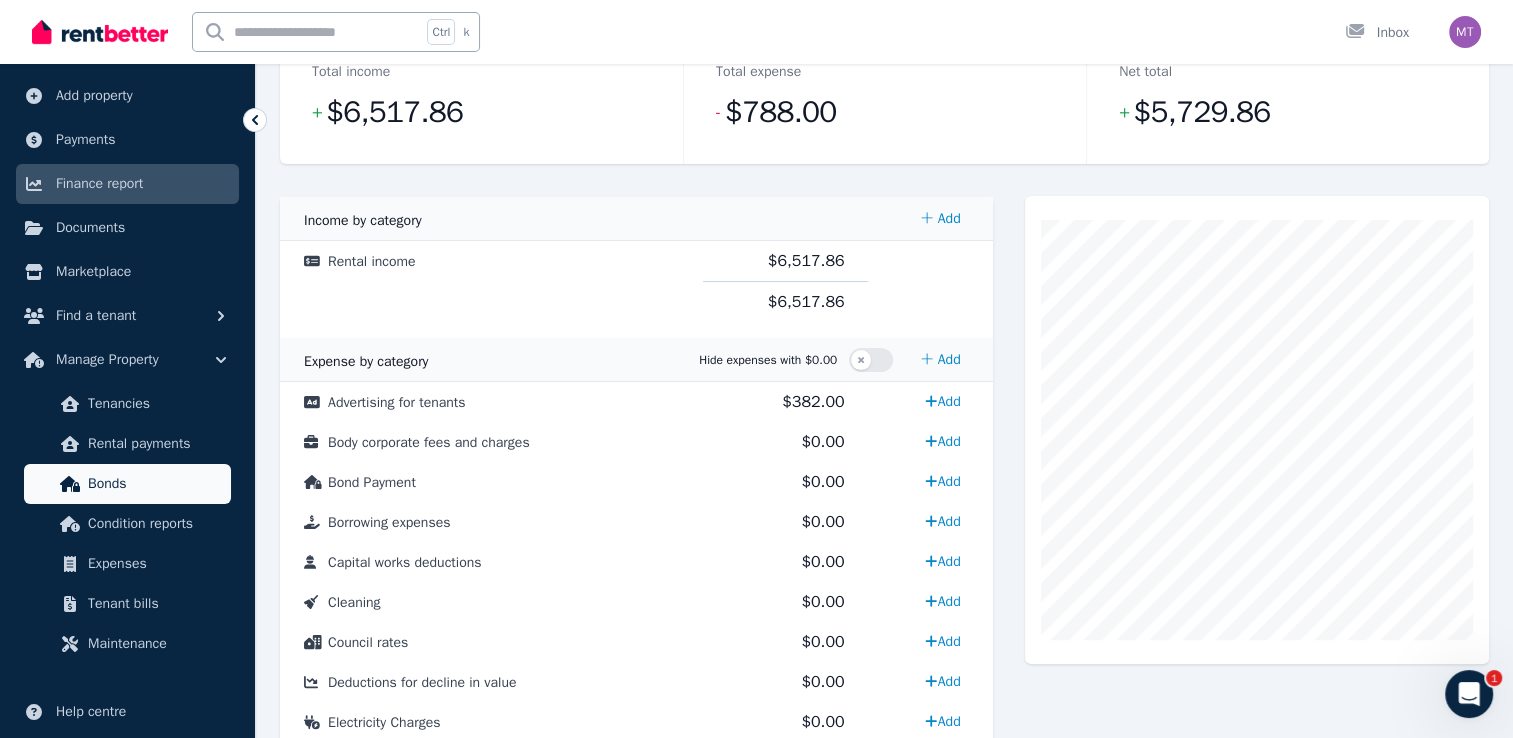 click on "Bonds" at bounding box center [155, 484] 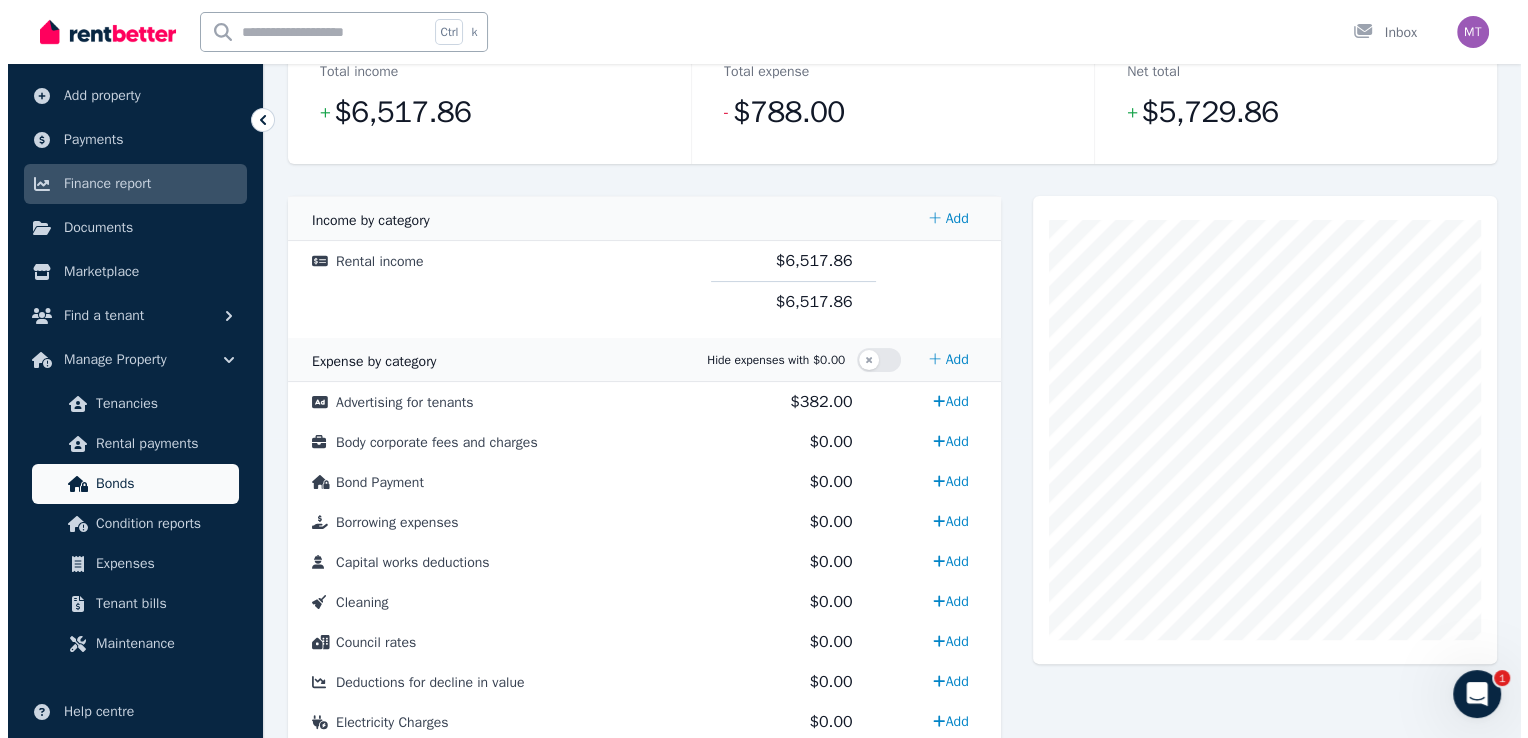 scroll, scrollTop: 0, scrollLeft: 0, axis: both 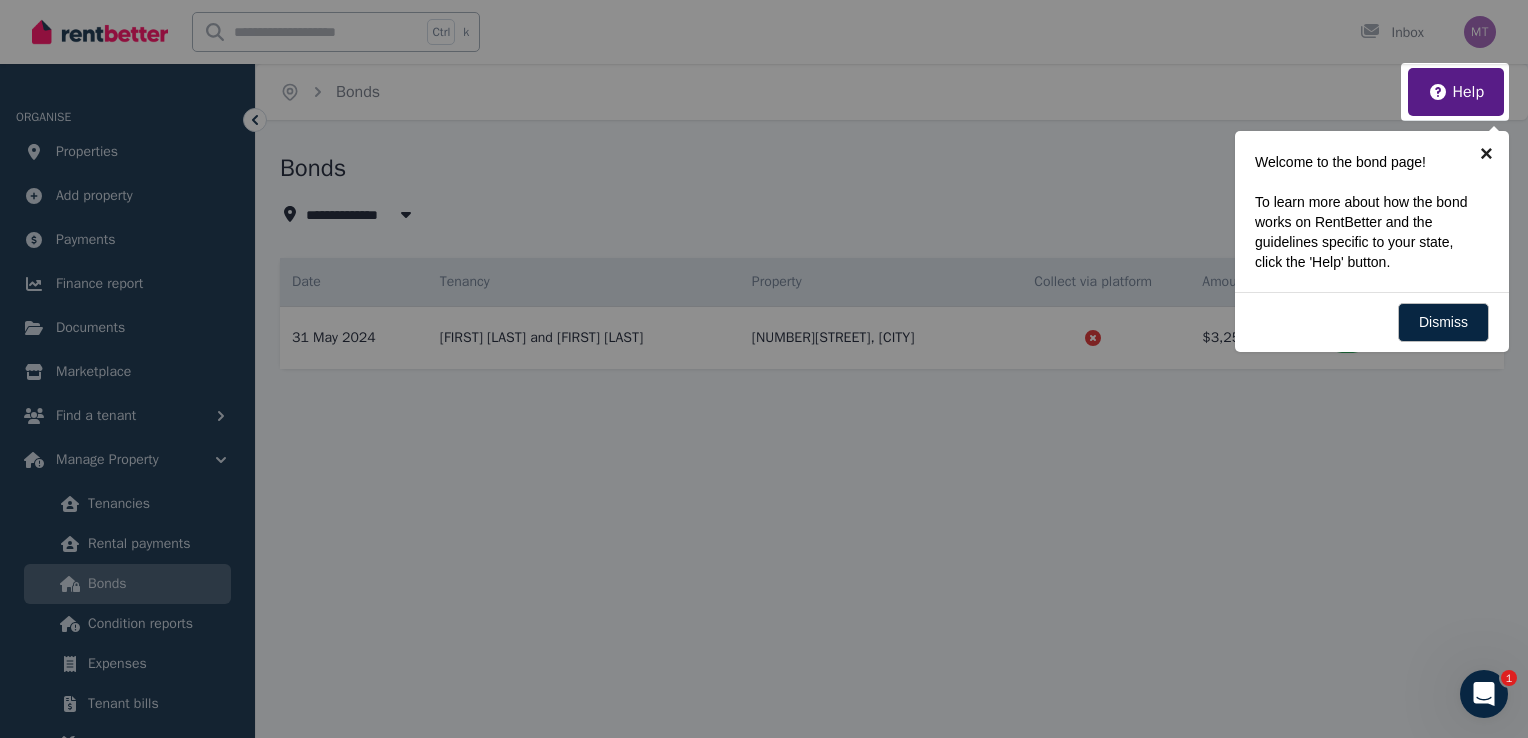 click on "×" at bounding box center [1486, 153] 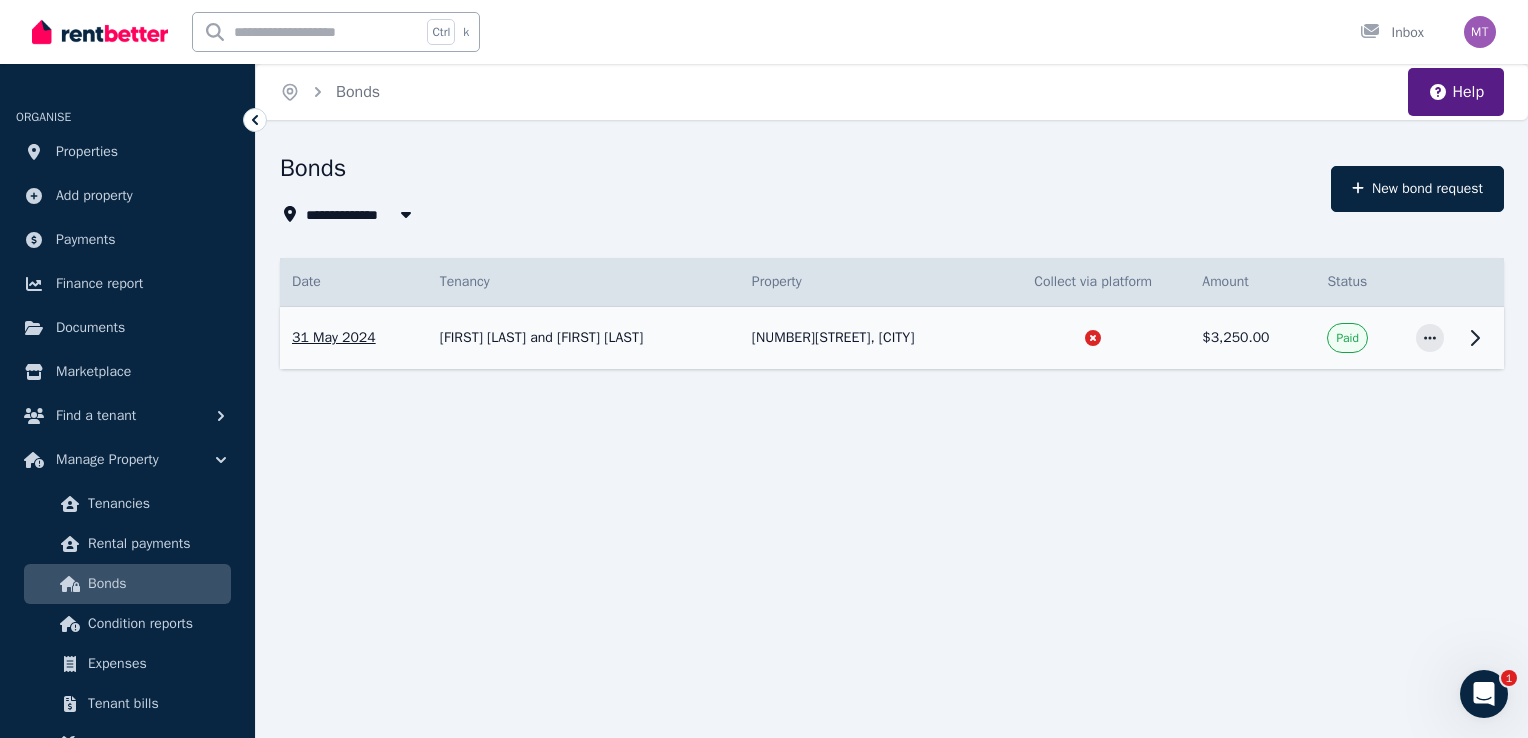 click 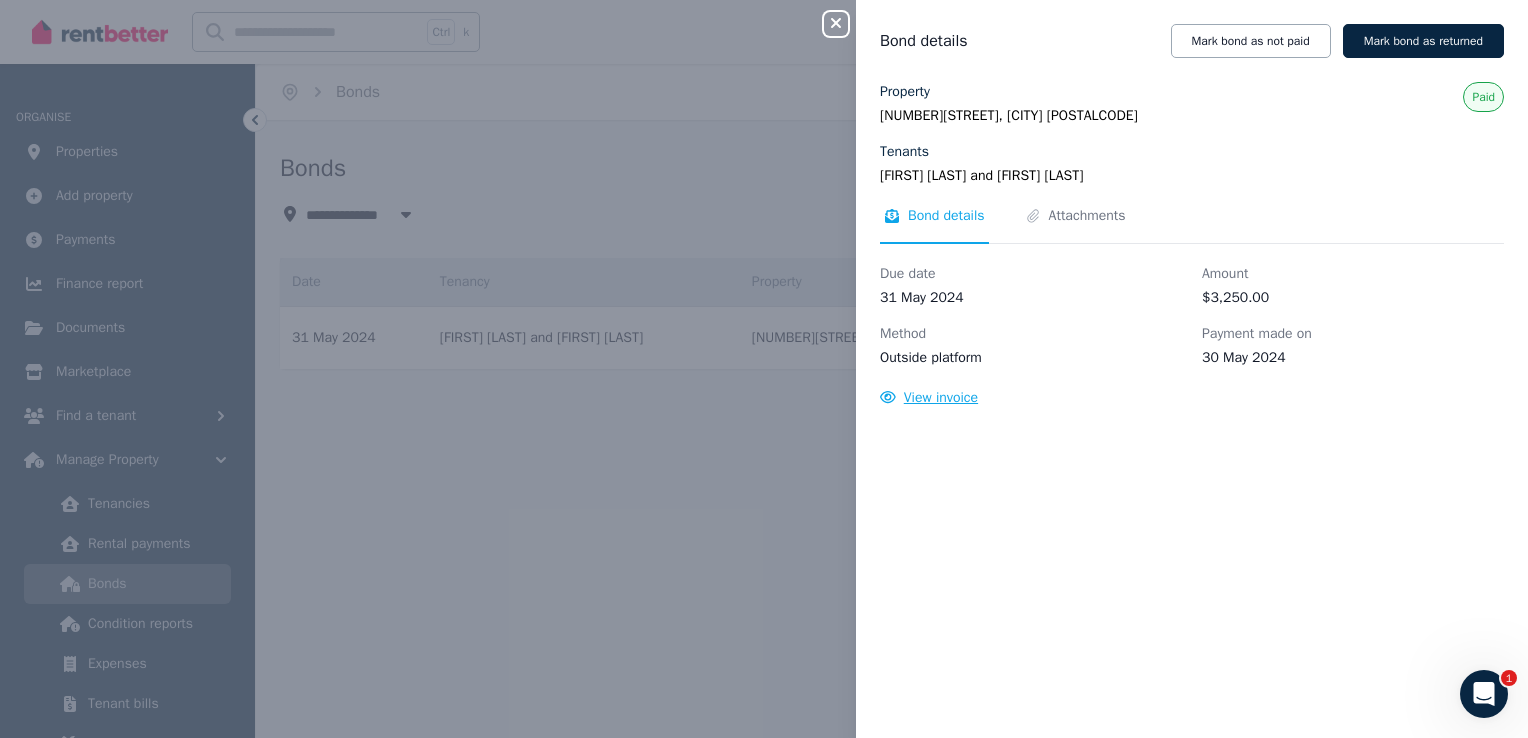 click on "View invoice" at bounding box center [941, 397] 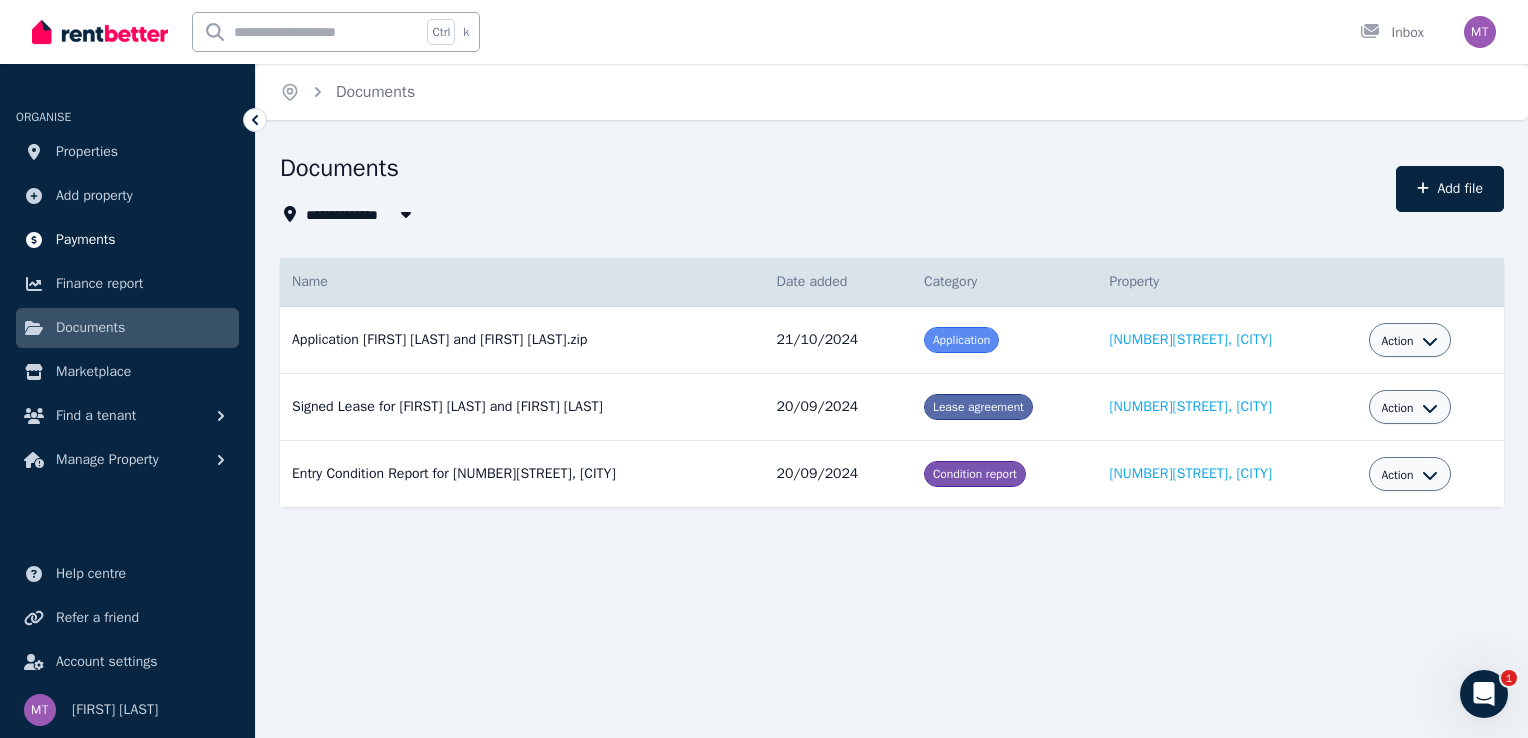 click on "Payments" at bounding box center (86, 240) 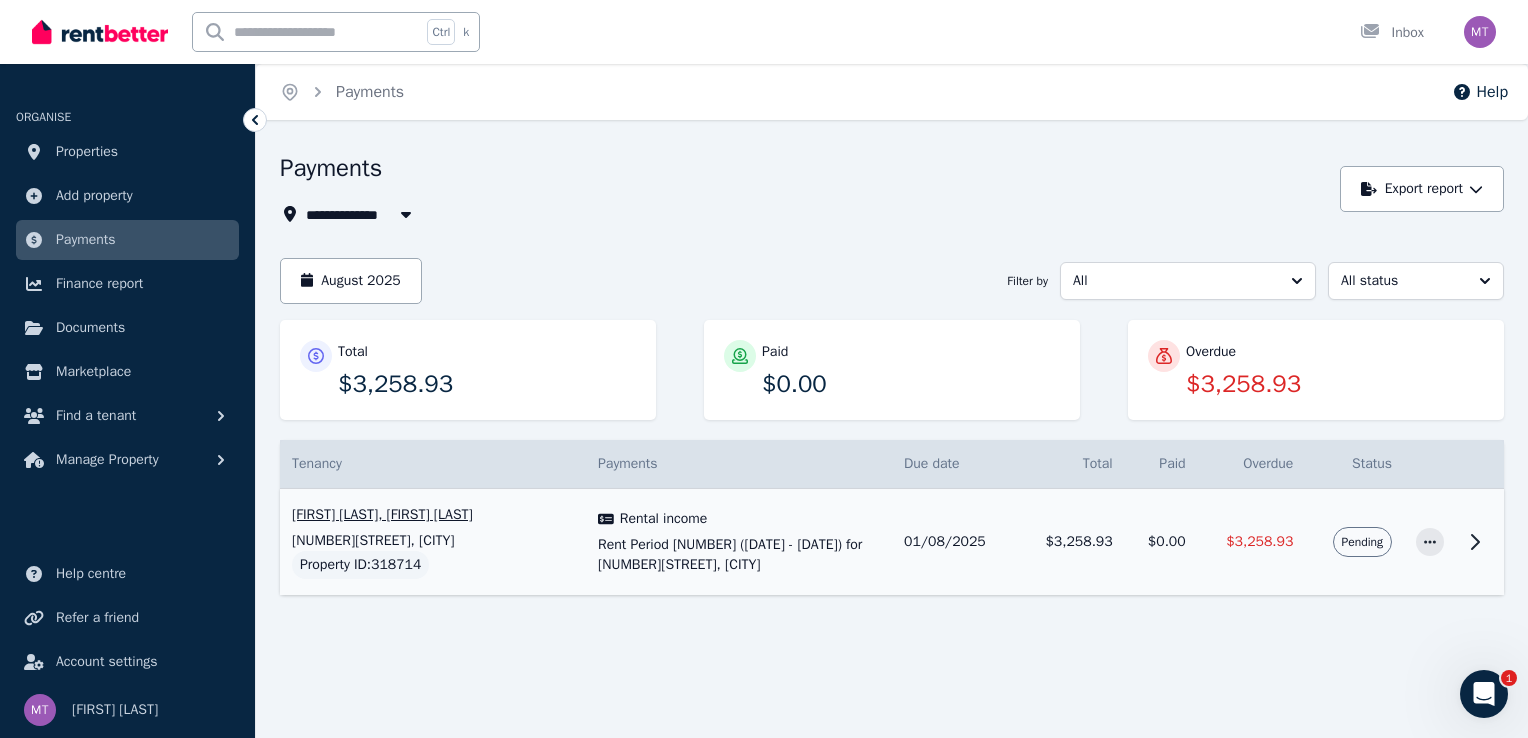 click 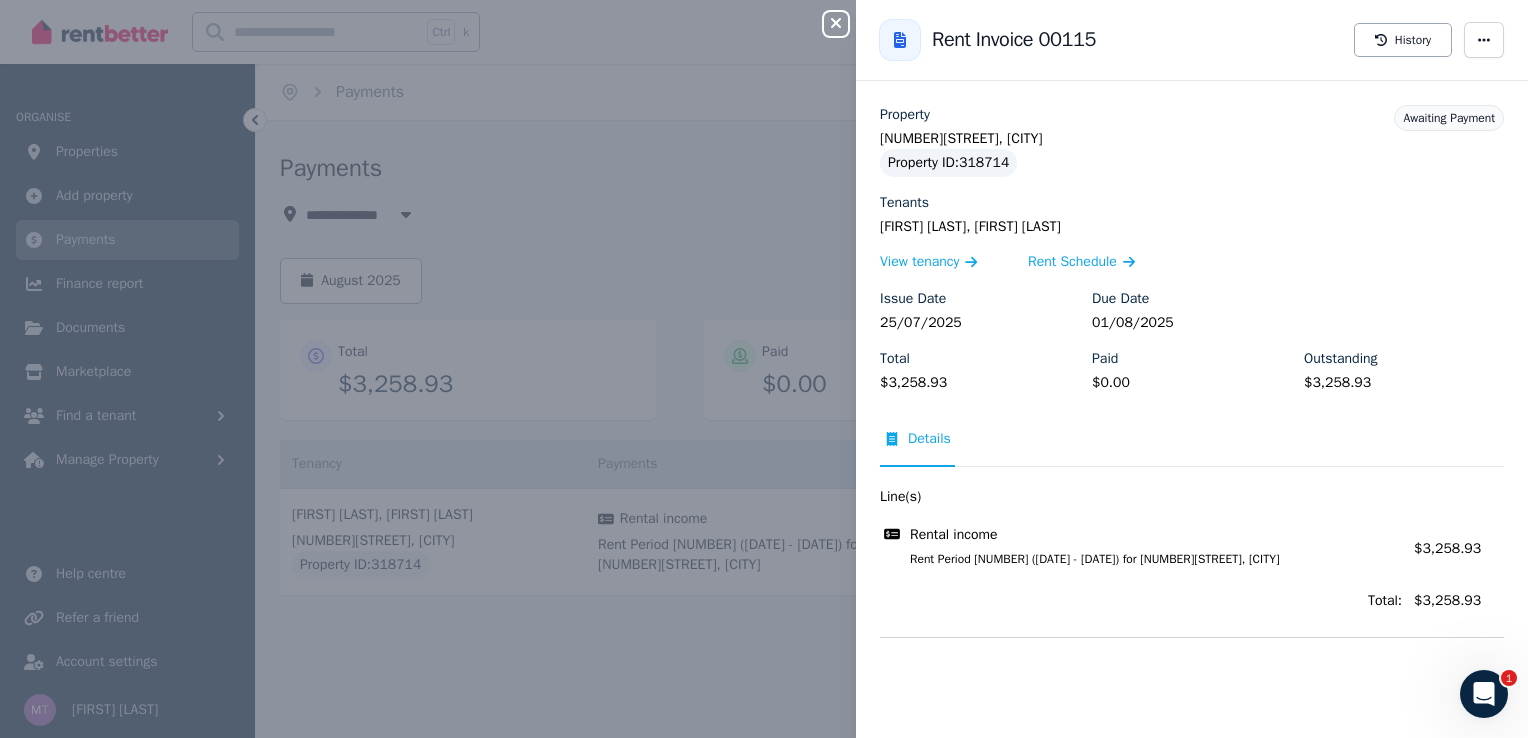 click on "Close panel Back to  Rent Invoice 00115 History Property [NUMBER][STREET], [CITY] Property ID :  [NUMBER] Tenants [FIRST] [LAST], [FIRST] [LAST] View tenancy Rent Schedule Issue Date [DATE] Due Date [DATE] Total $[AMOUNT] Paid $[AMOUNT] Outstanding $[AMOUNT] Awaiting Payment Details Line(s) Rental income Rent Period [NUMBER] ([DATE] - [DATE]) for [NUMBER][STREET], [CITY] Amount:  $[AMOUNT] Total: $[AMOUNT]" at bounding box center (764, 369) 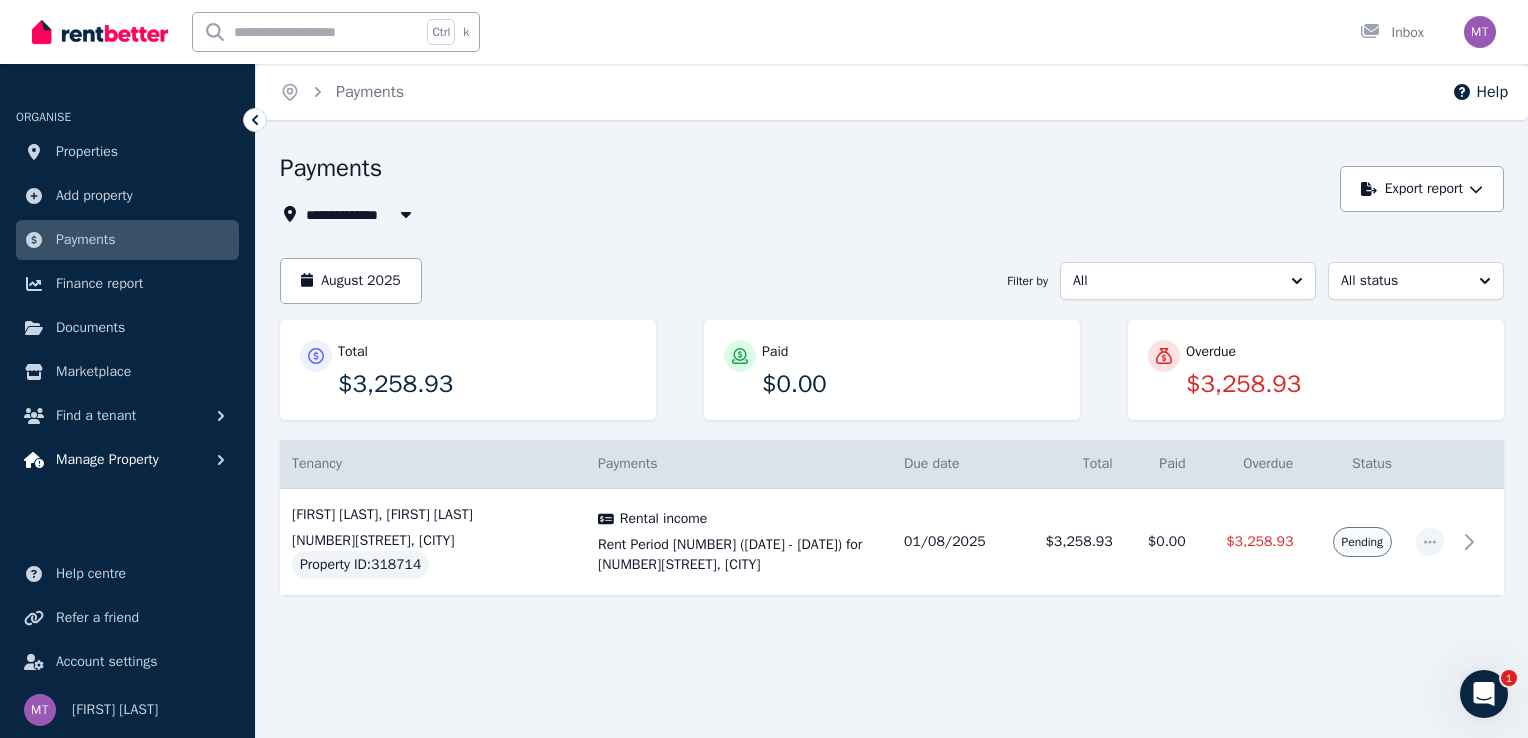 click 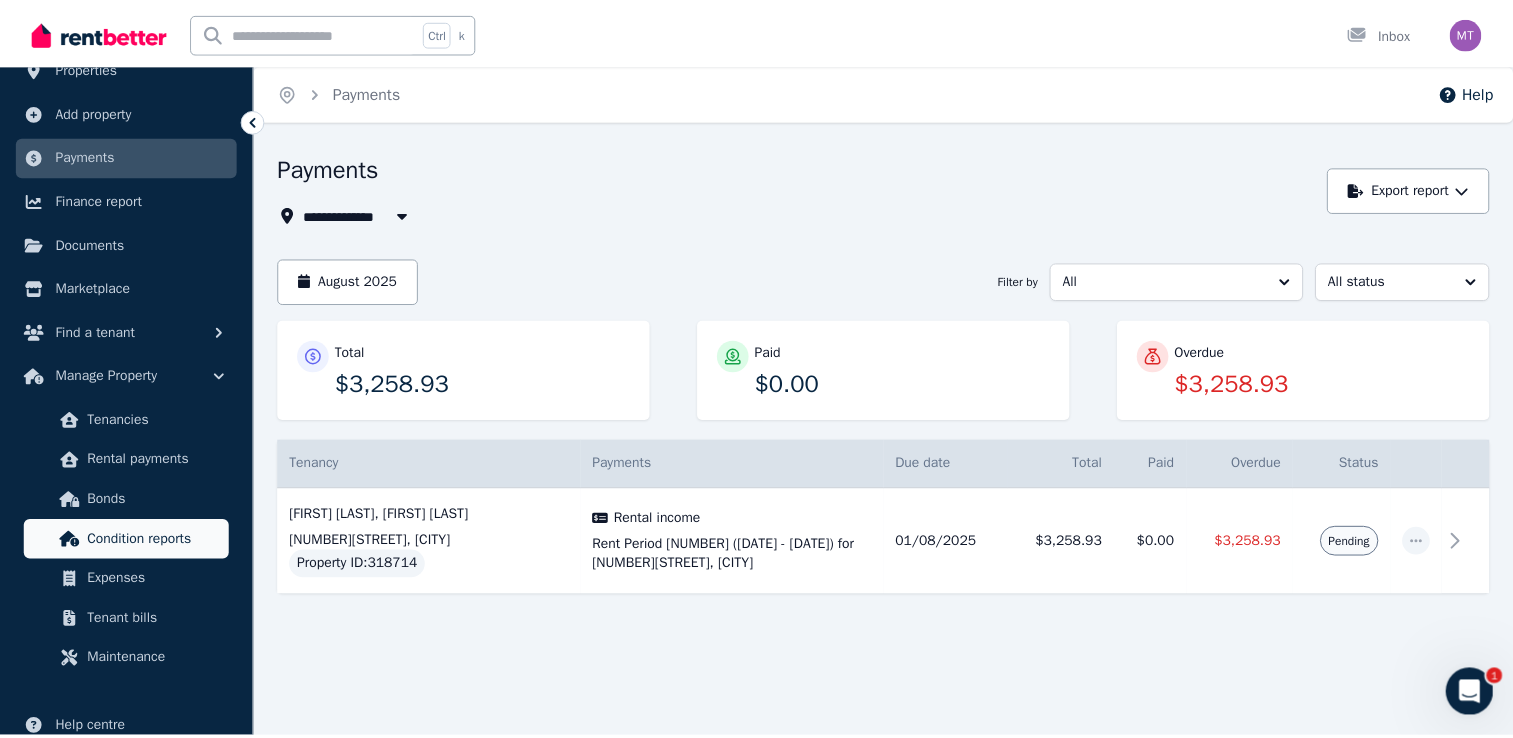 scroll, scrollTop: 200, scrollLeft: 0, axis: vertical 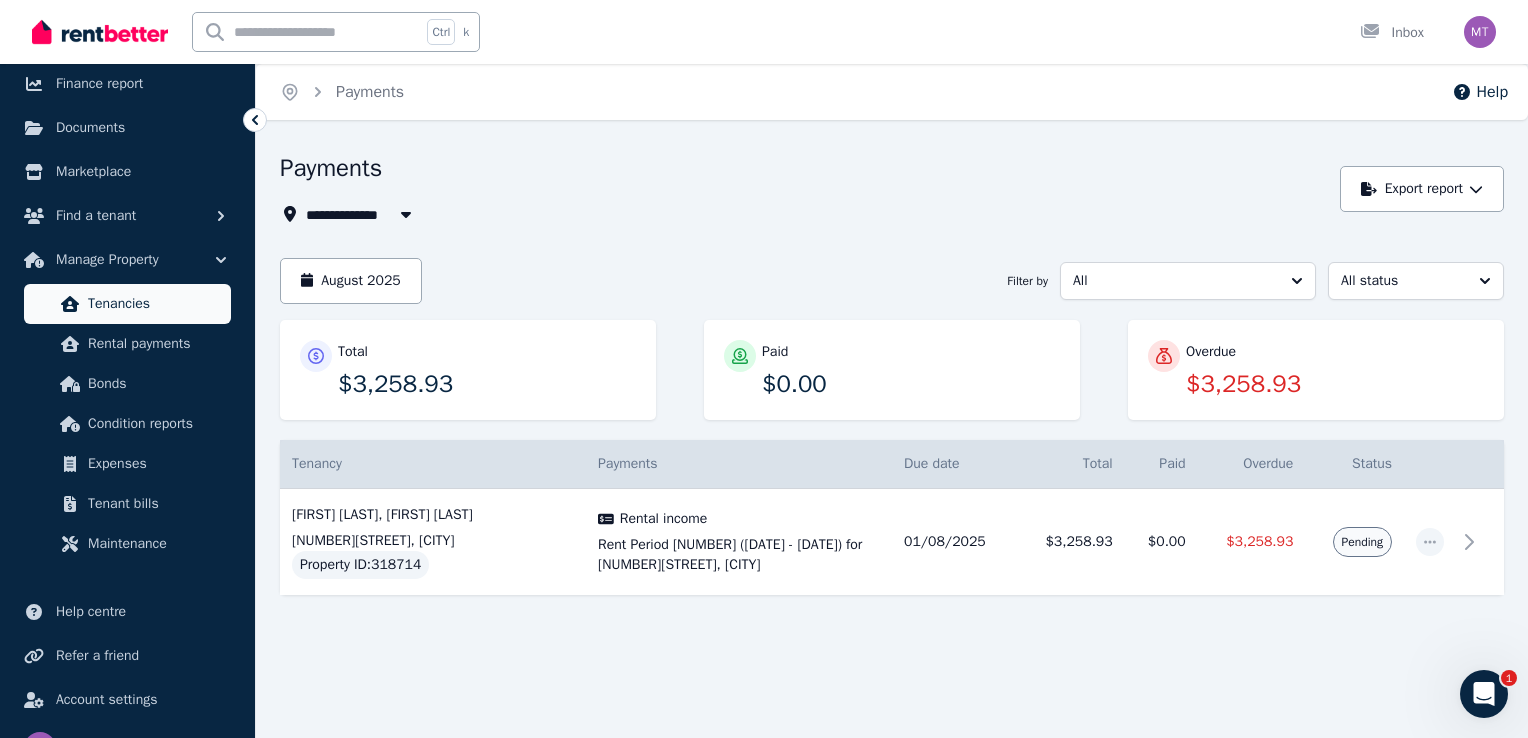 click on "Tenancies" at bounding box center (155, 304) 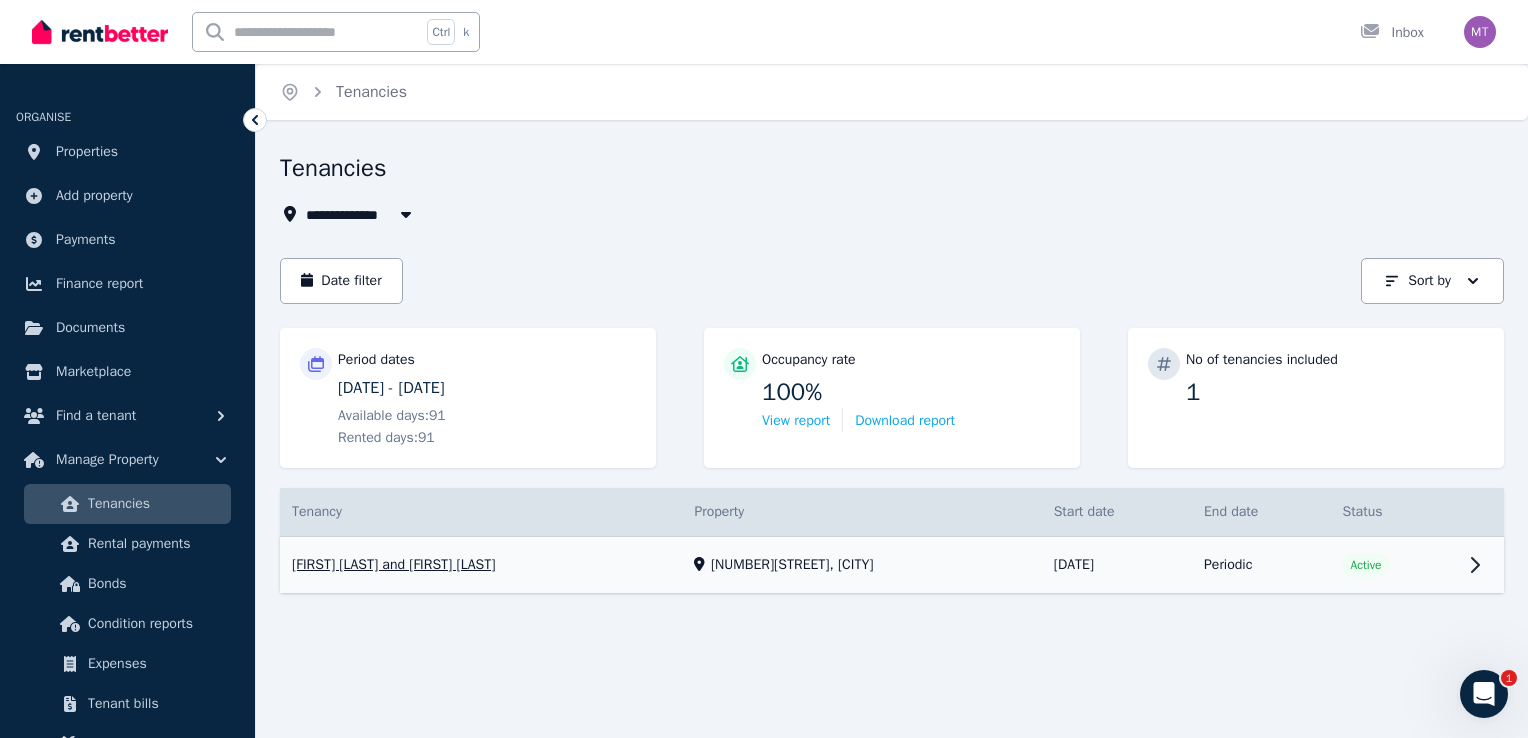 click on "View property details" at bounding box center [892, 565] 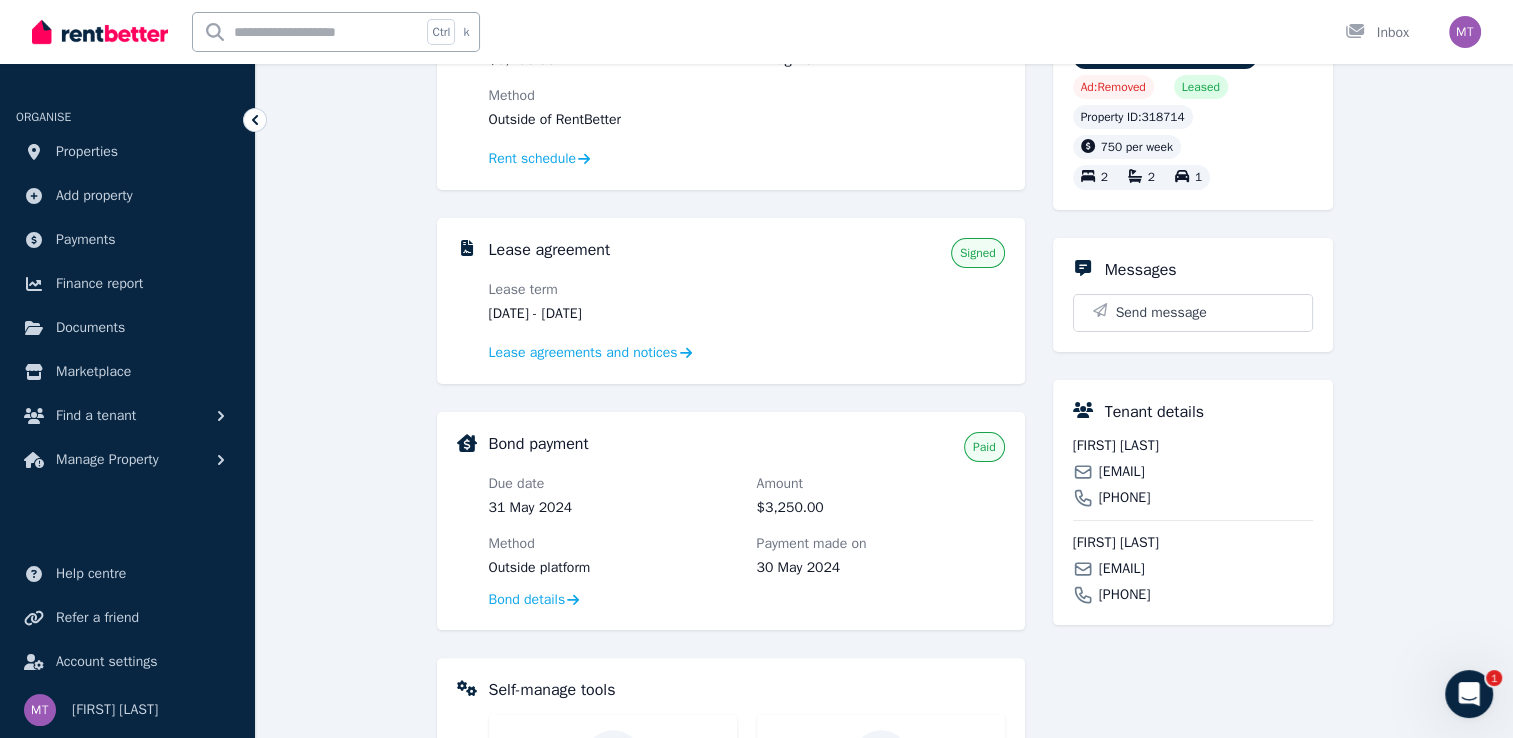 scroll, scrollTop: 0, scrollLeft: 0, axis: both 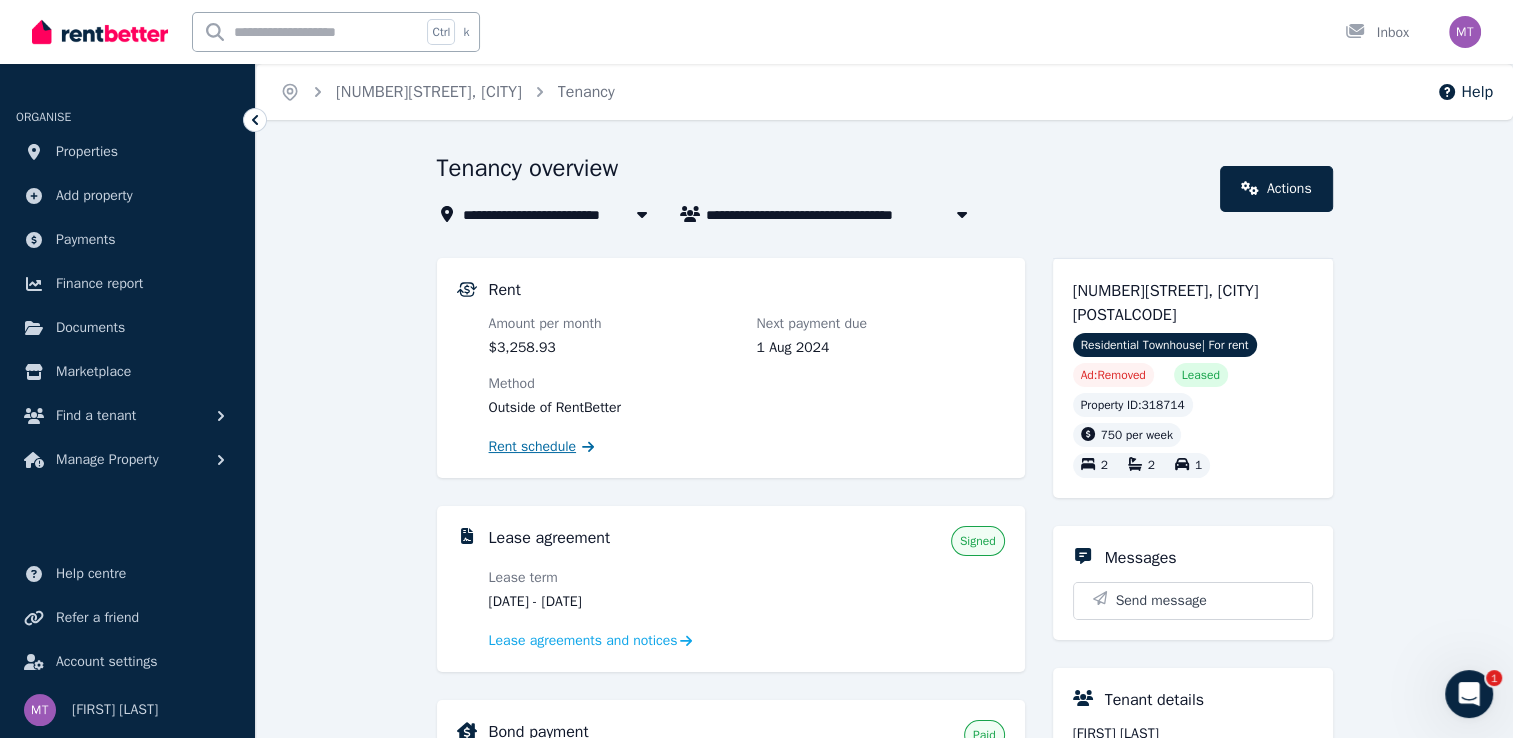 click on "Rent schedule" at bounding box center [533, 447] 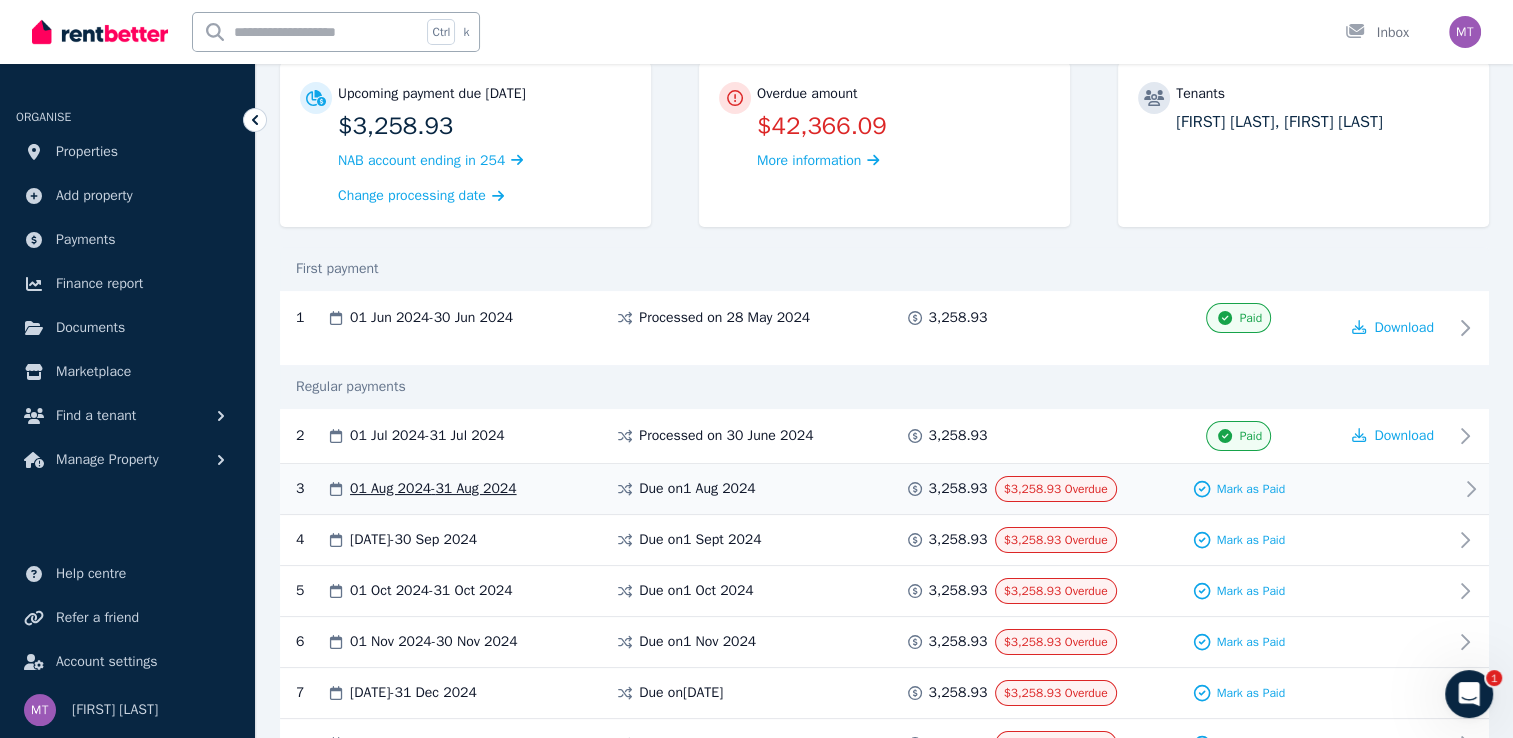 scroll, scrollTop: 0, scrollLeft: 0, axis: both 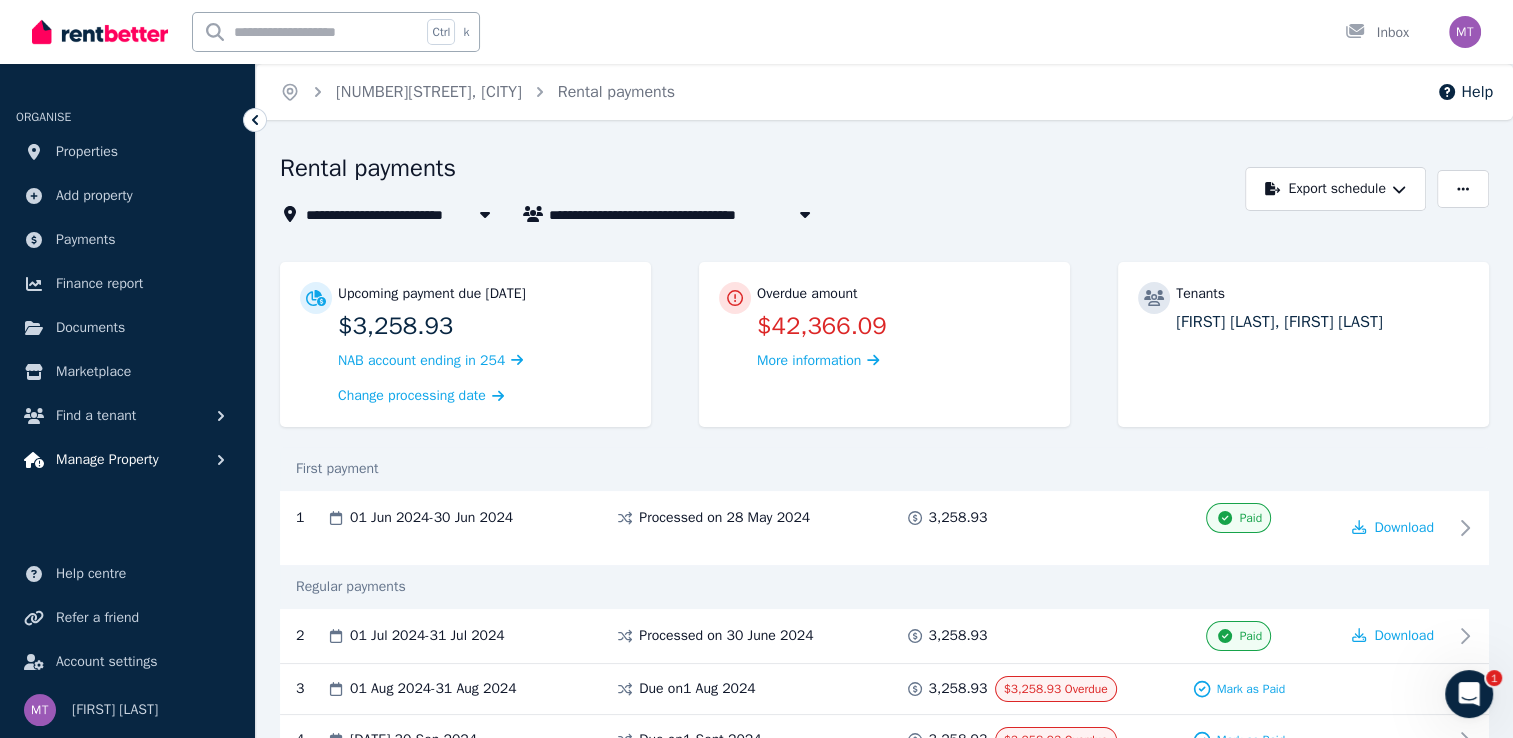 click on "Manage Property" at bounding box center (107, 460) 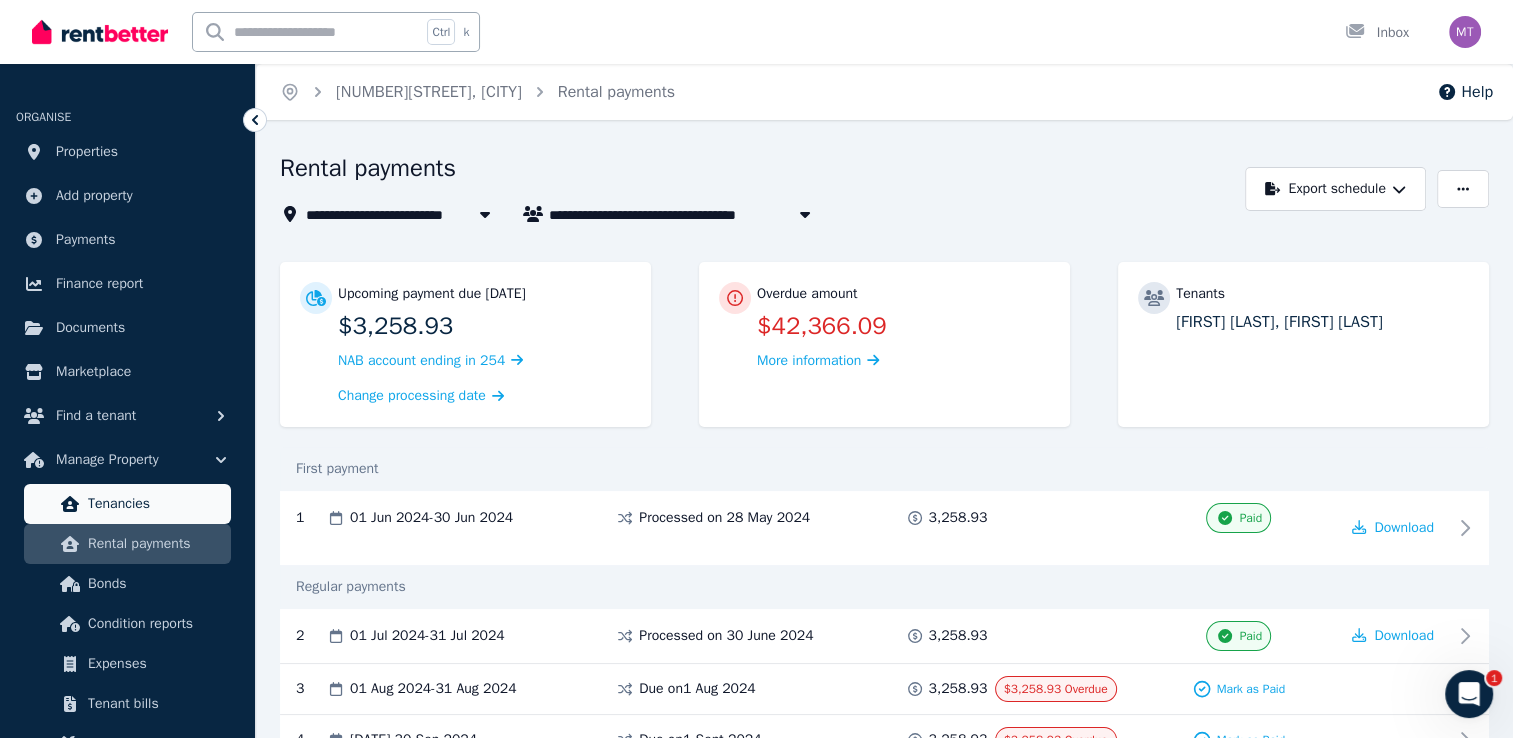 click on "Tenancies" at bounding box center (155, 504) 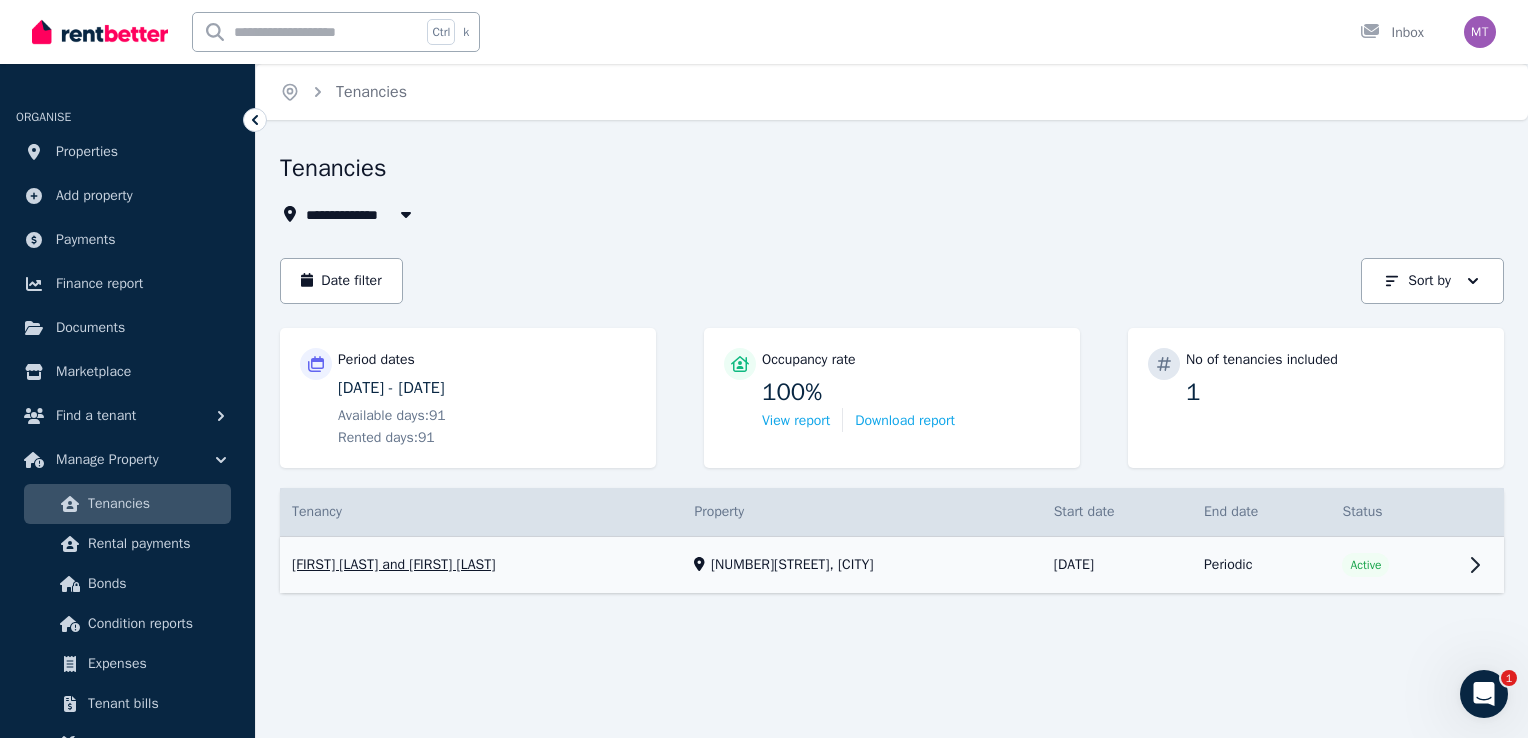 click on "View property details" at bounding box center (892, 565) 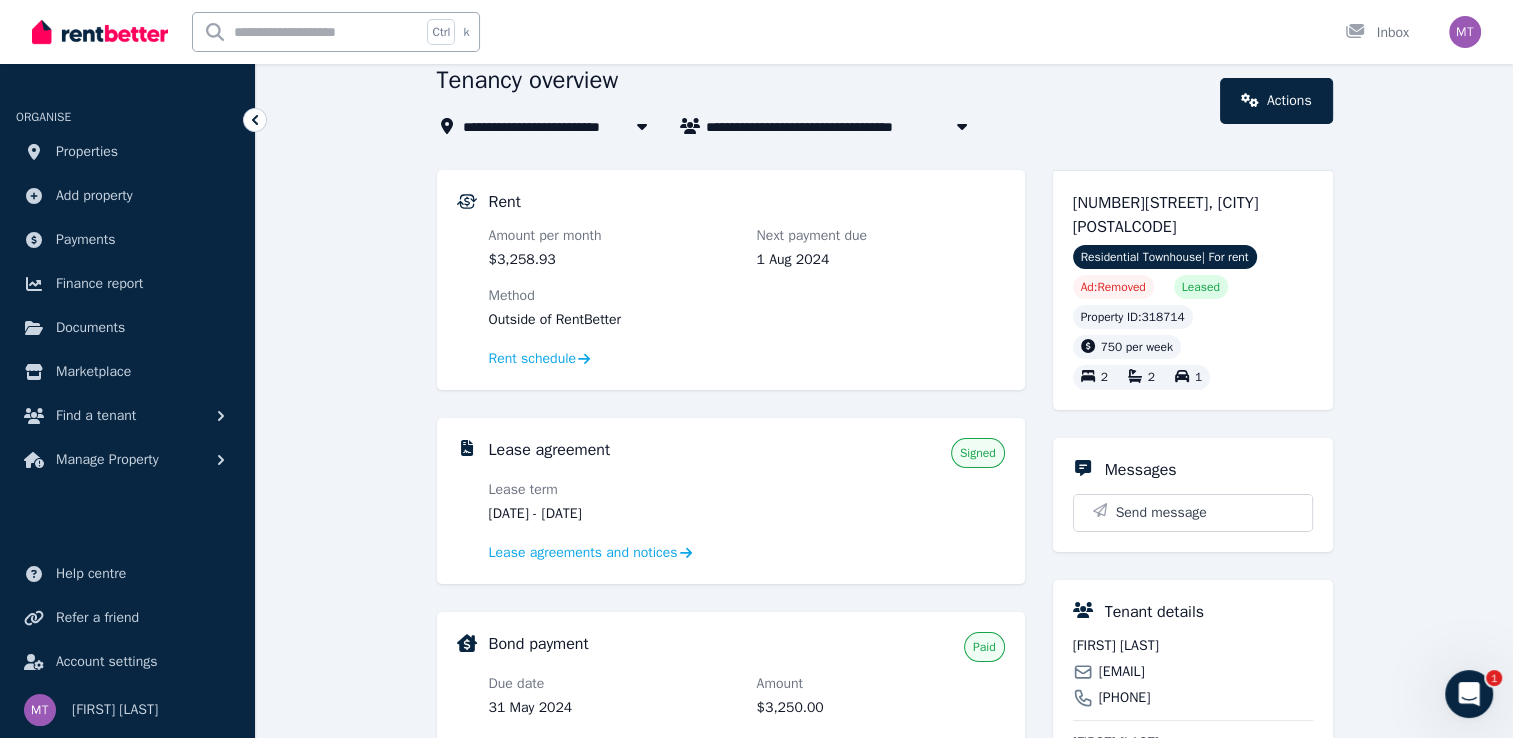 scroll, scrollTop: 0, scrollLeft: 0, axis: both 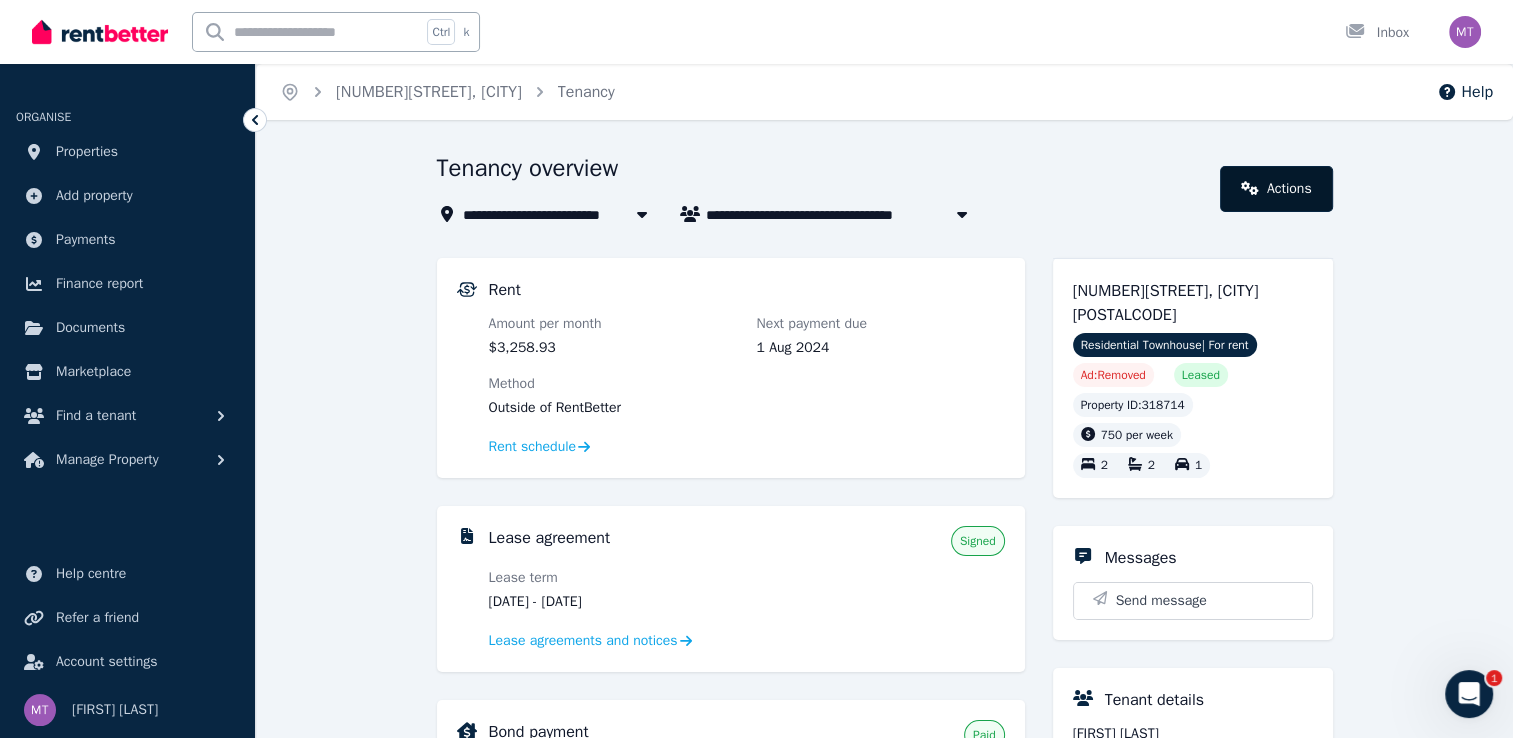 click on "Actions" at bounding box center (1276, 189) 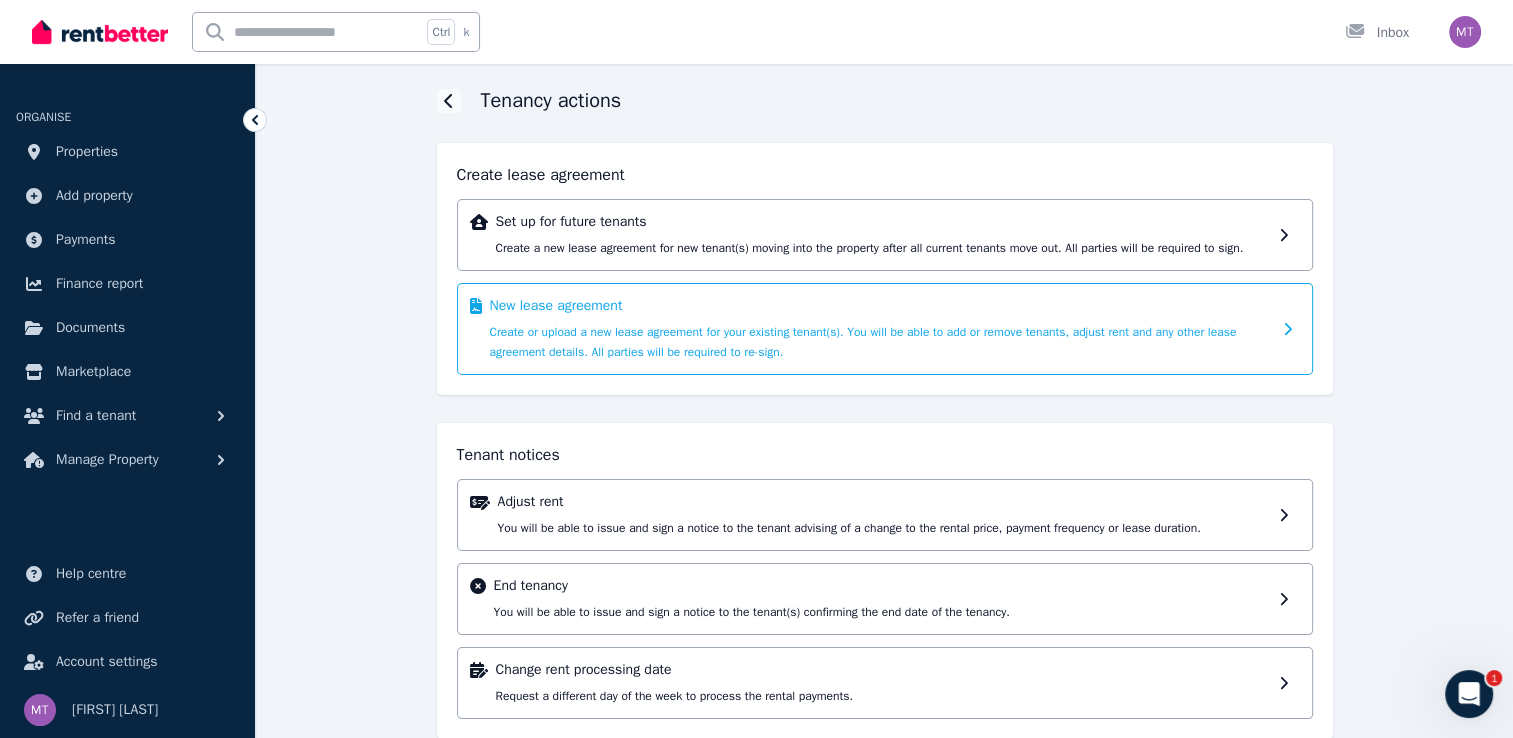 scroll, scrollTop: 100, scrollLeft: 0, axis: vertical 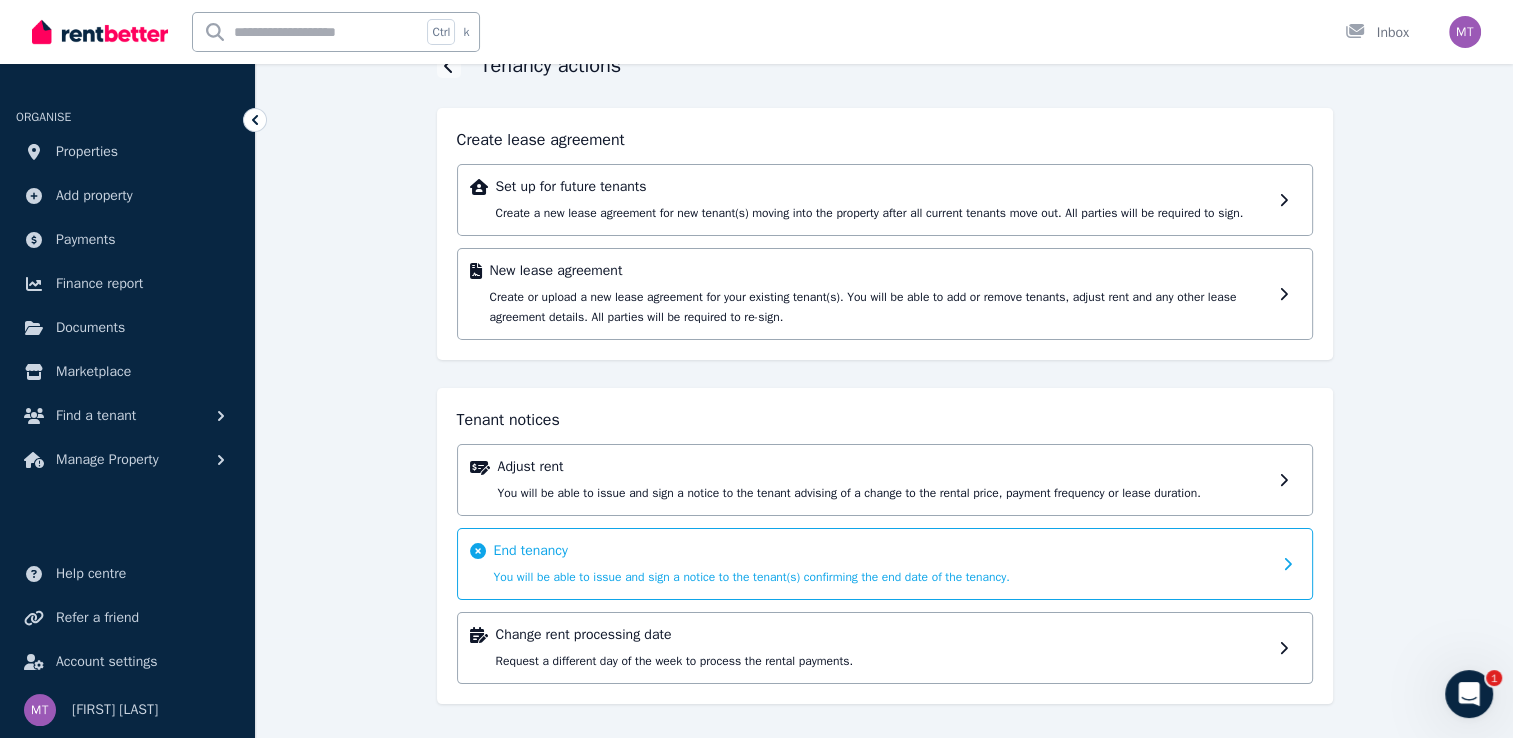 click at bounding box center (1289, 564) 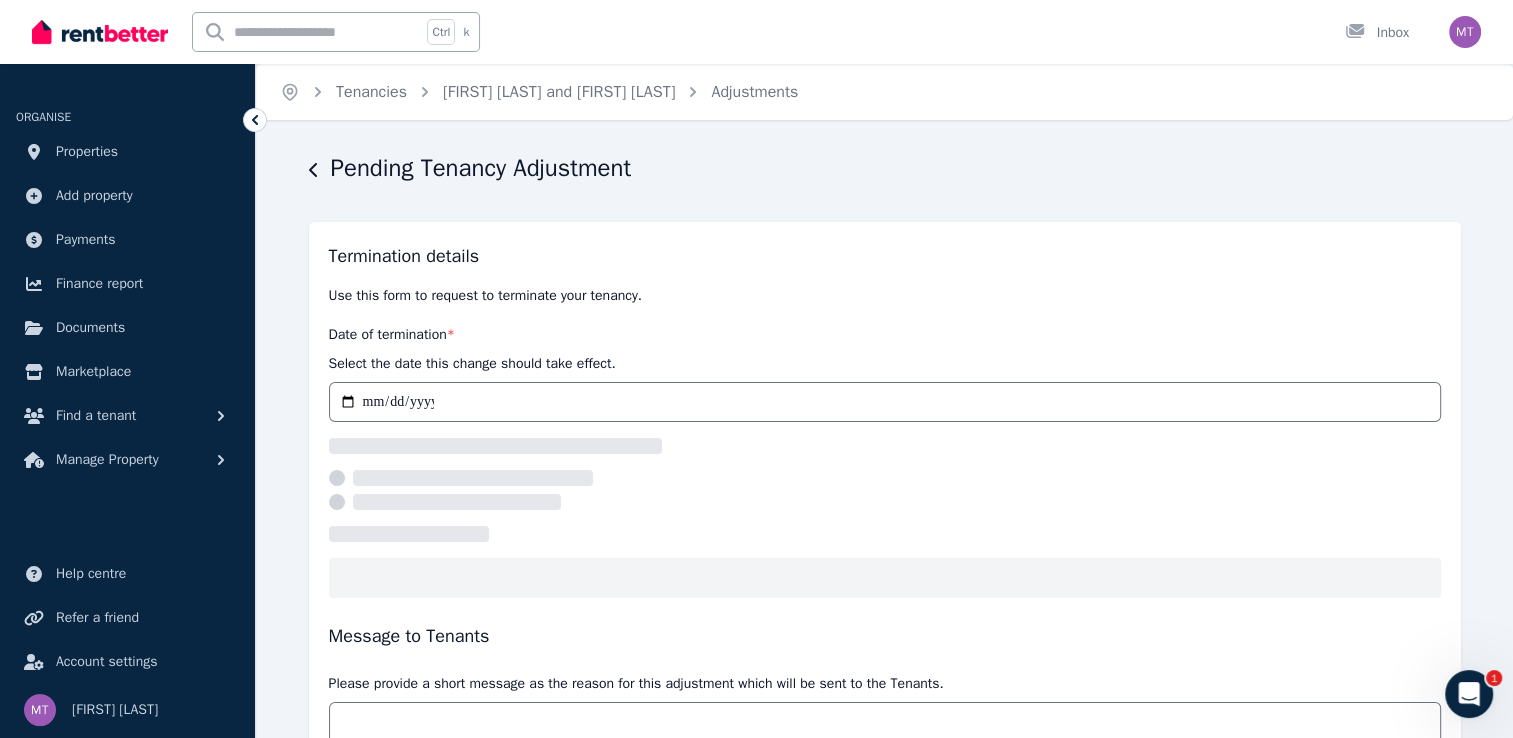 scroll, scrollTop: 0, scrollLeft: 0, axis: both 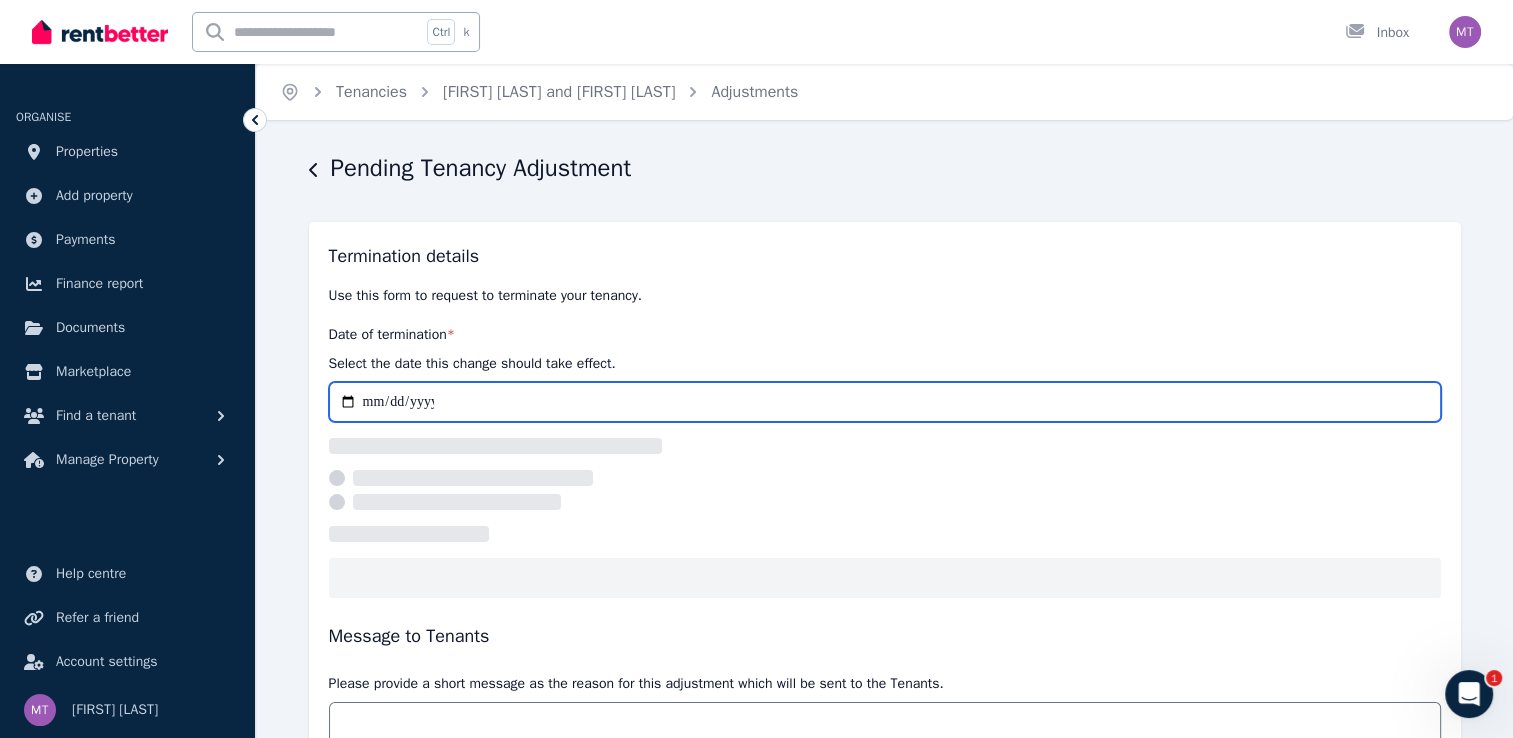click on "Date of termination *" at bounding box center (885, 402) 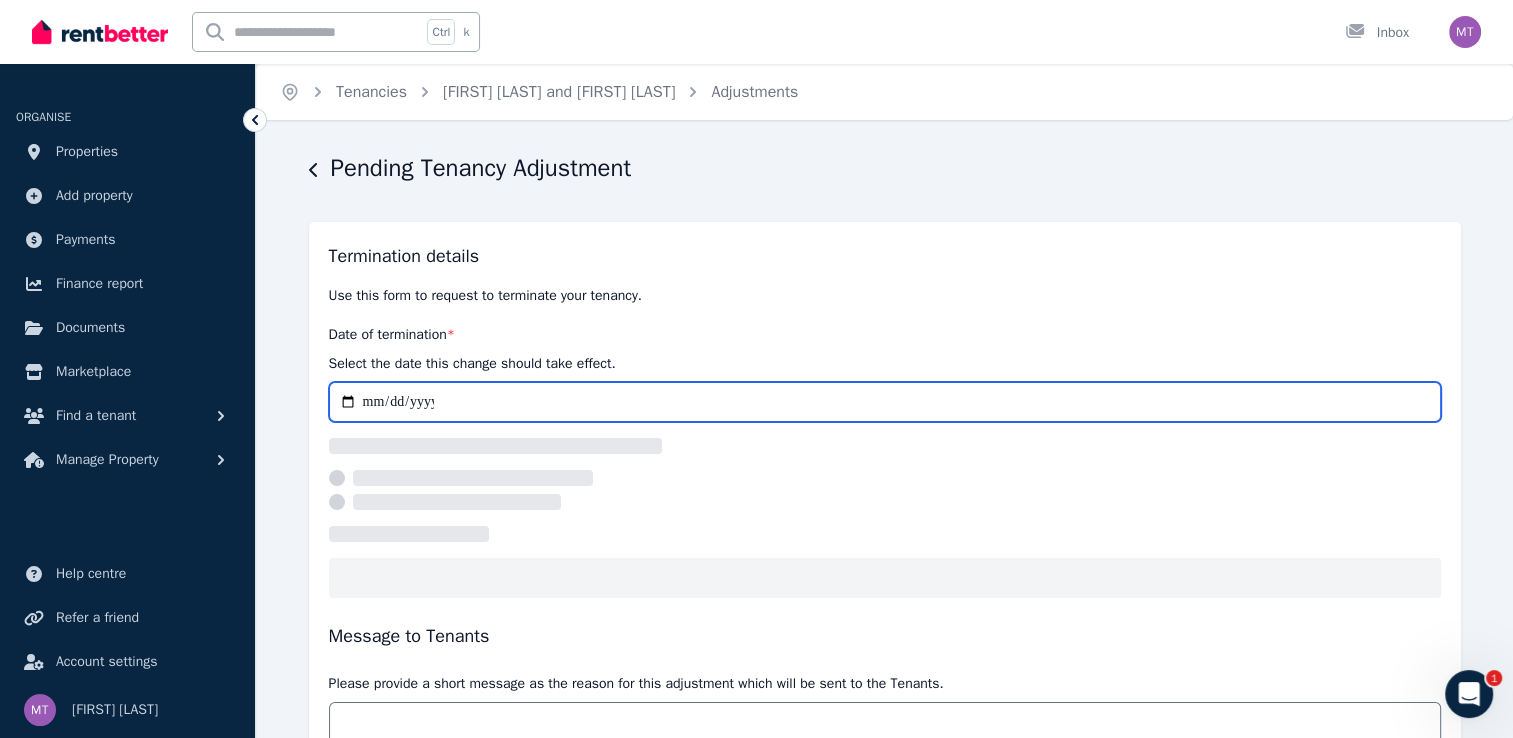 type on "**********" 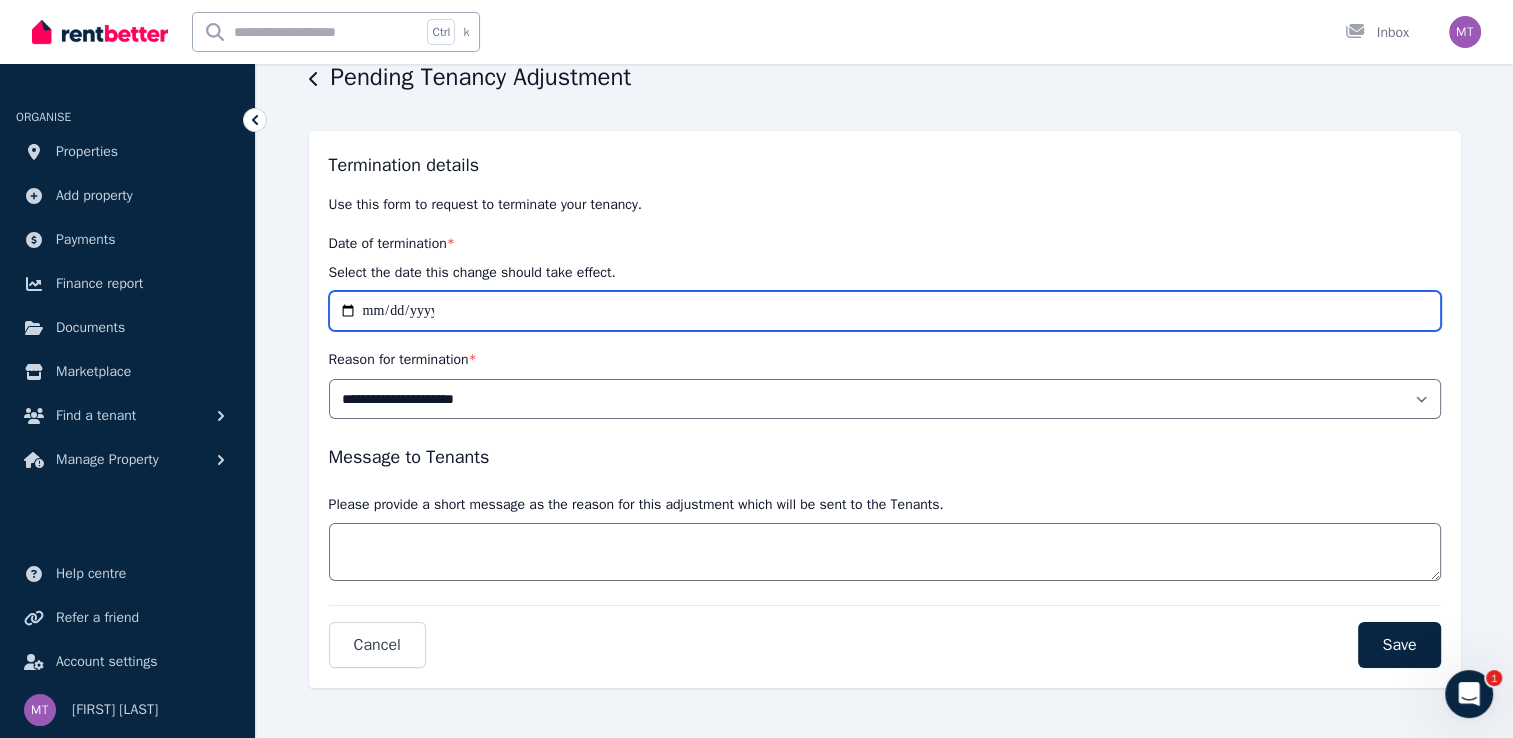 scroll, scrollTop: 96, scrollLeft: 0, axis: vertical 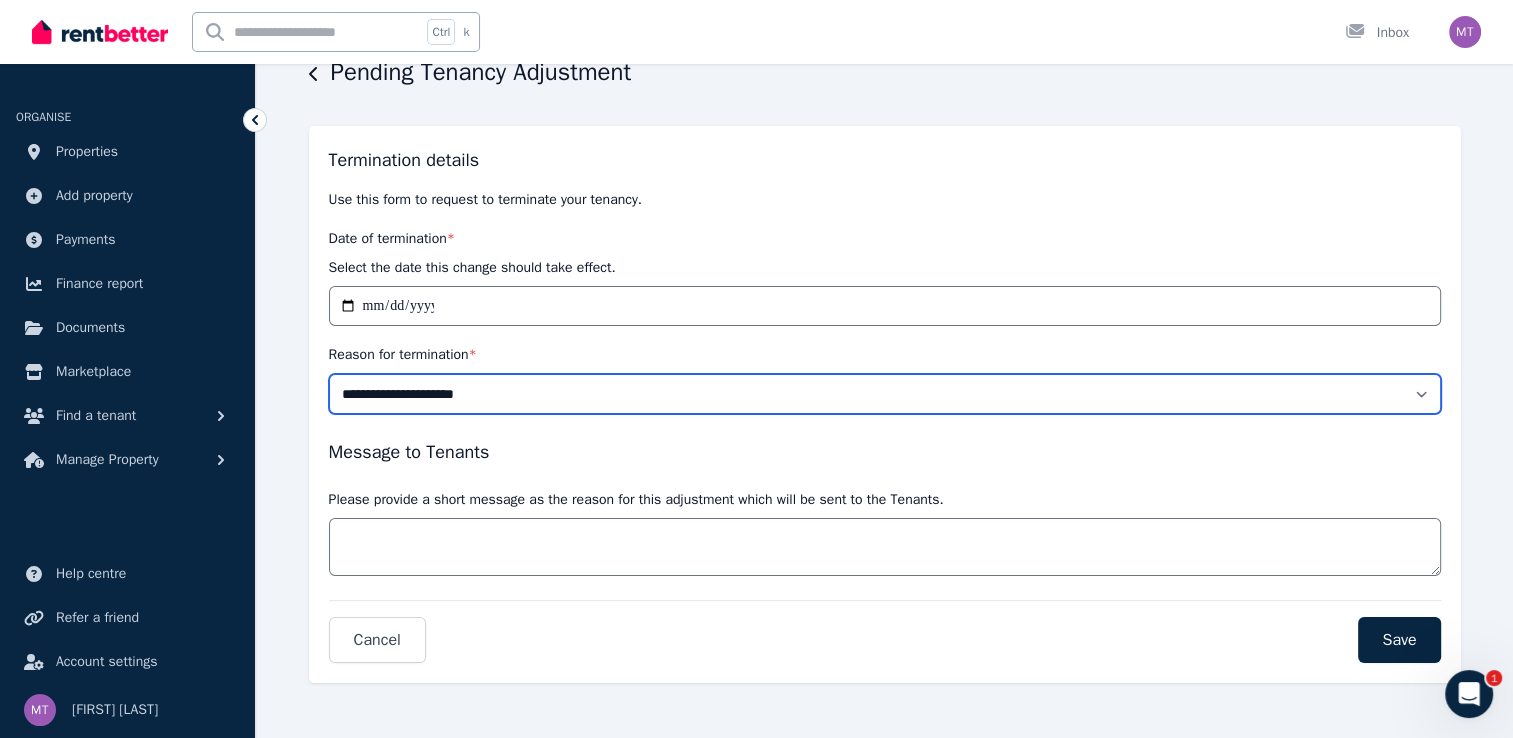 click on "**********" at bounding box center (885, 394) 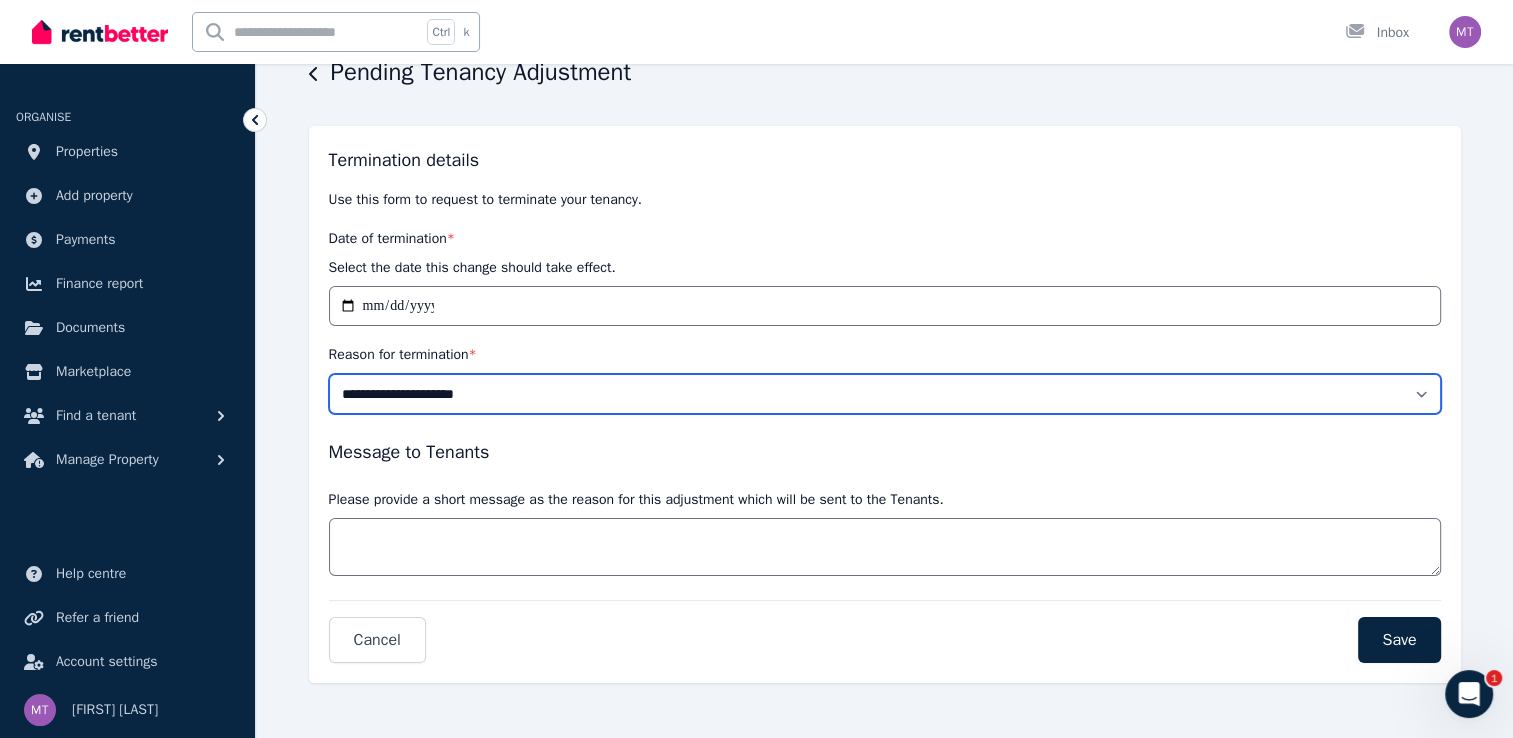 select on "*****" 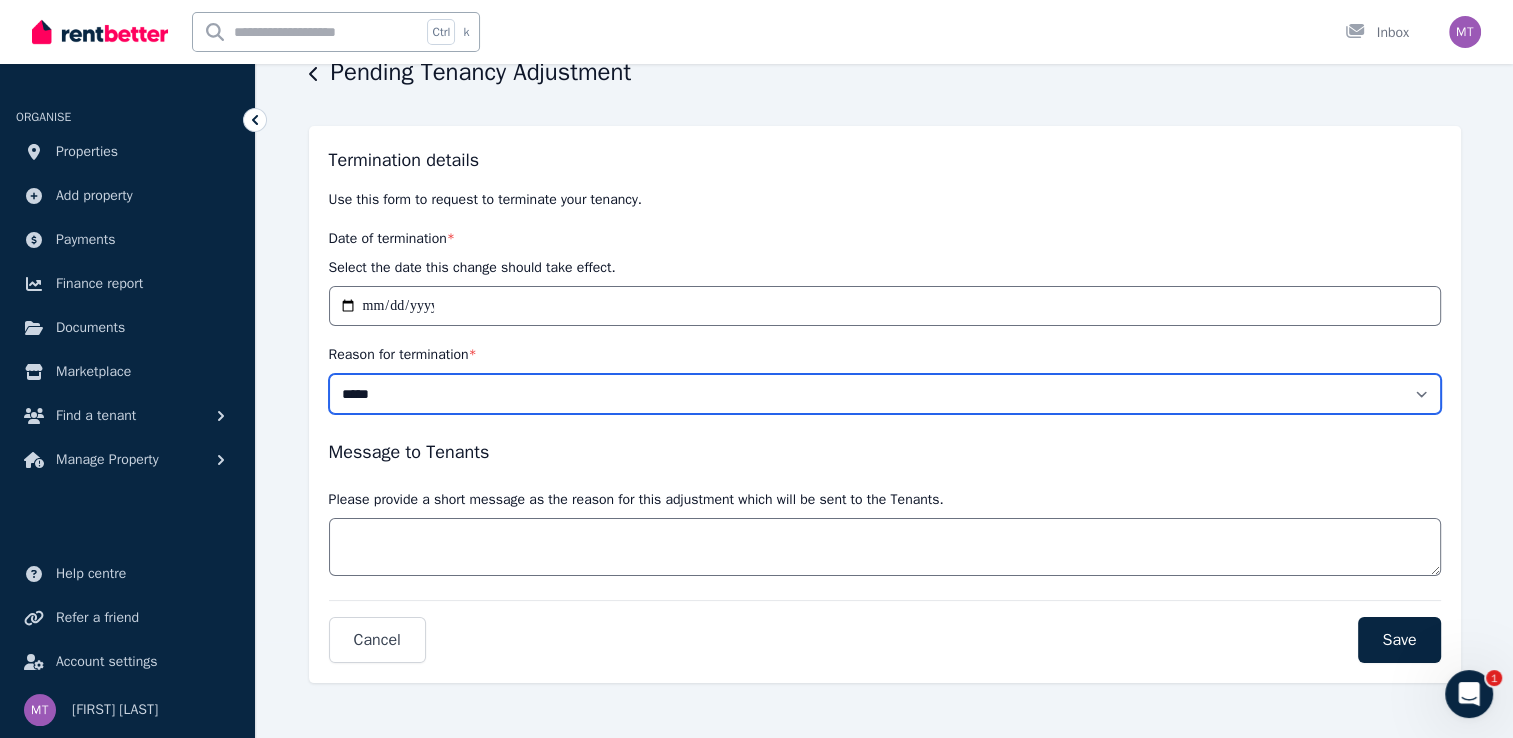 click on "**********" at bounding box center [885, 394] 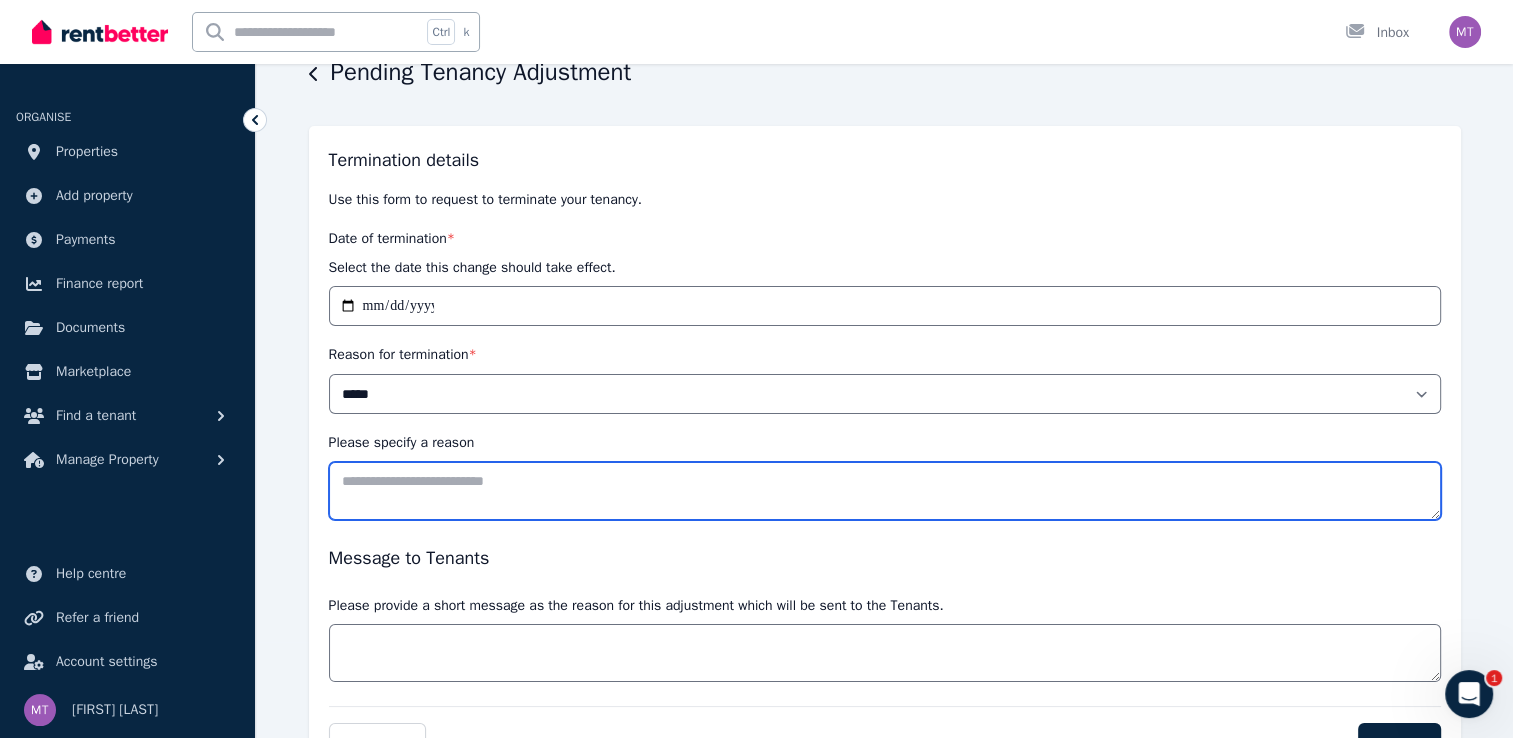 click on "Please specify a reason" at bounding box center (885, 491) 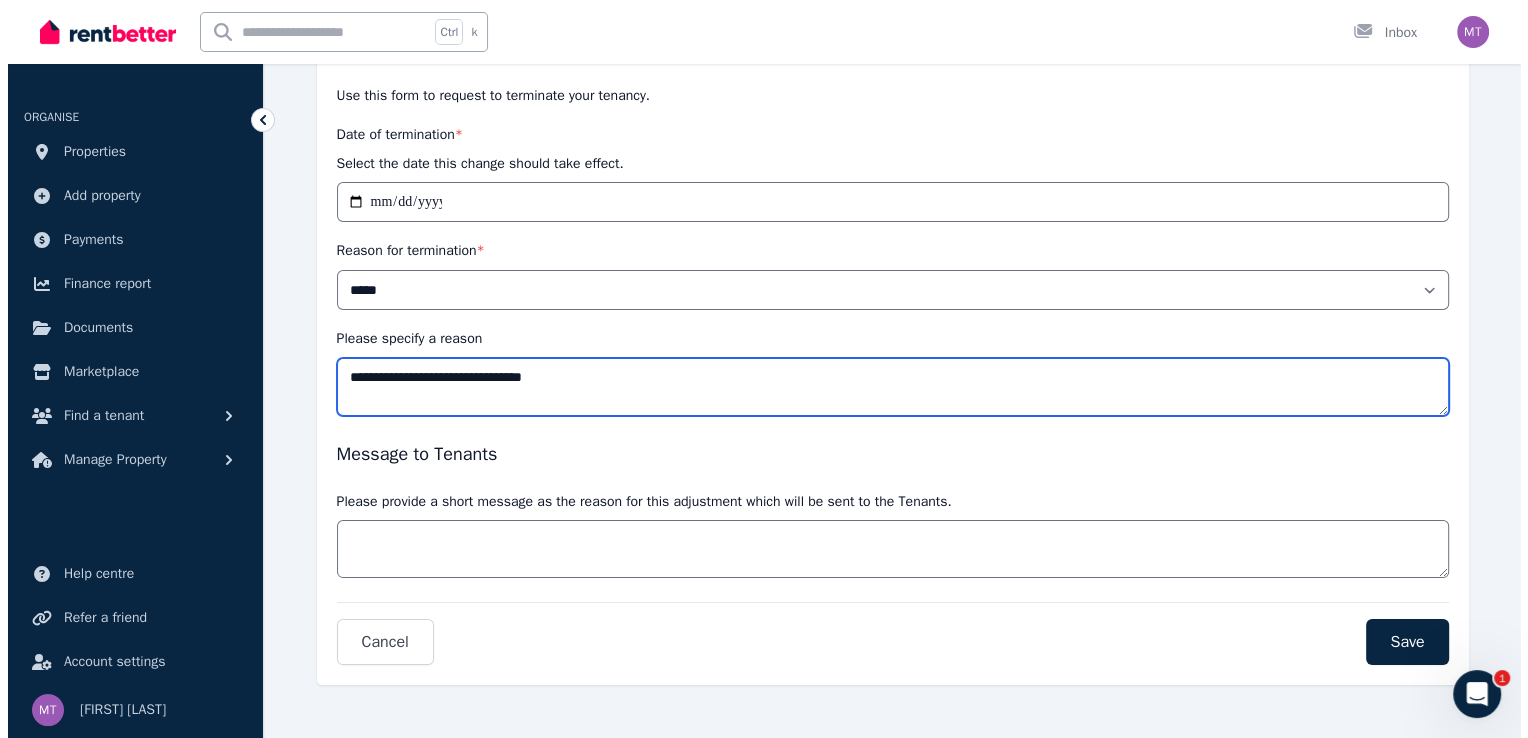 scroll, scrollTop: 201, scrollLeft: 0, axis: vertical 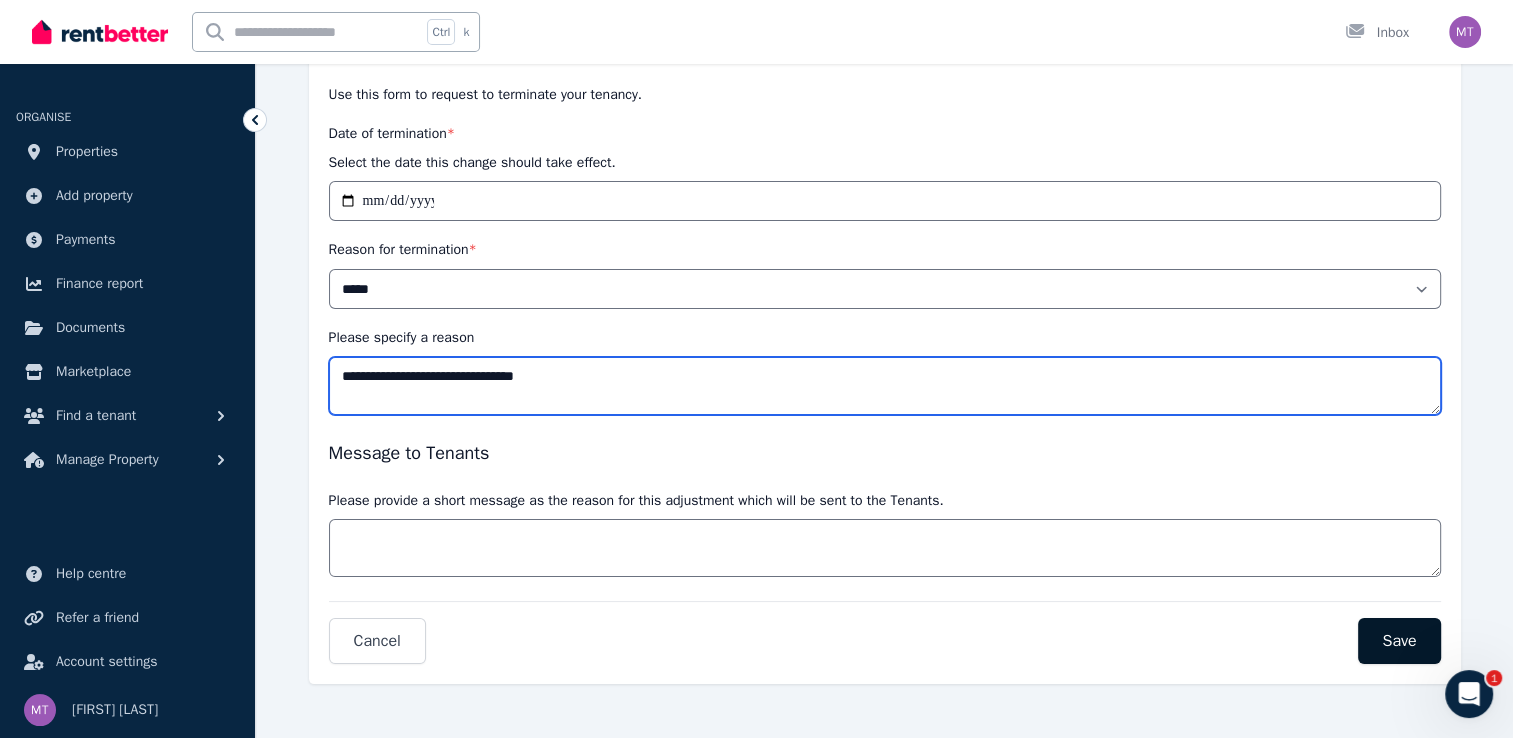 type on "**********" 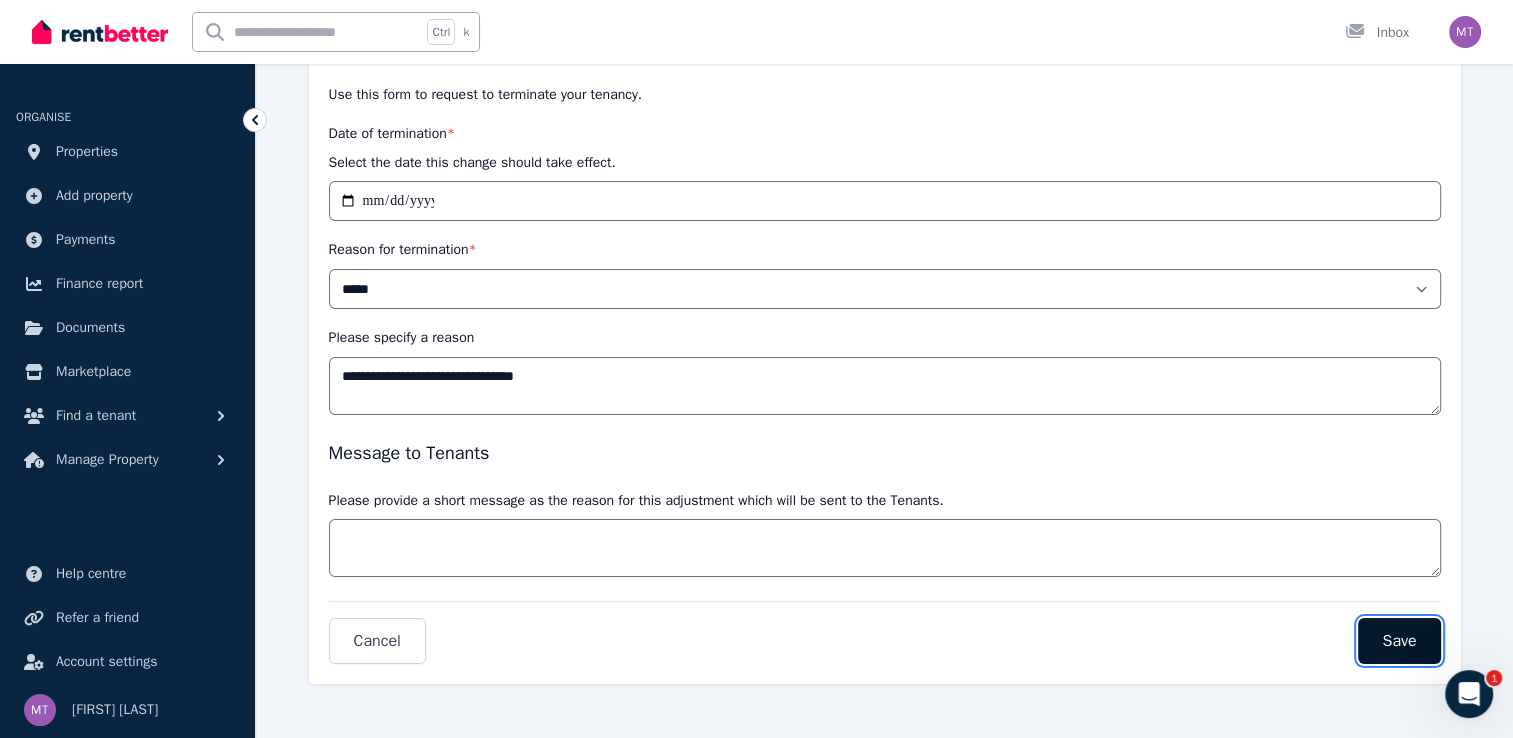 click on "Save" at bounding box center [1399, 641] 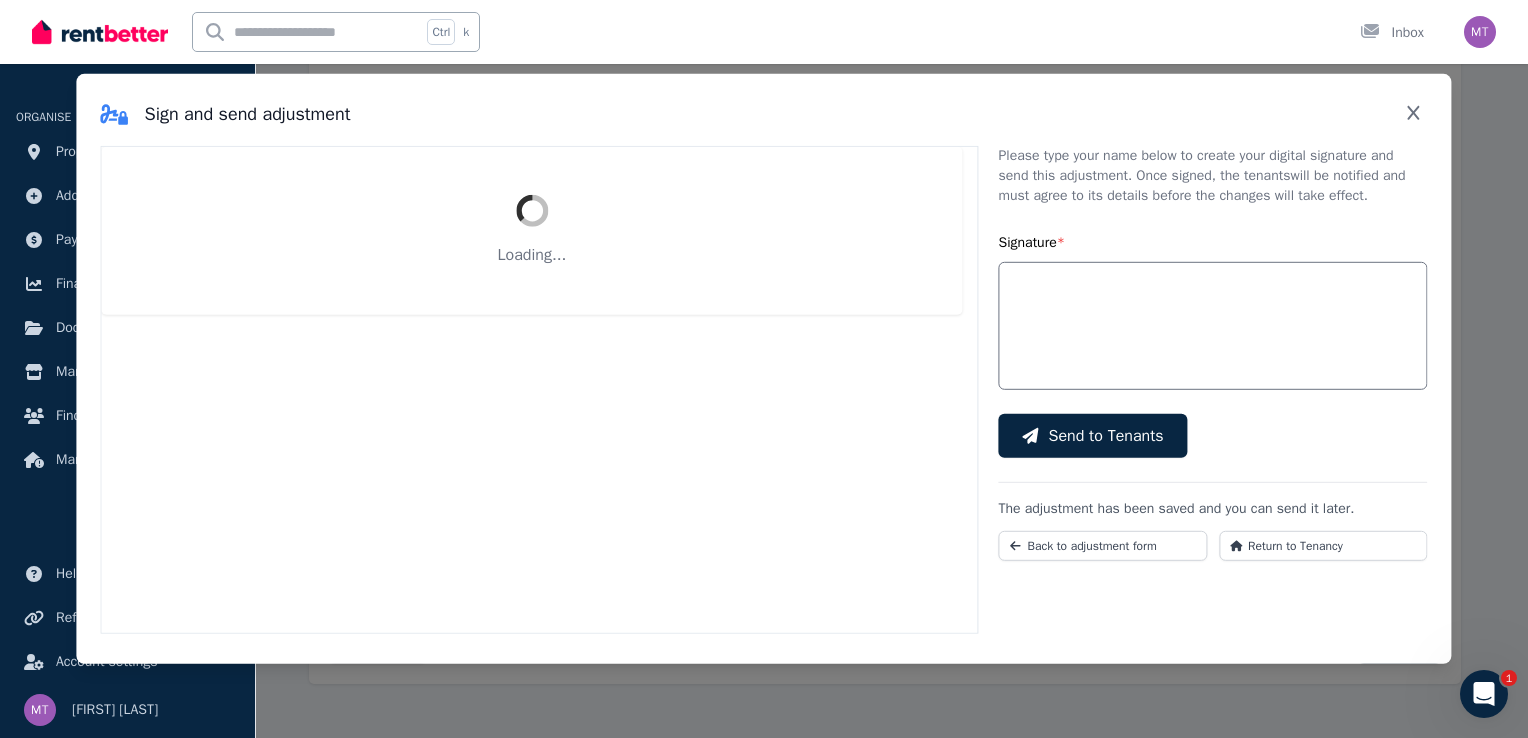 scroll, scrollTop: 184, scrollLeft: 0, axis: vertical 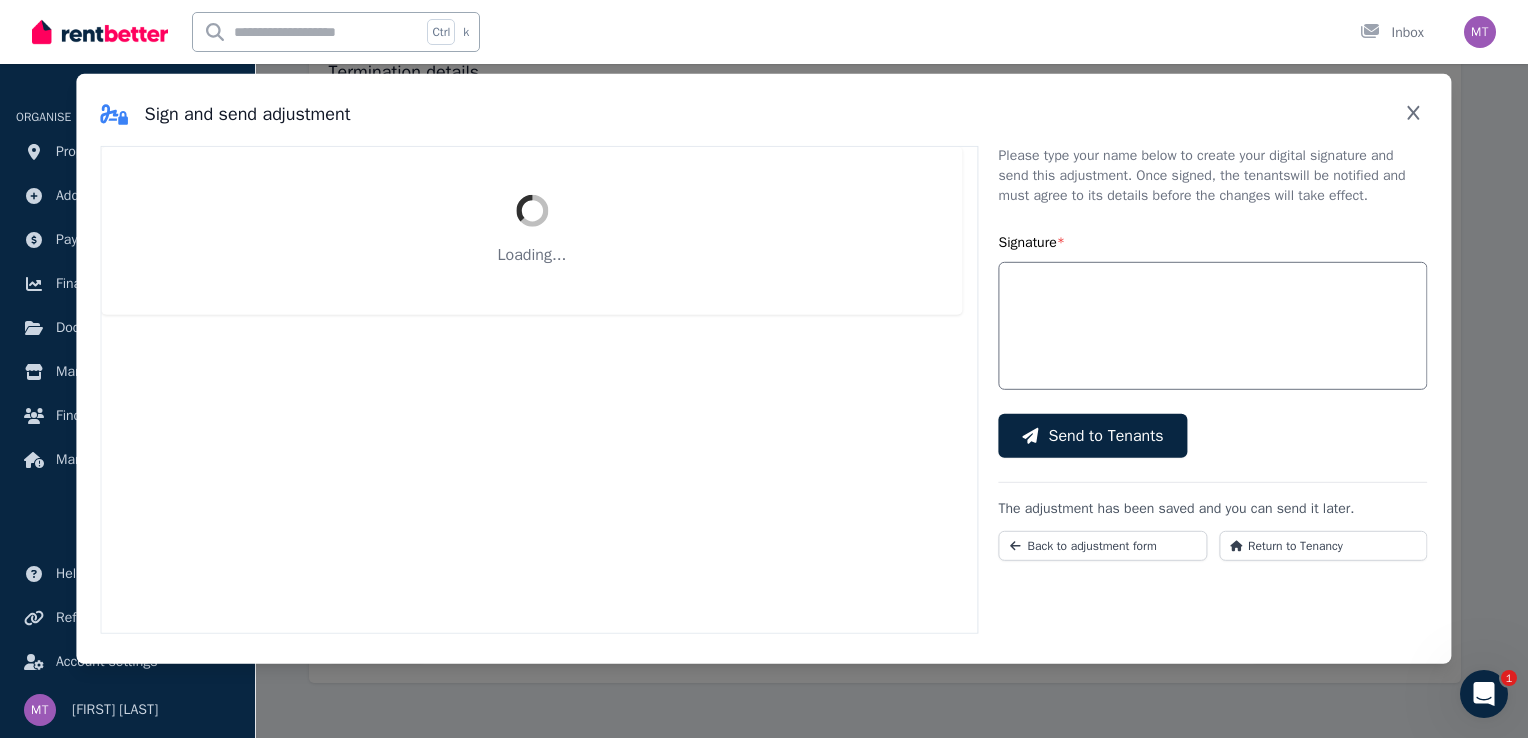 select on "*****" 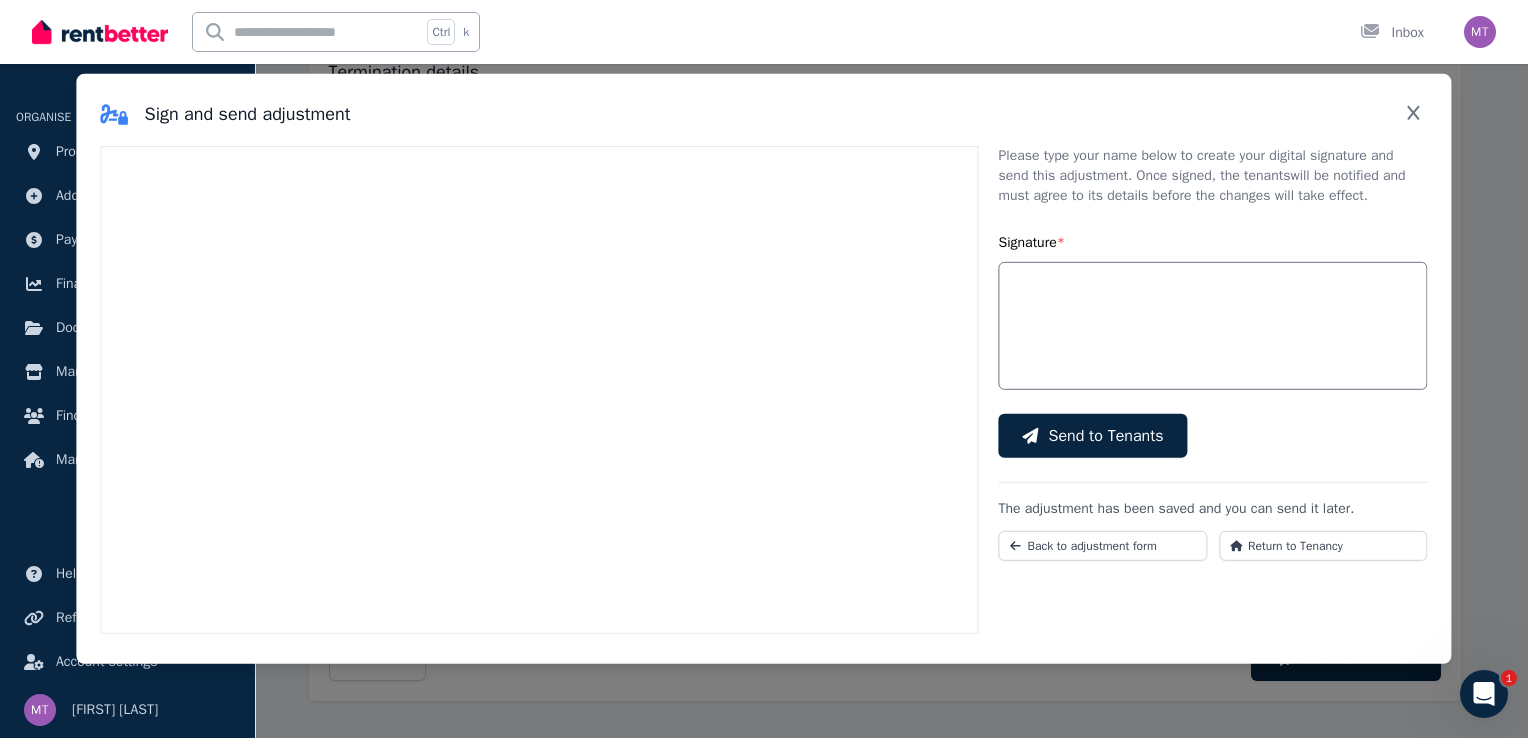 scroll, scrollTop: 201, scrollLeft: 0, axis: vertical 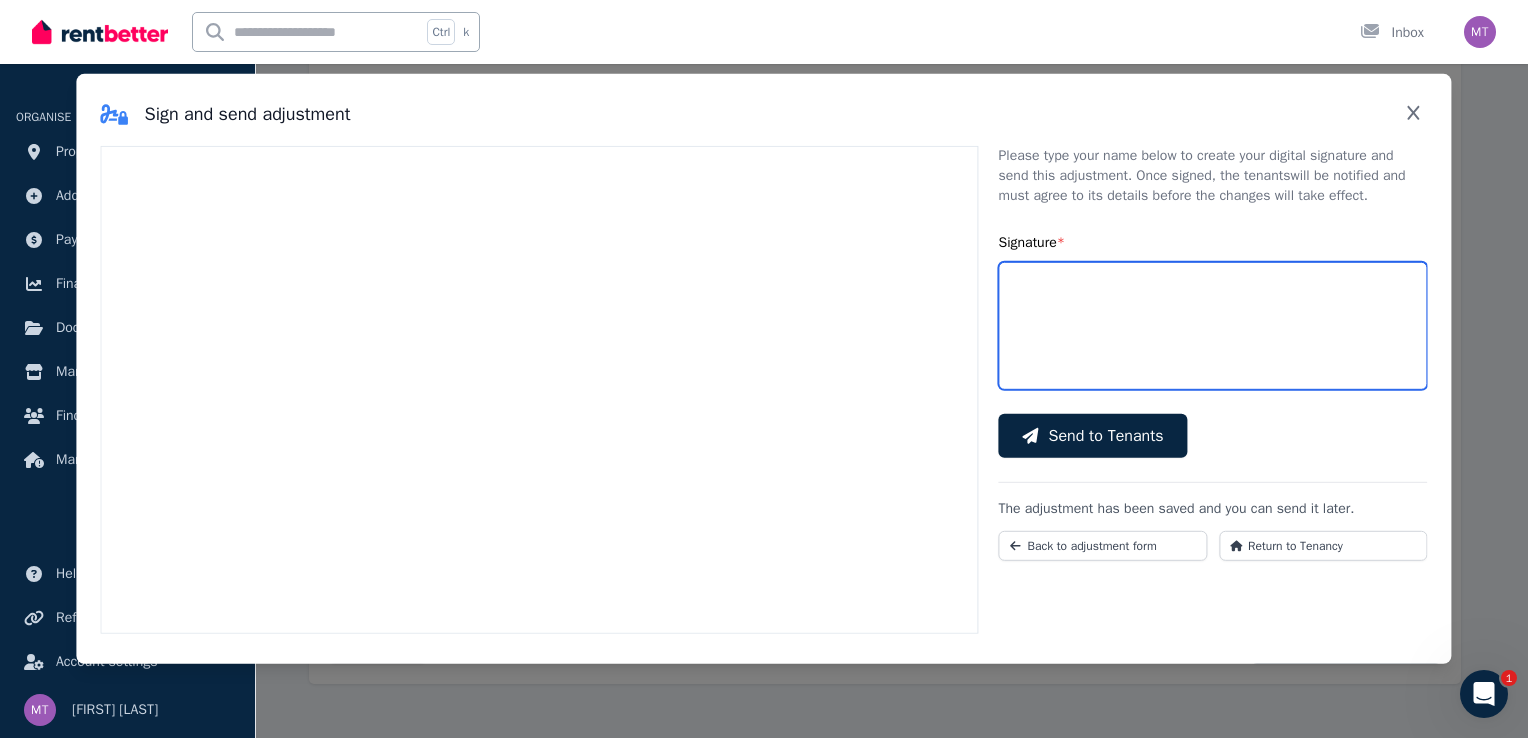 click on "Signature *" at bounding box center [1213, 326] 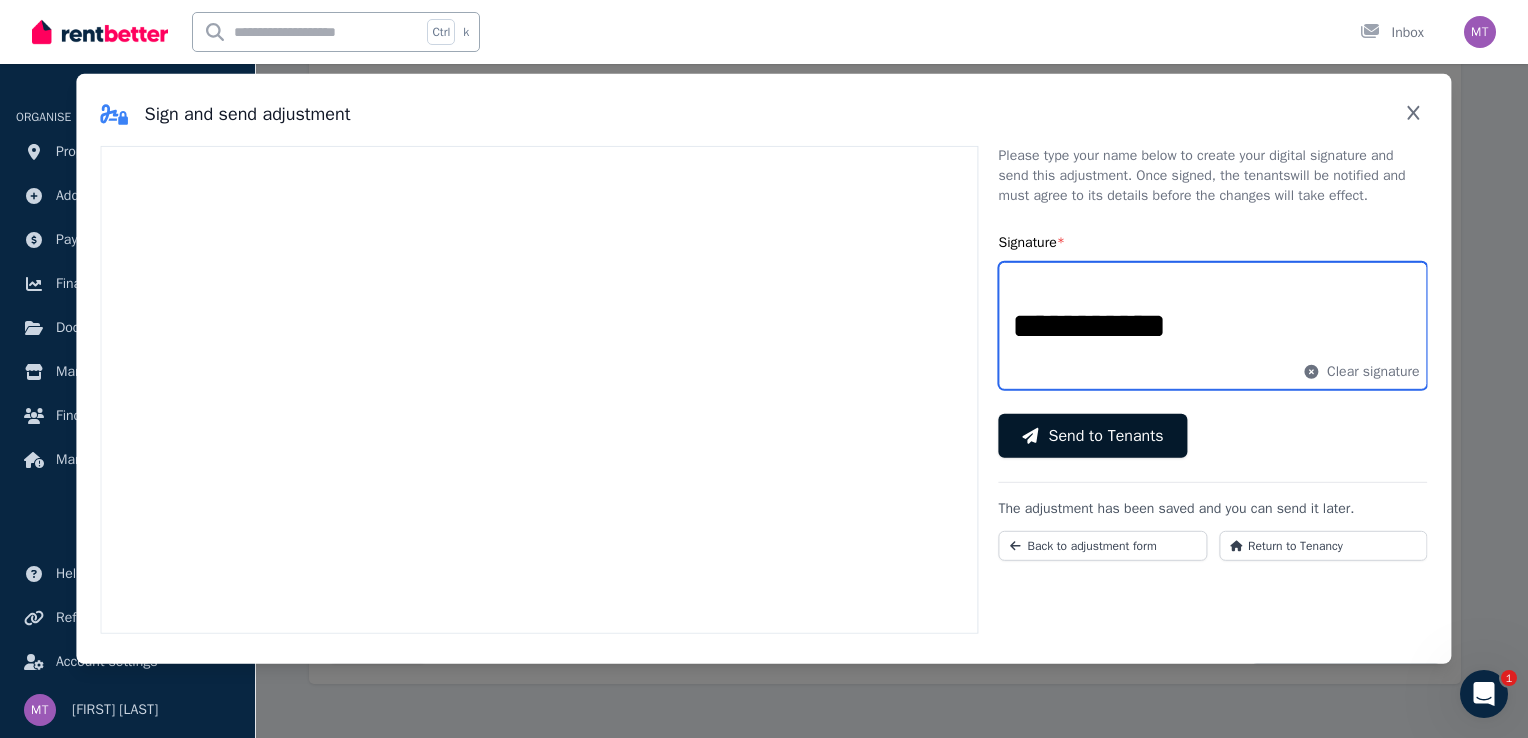 type on "**********" 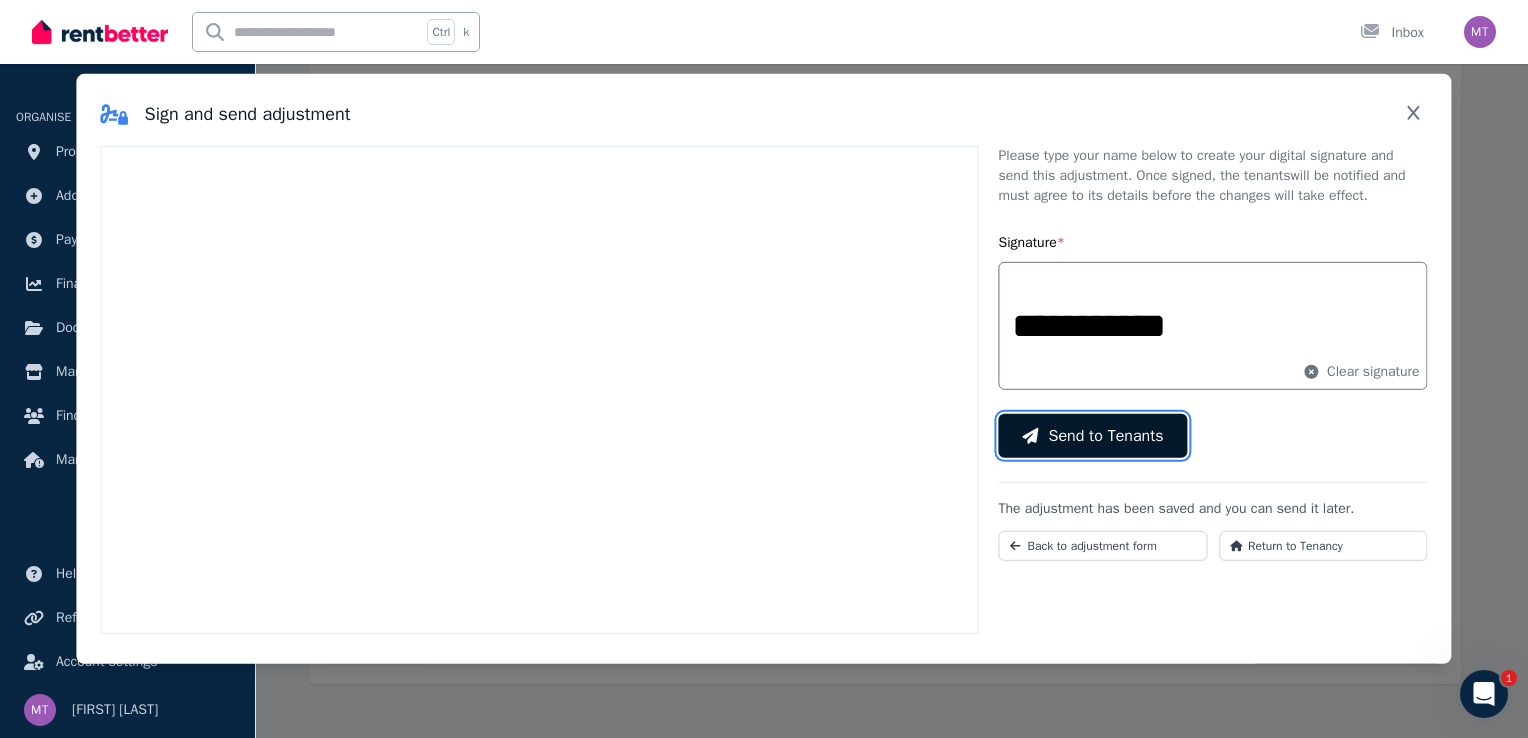 click on "Send to Tenants" at bounding box center [1106, 436] 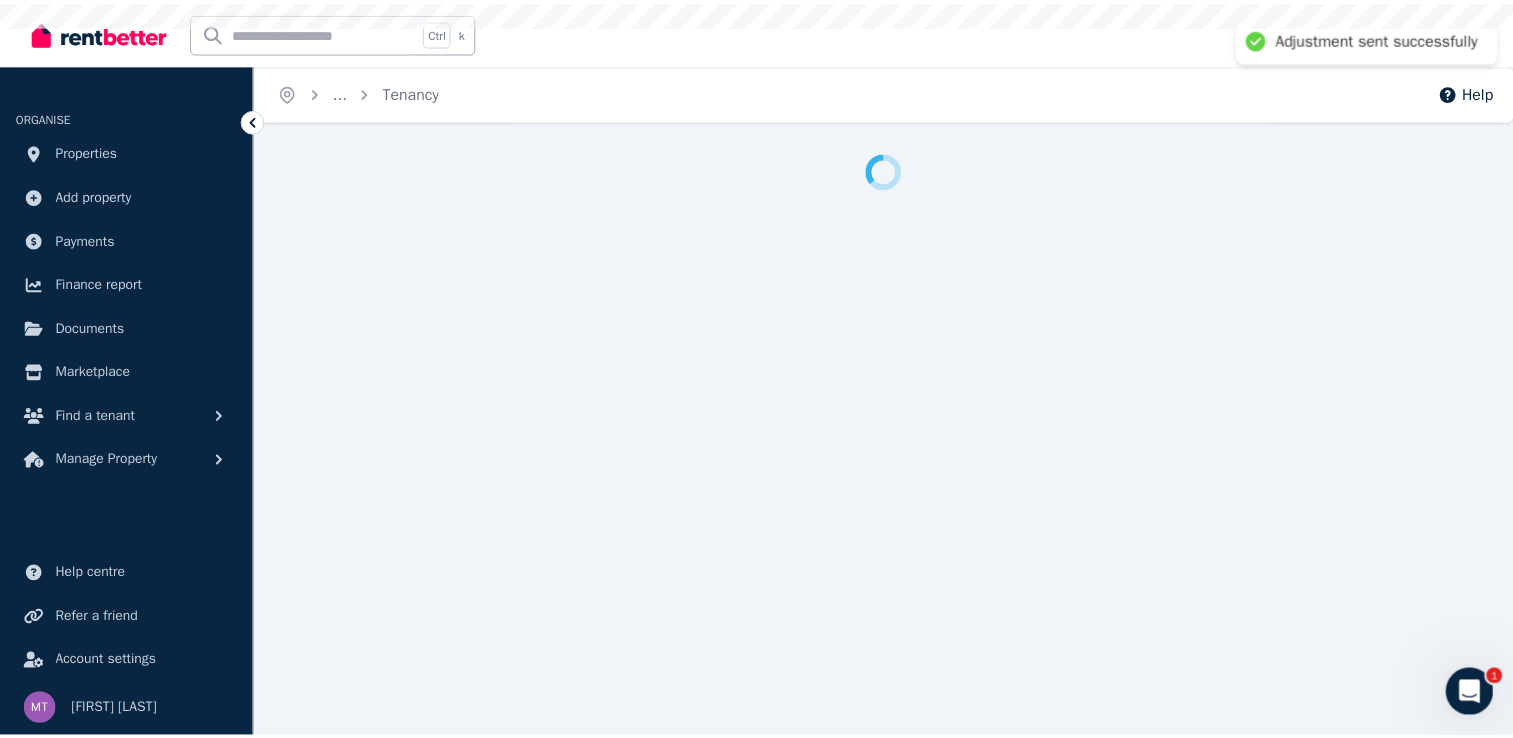 scroll, scrollTop: 0, scrollLeft: 0, axis: both 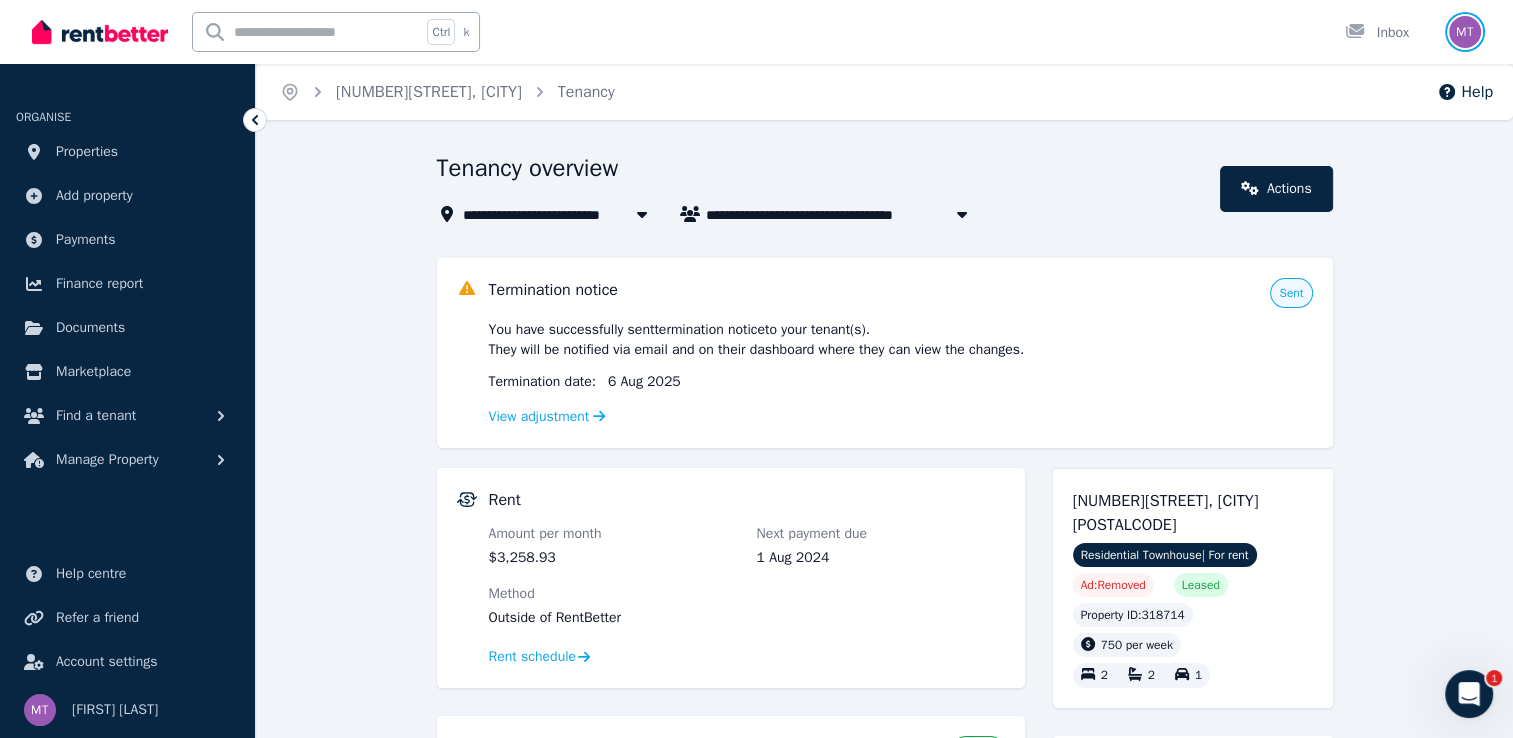 click at bounding box center [1465, 32] 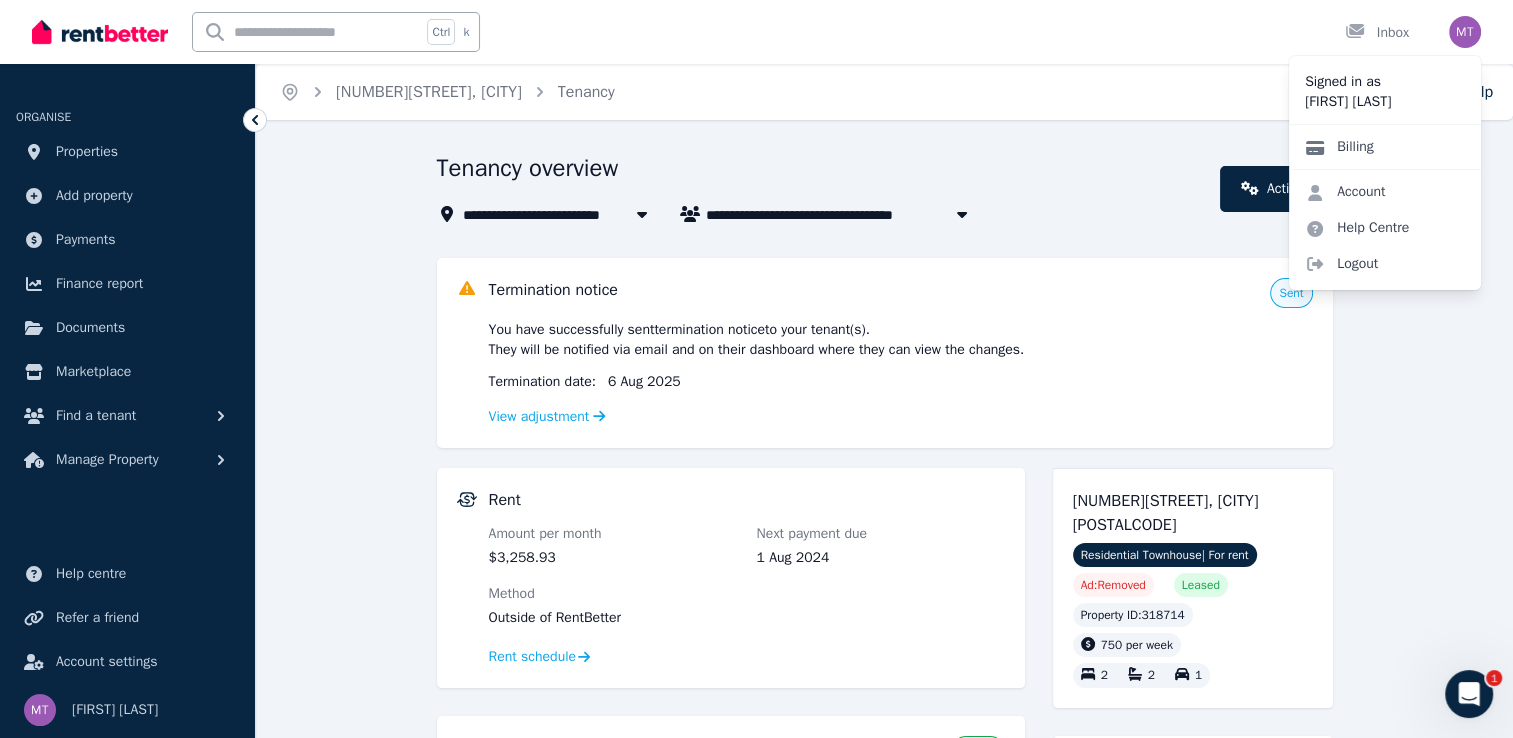 click on "Billing" at bounding box center (1339, 147) 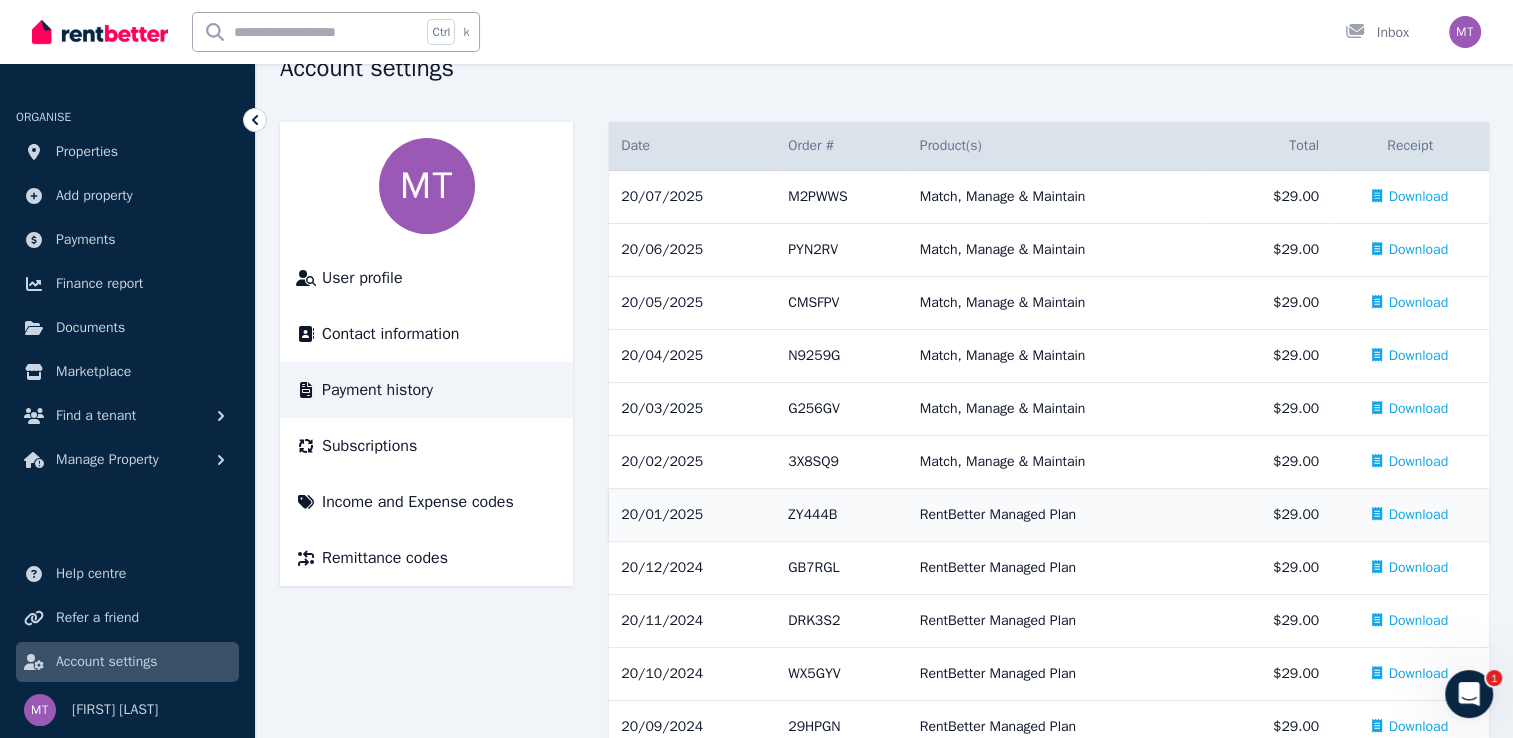 scroll, scrollTop: 65, scrollLeft: 0, axis: vertical 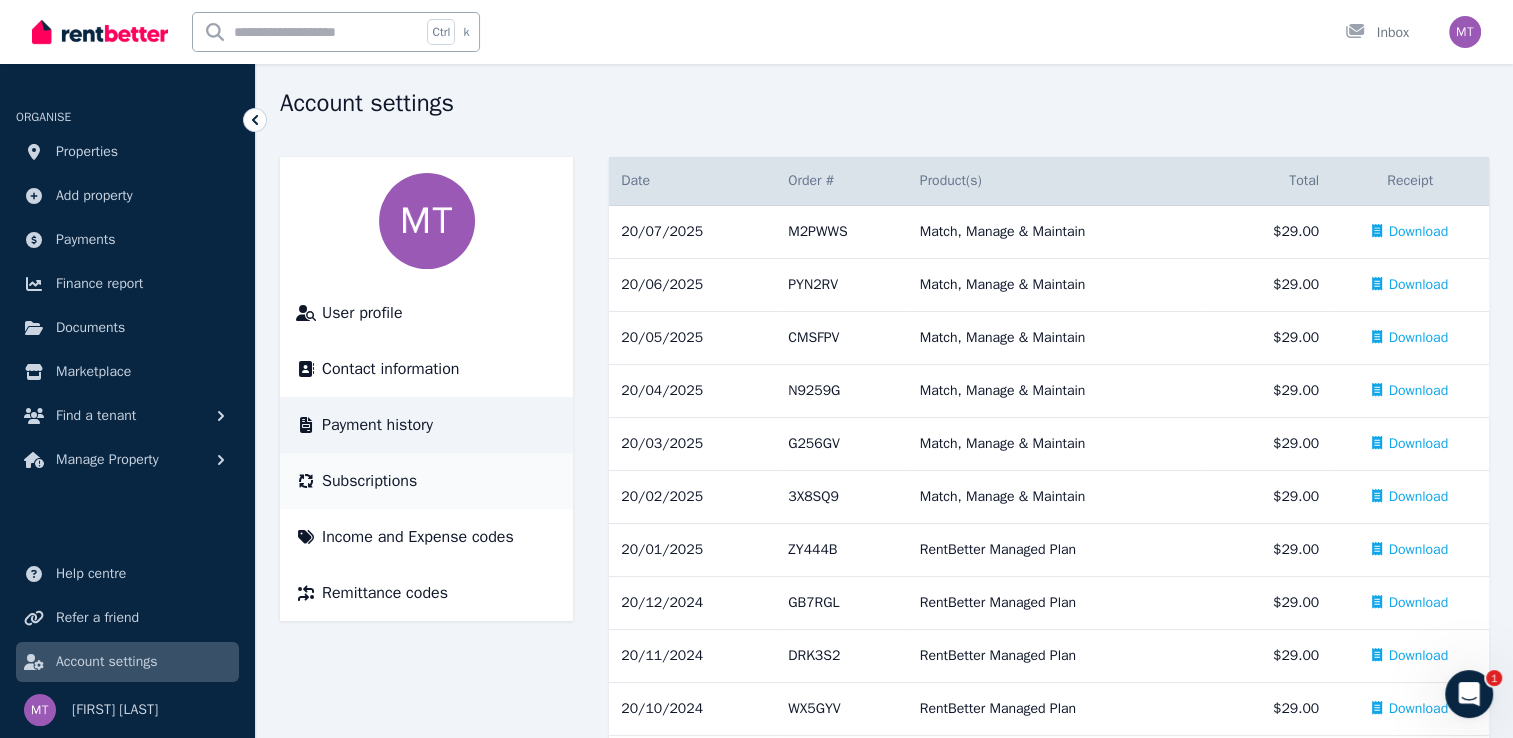 click on "Subscriptions" at bounding box center [369, 481] 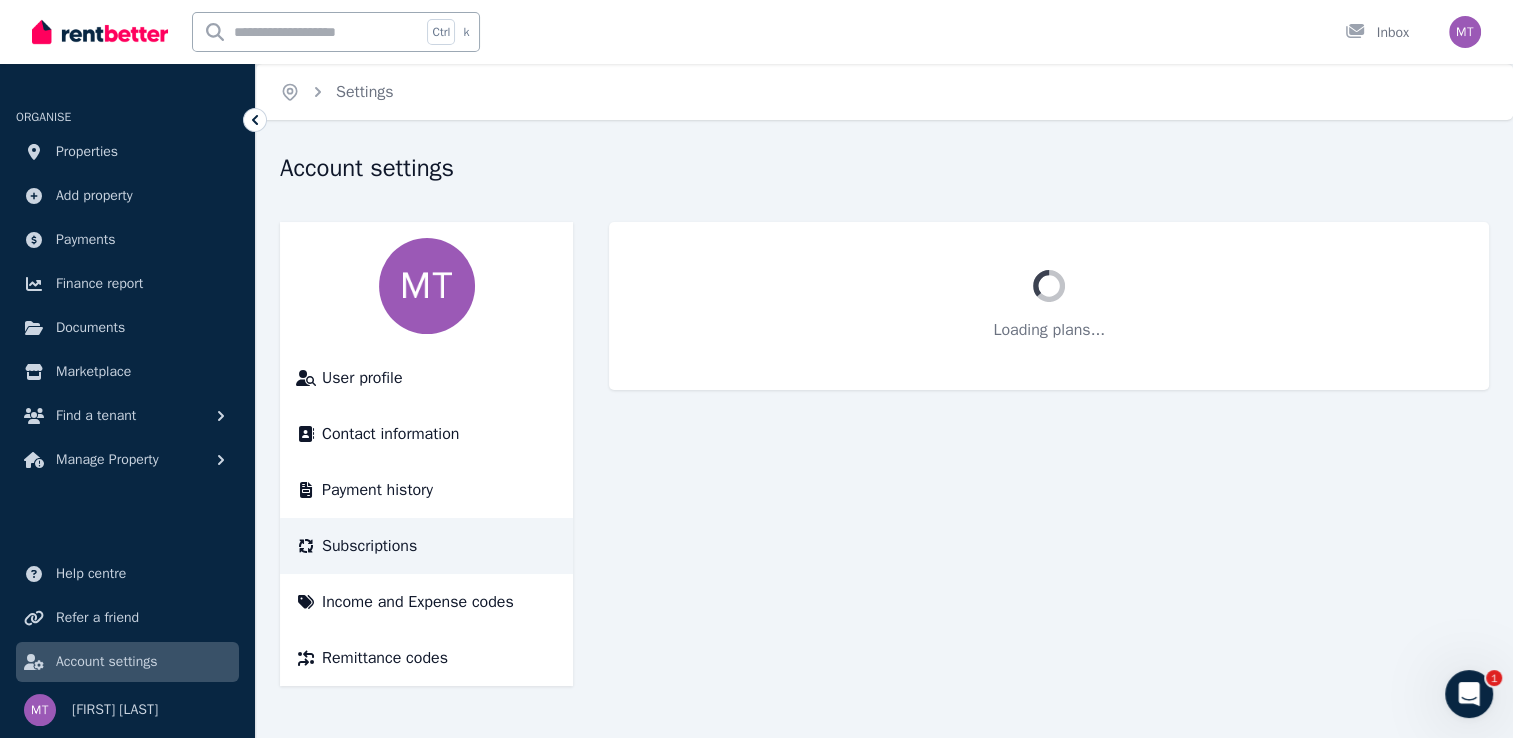 scroll, scrollTop: 0, scrollLeft: 0, axis: both 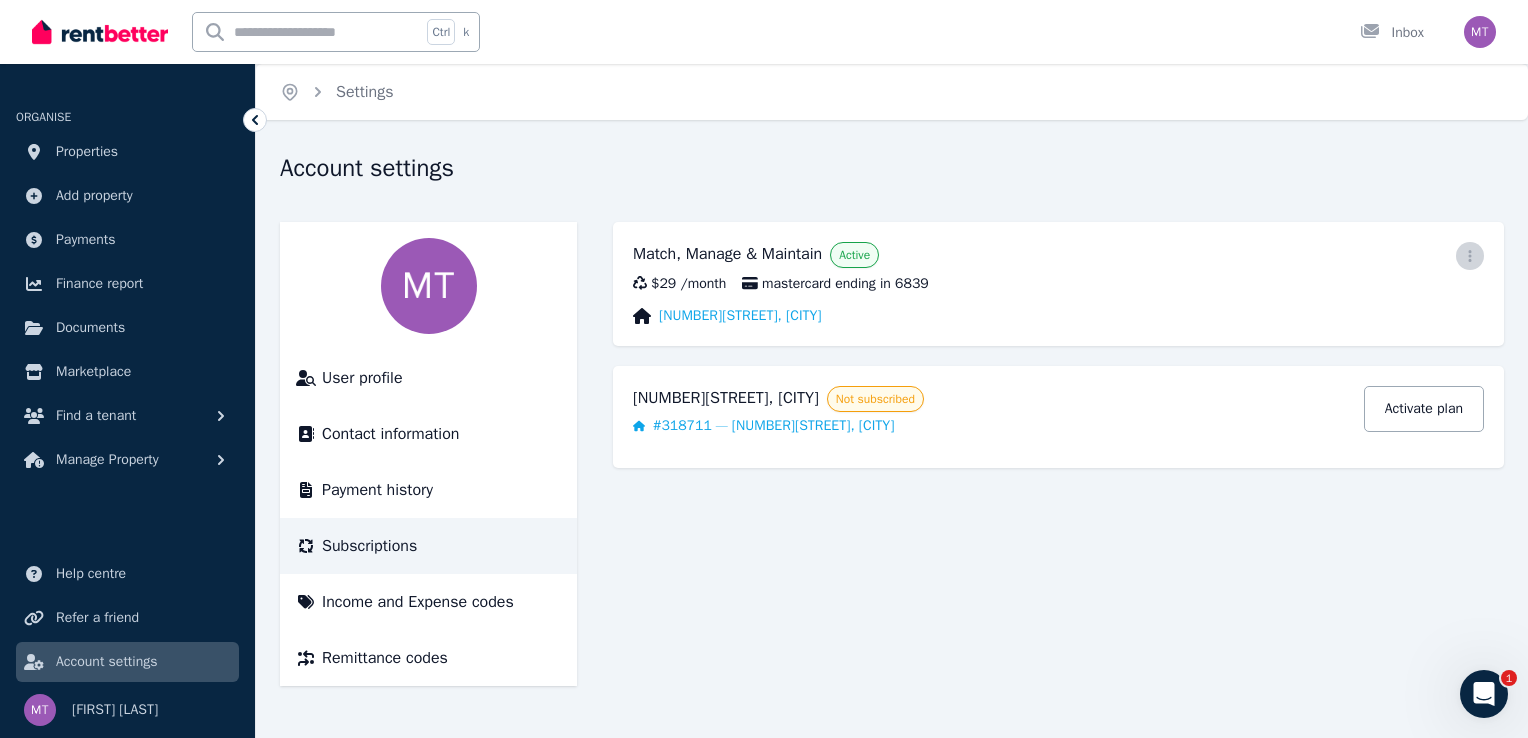 click 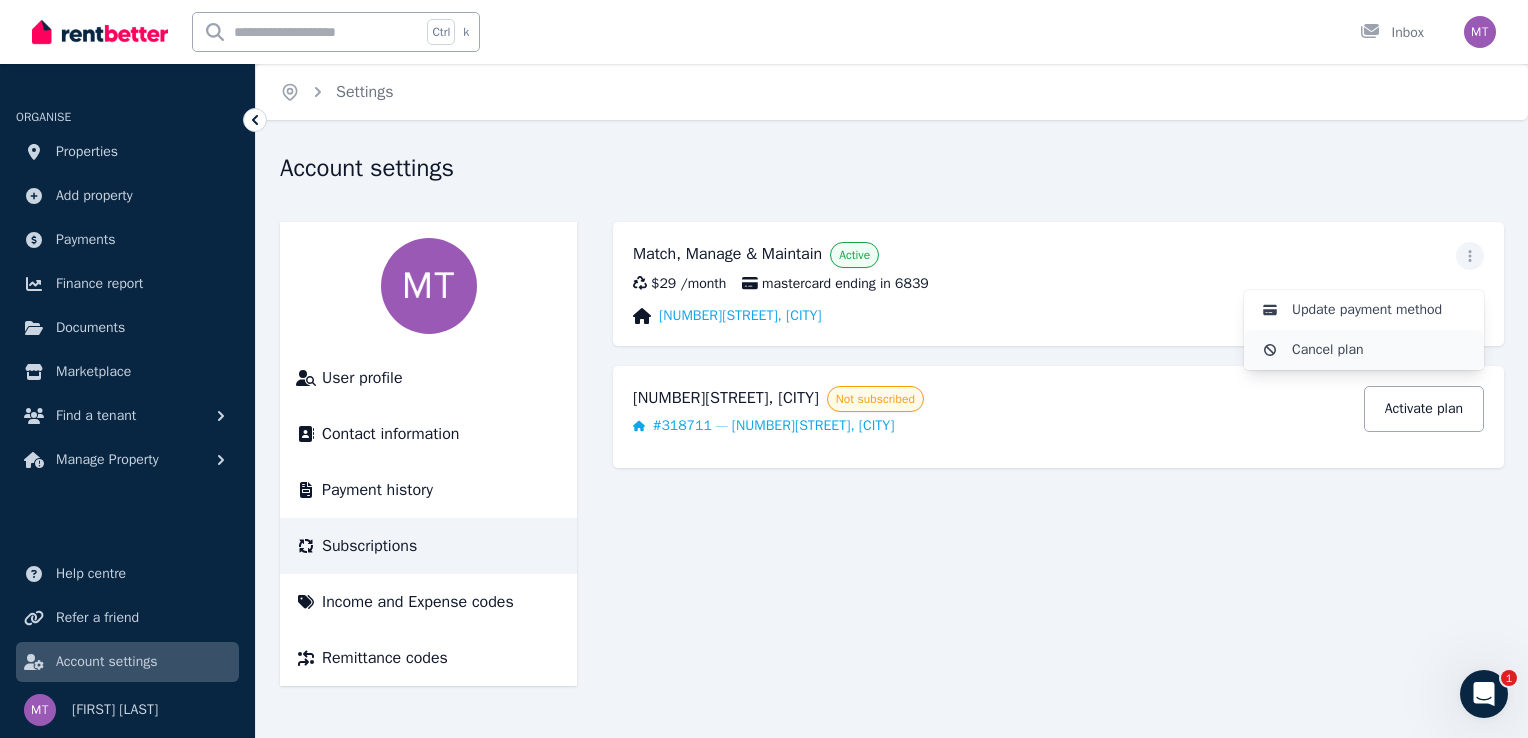 click on "Cancel plan" at bounding box center (1380, 350) 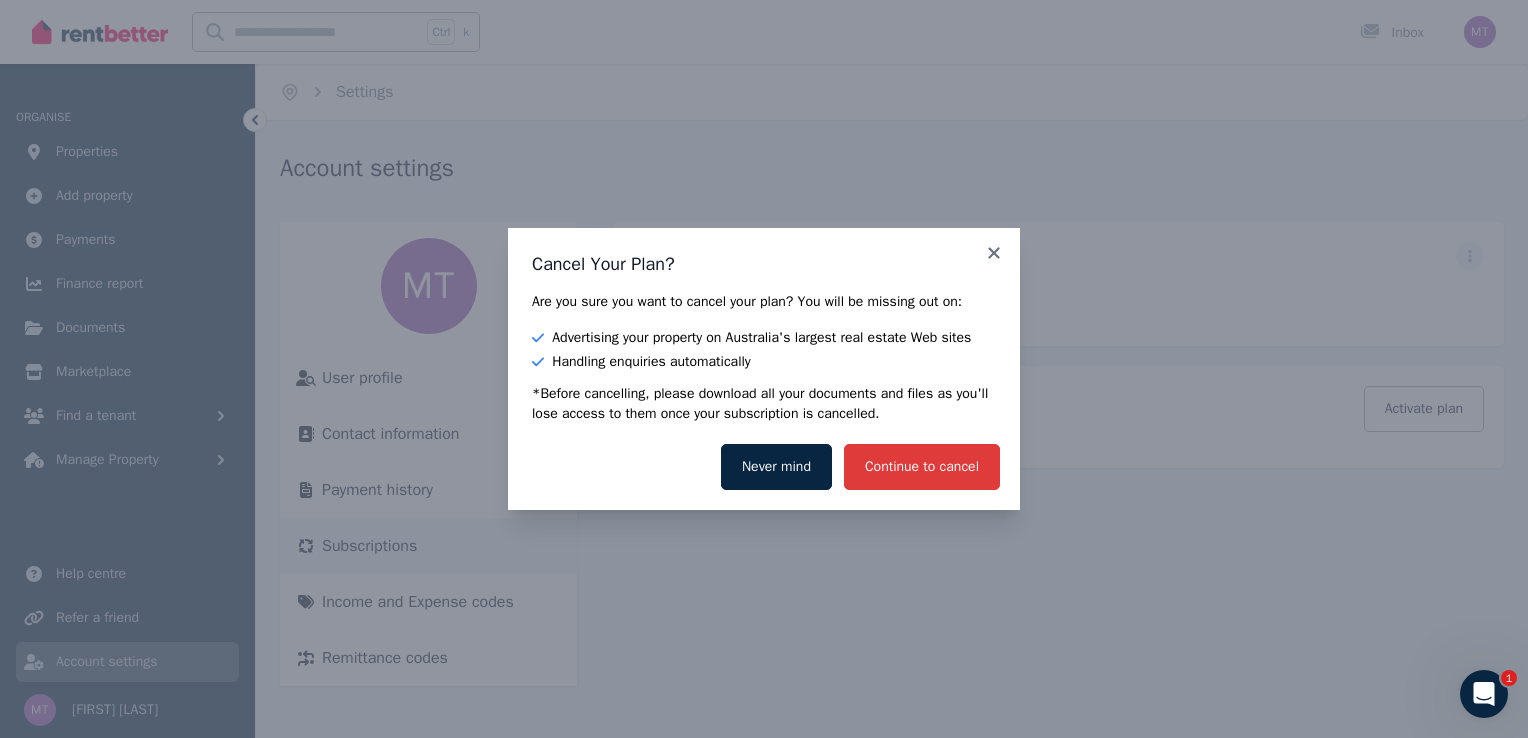 click on "Continue to cancel" at bounding box center (922, 467) 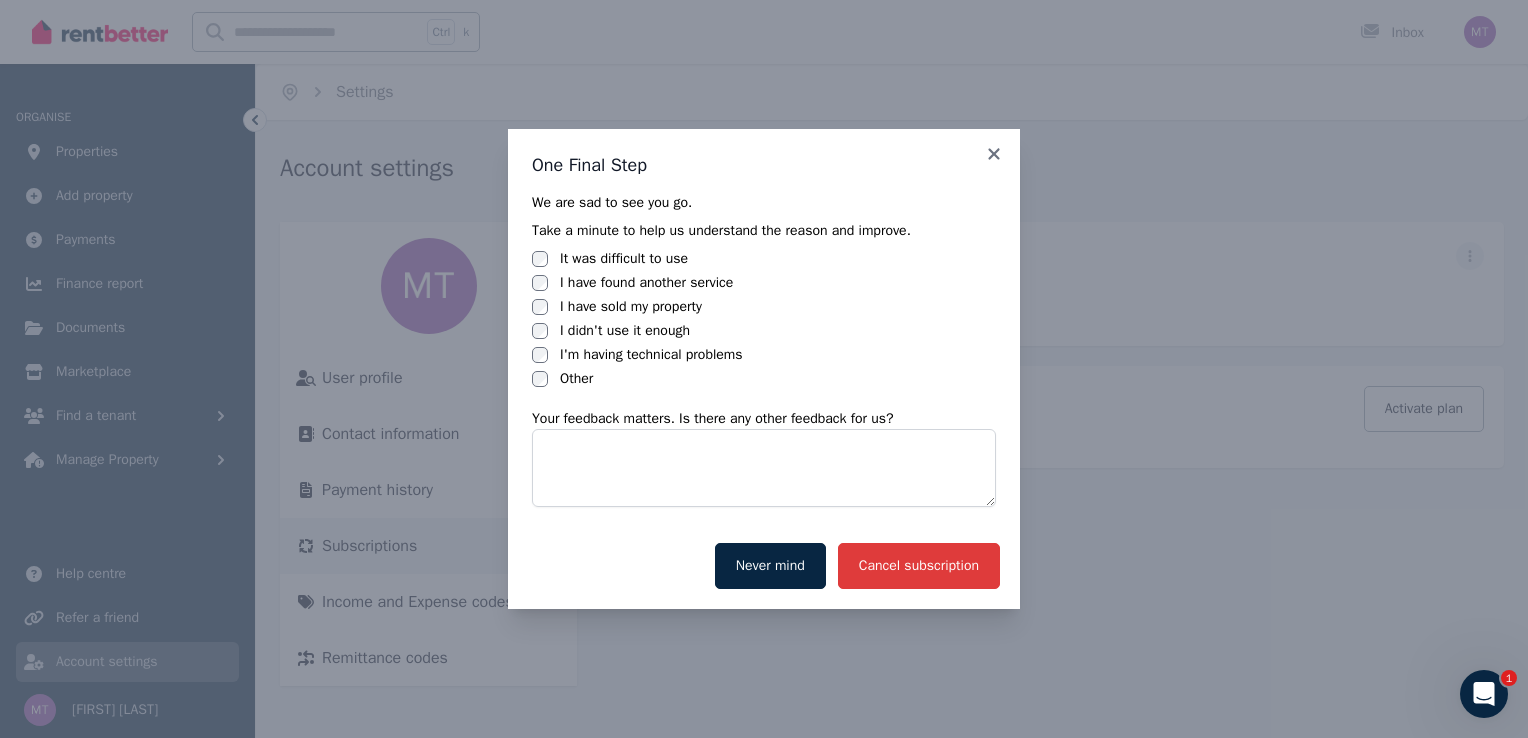 click on "Cancel subscription" at bounding box center [919, 566] 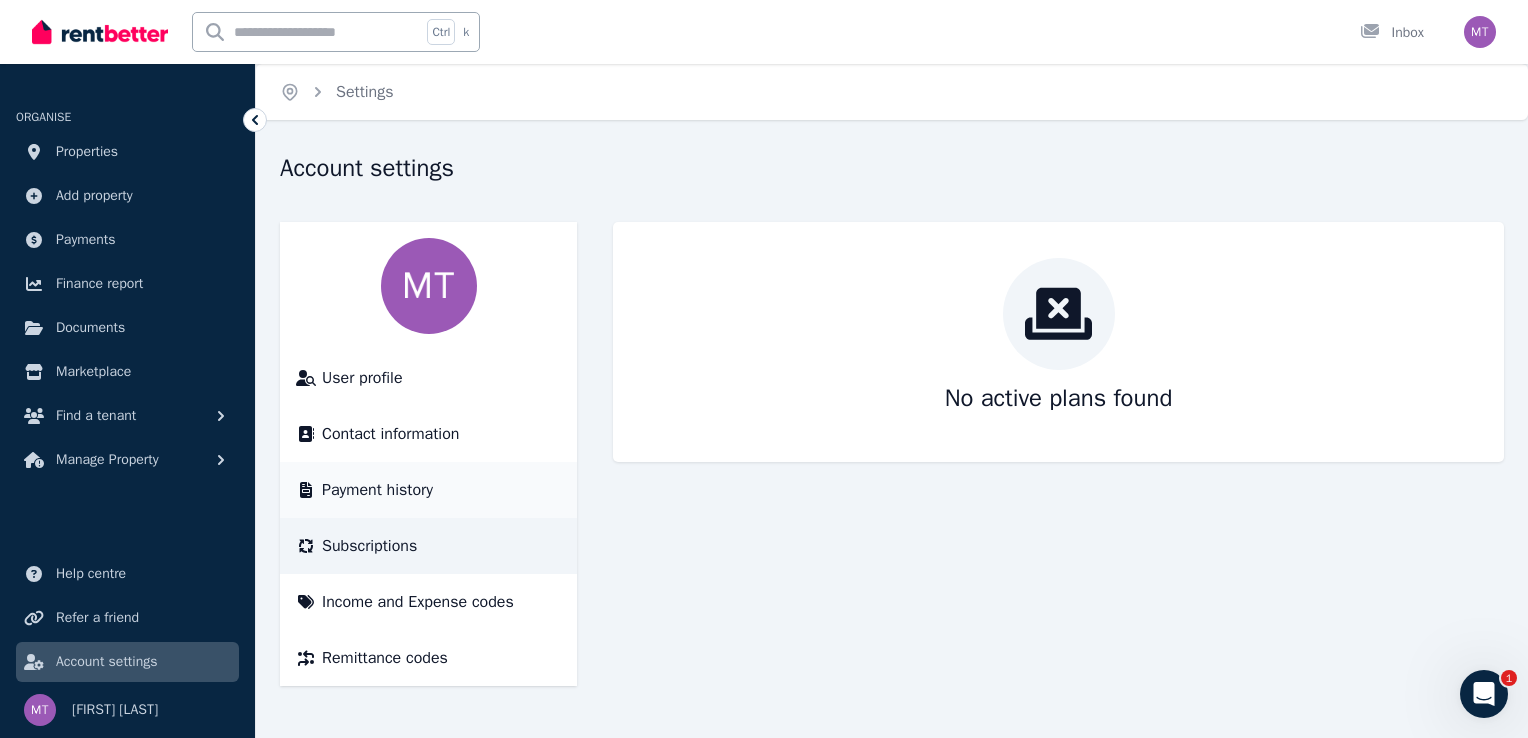 drag, startPoint x: 375, startPoint y: 490, endPoint x: 407, endPoint y: 498, distance: 32.984844 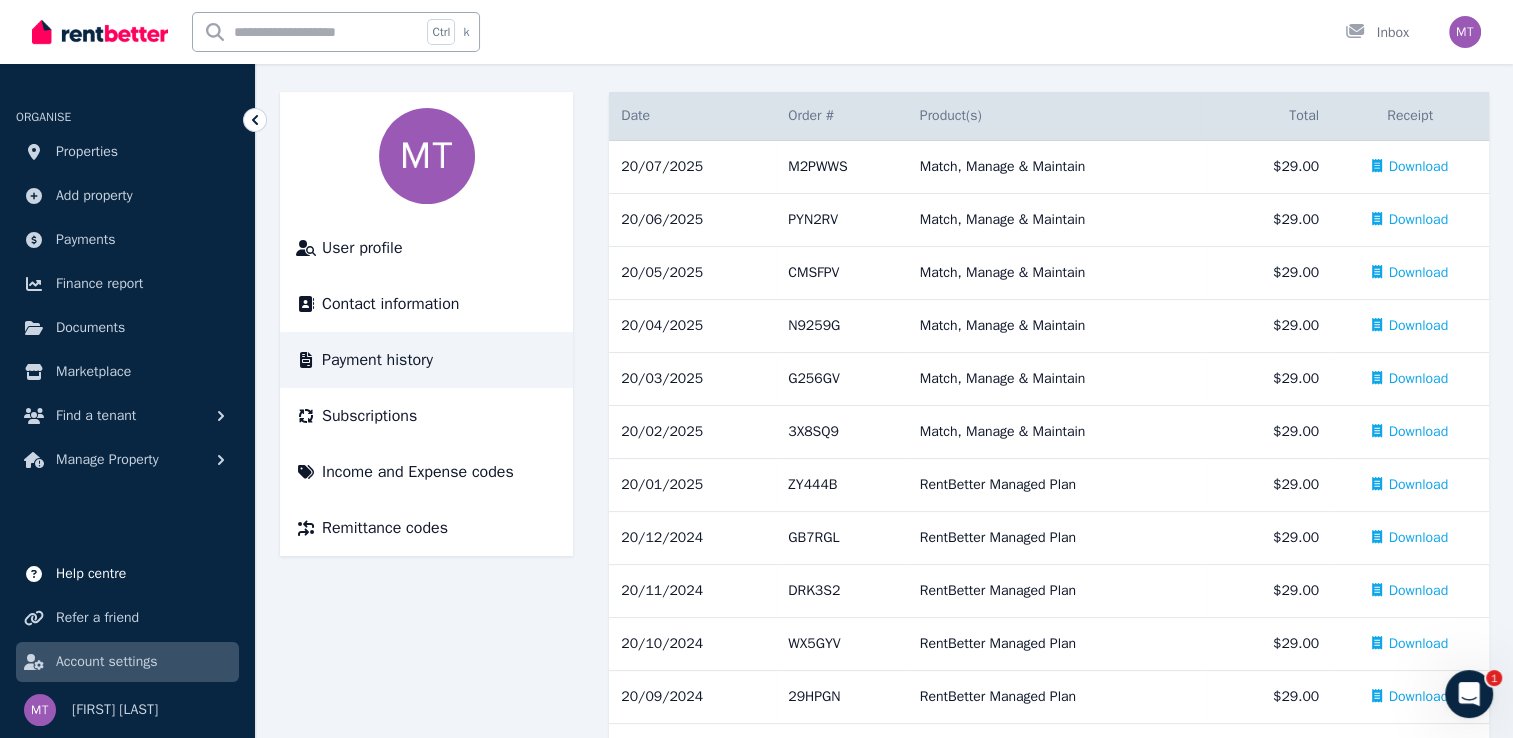 scroll, scrollTop: 0, scrollLeft: 0, axis: both 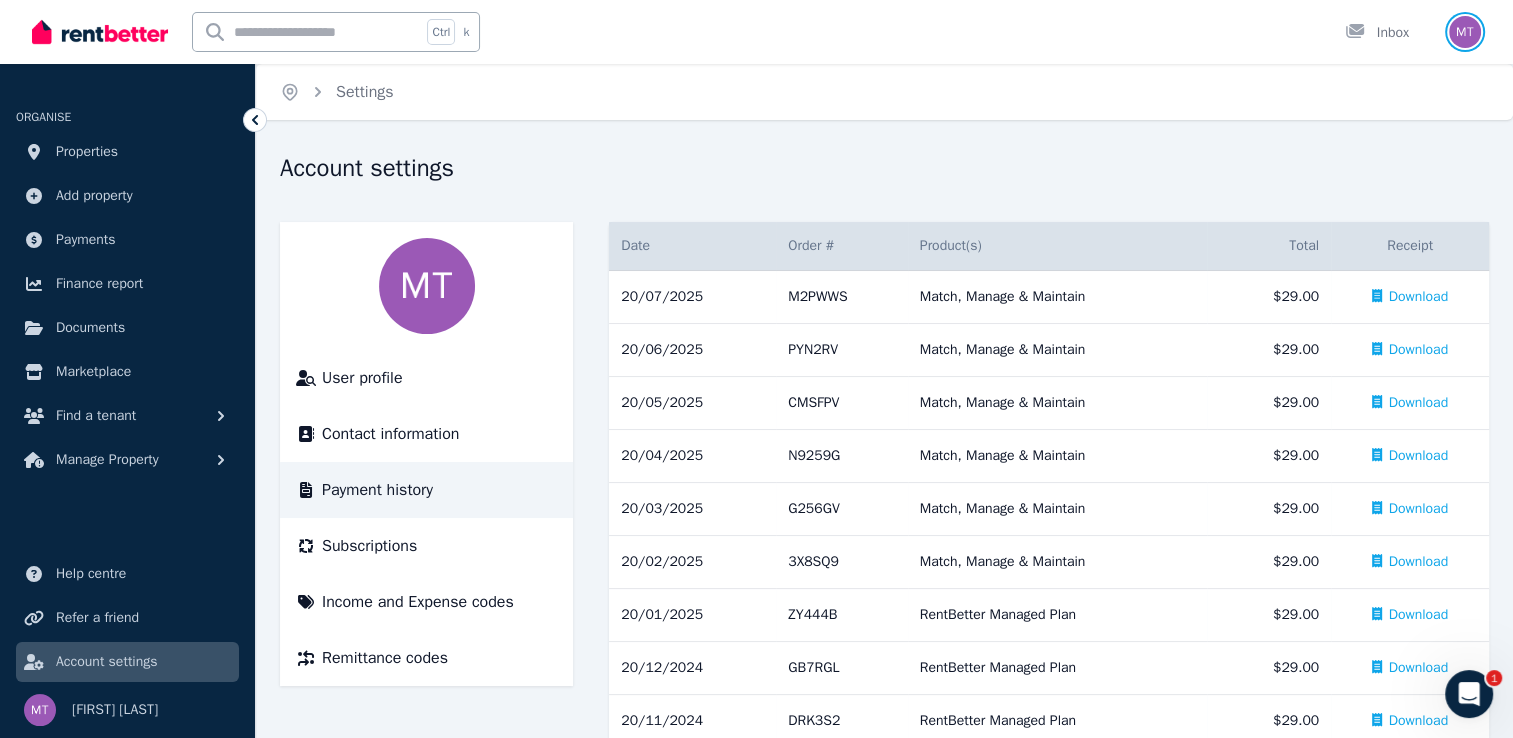 click at bounding box center (1465, 32) 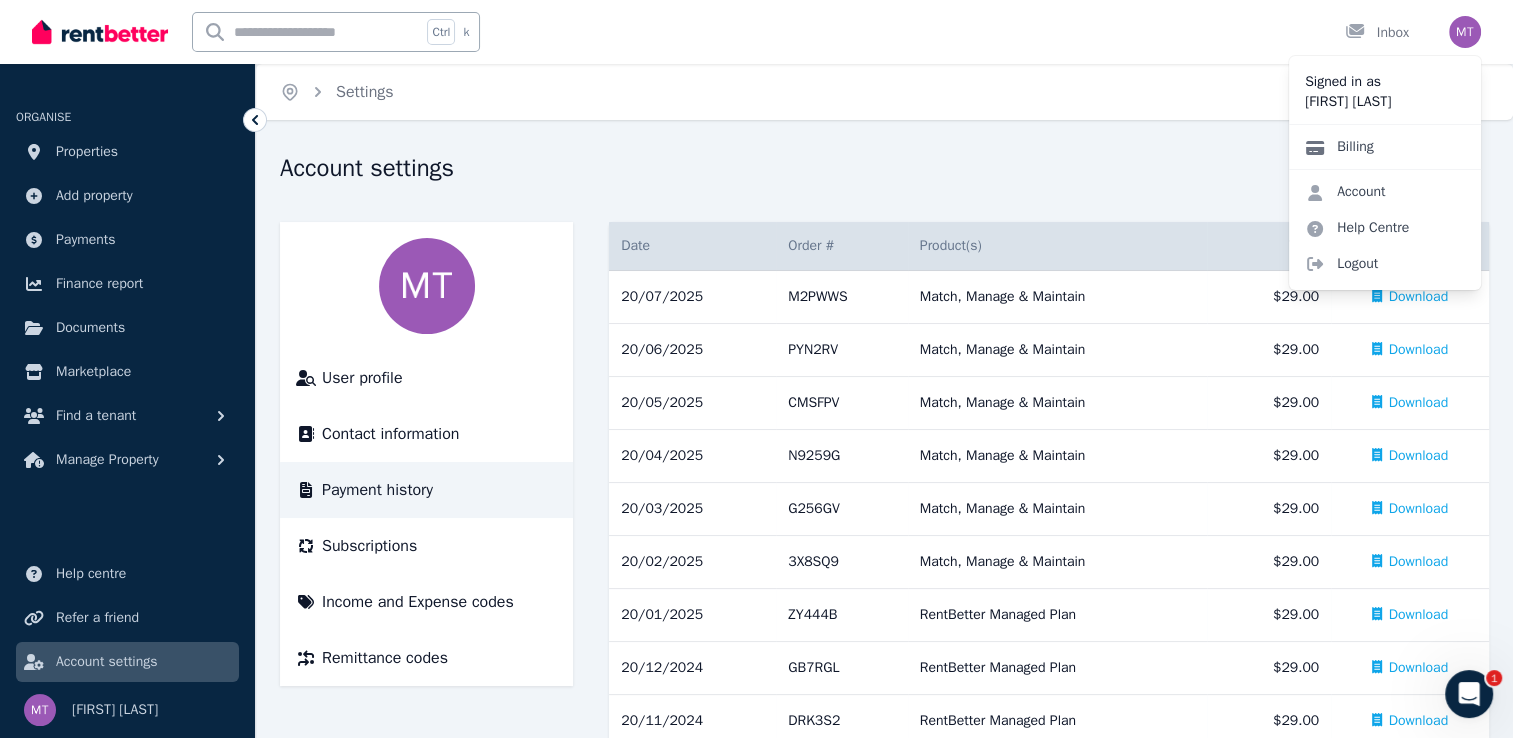 click on "Billing" at bounding box center [1339, 147] 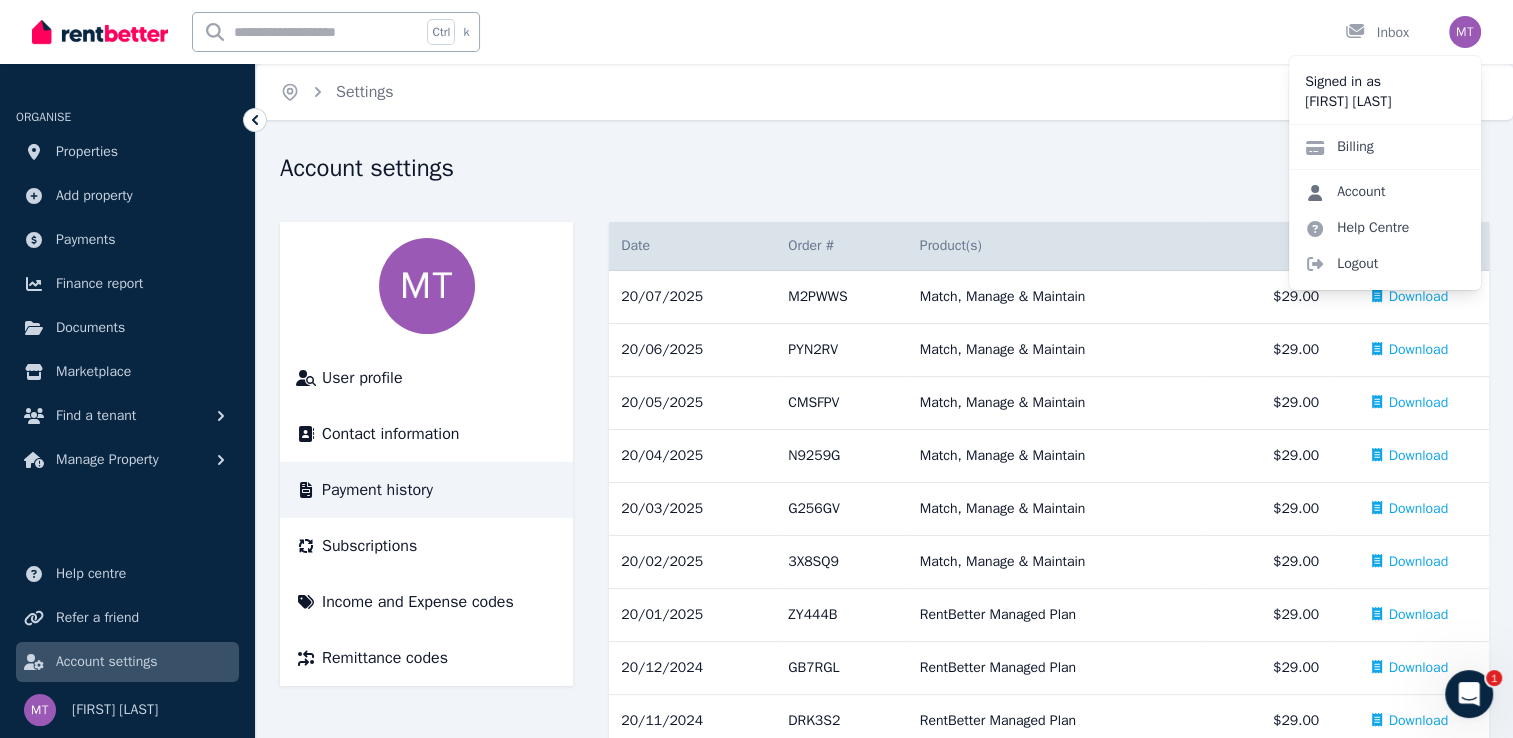 click on "Account" at bounding box center [1345, 192] 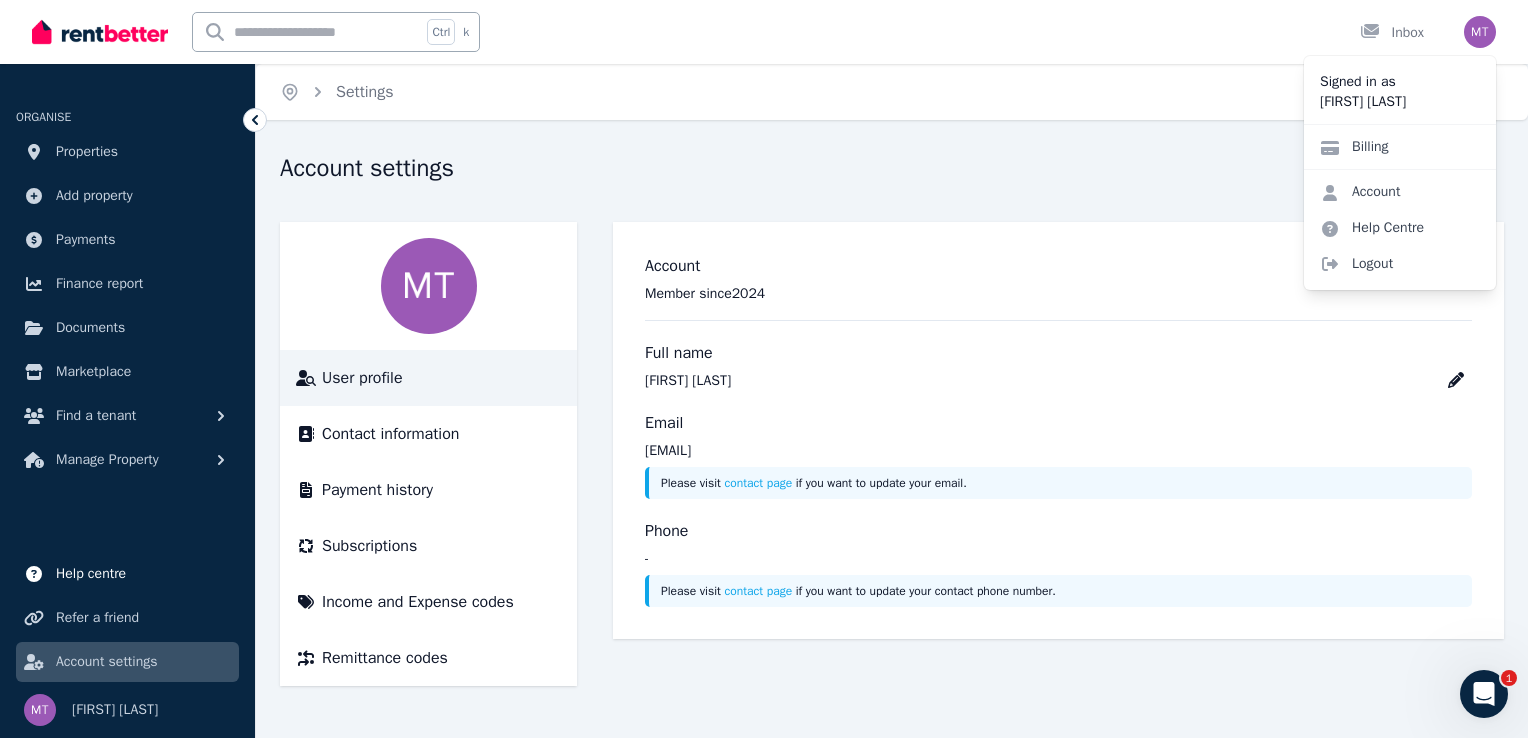 click on "Help centre" at bounding box center [91, 574] 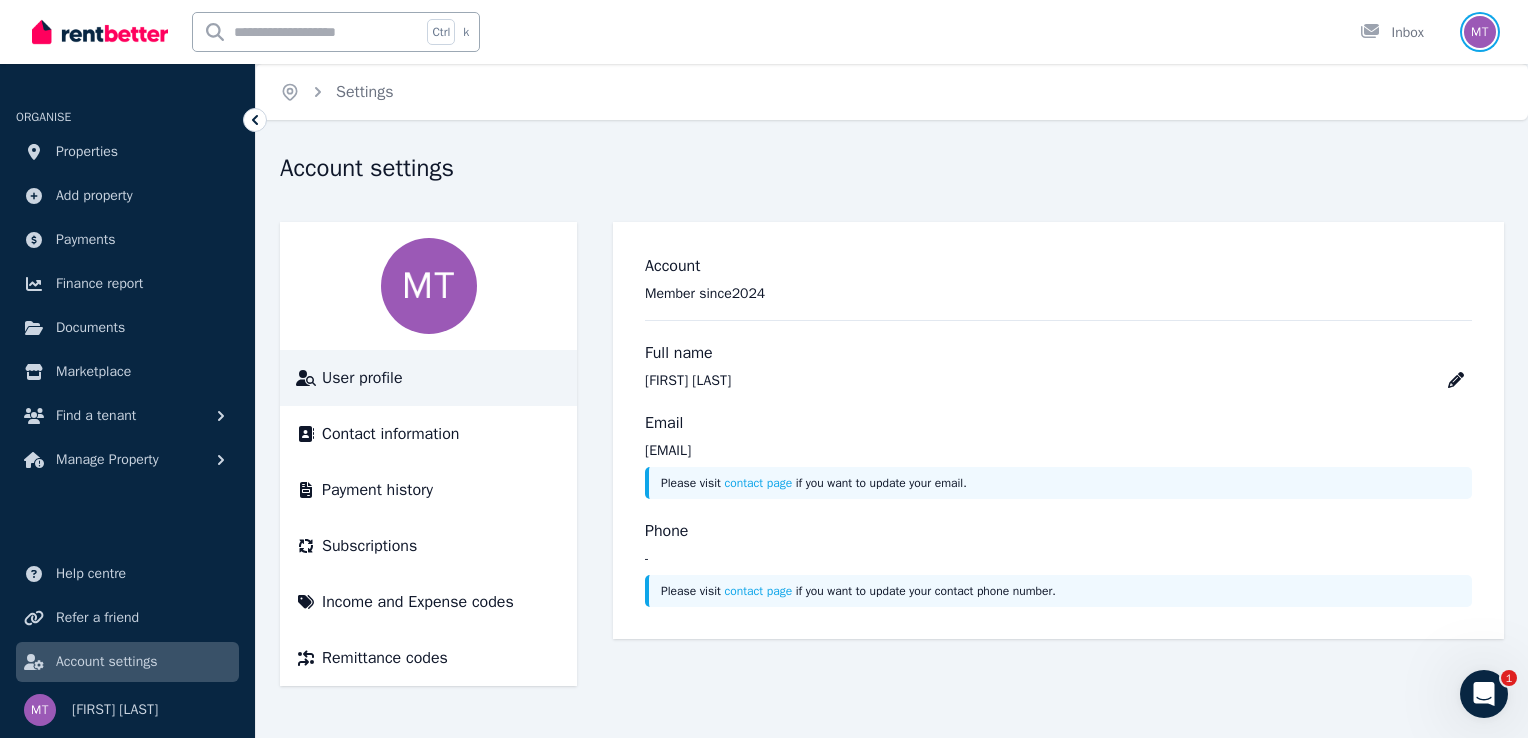click at bounding box center (1480, 32) 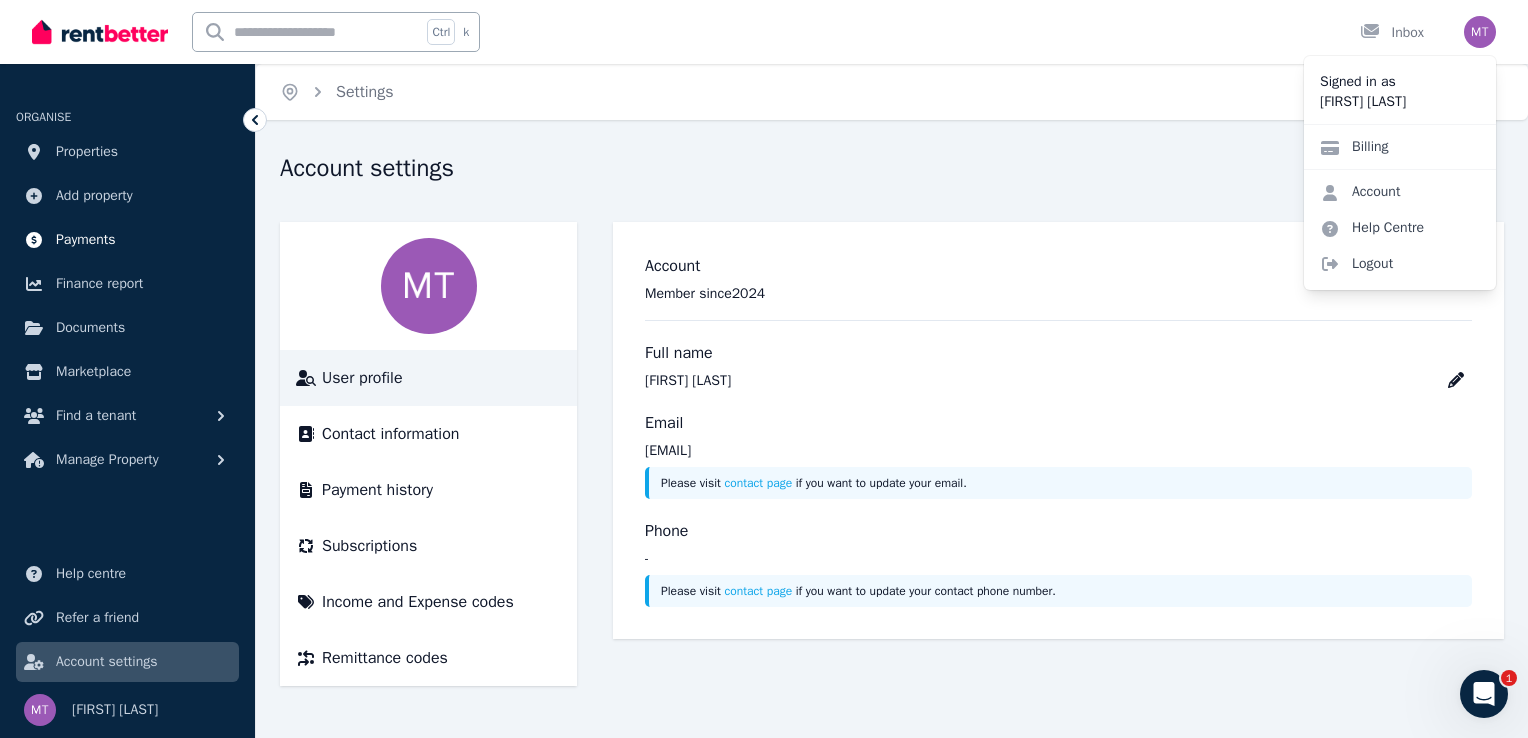 click on "Payments" at bounding box center (86, 240) 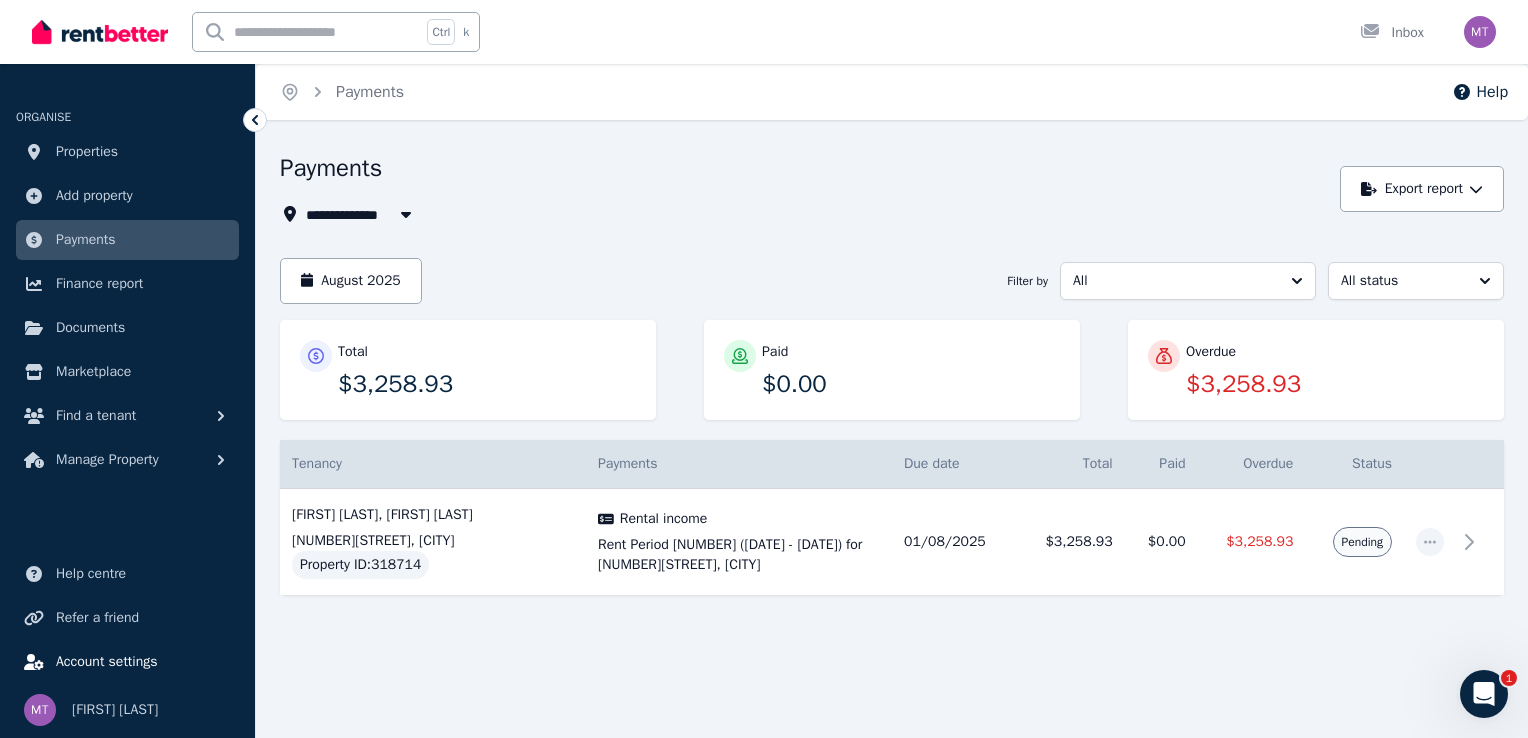 click on "Account settings" at bounding box center [107, 662] 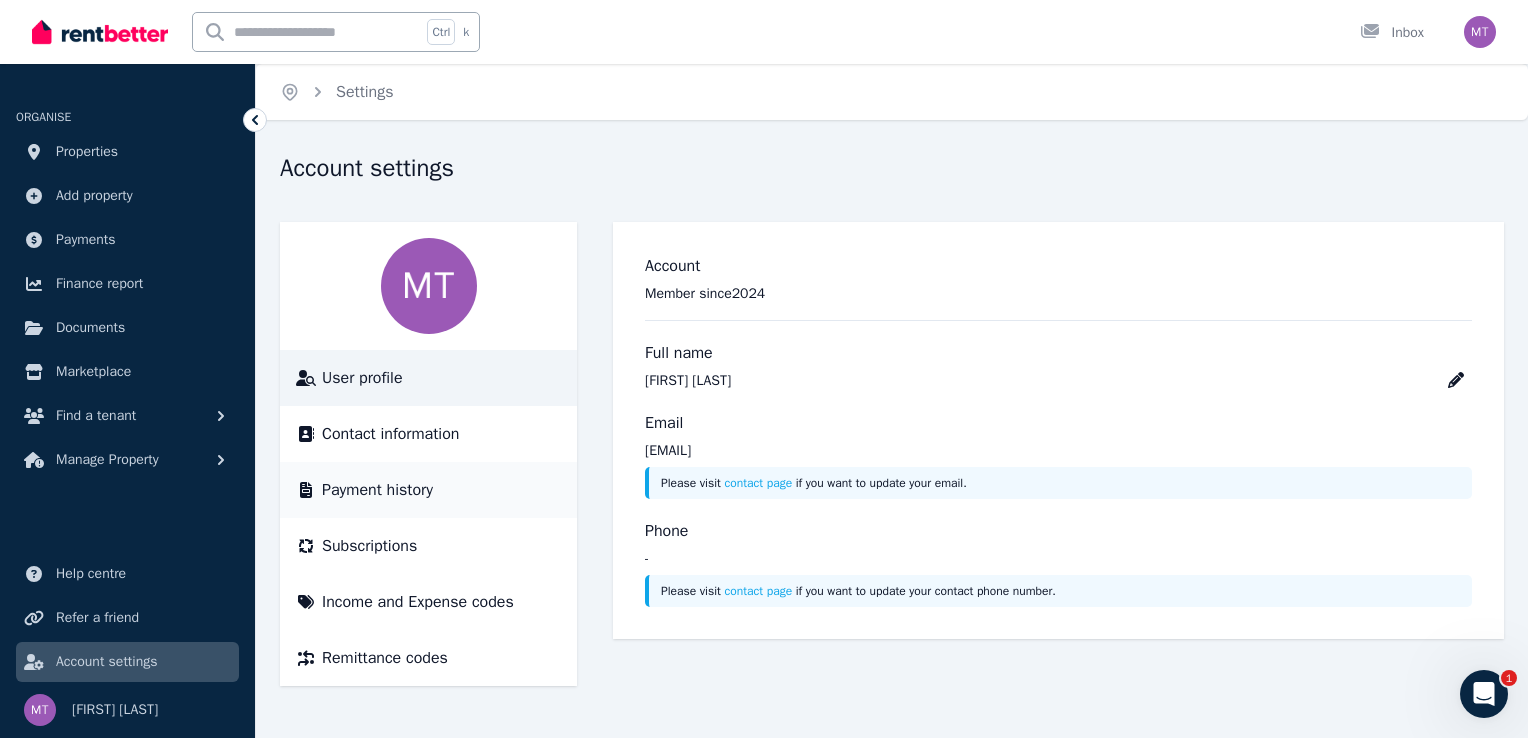 click on "Payment history" at bounding box center [377, 490] 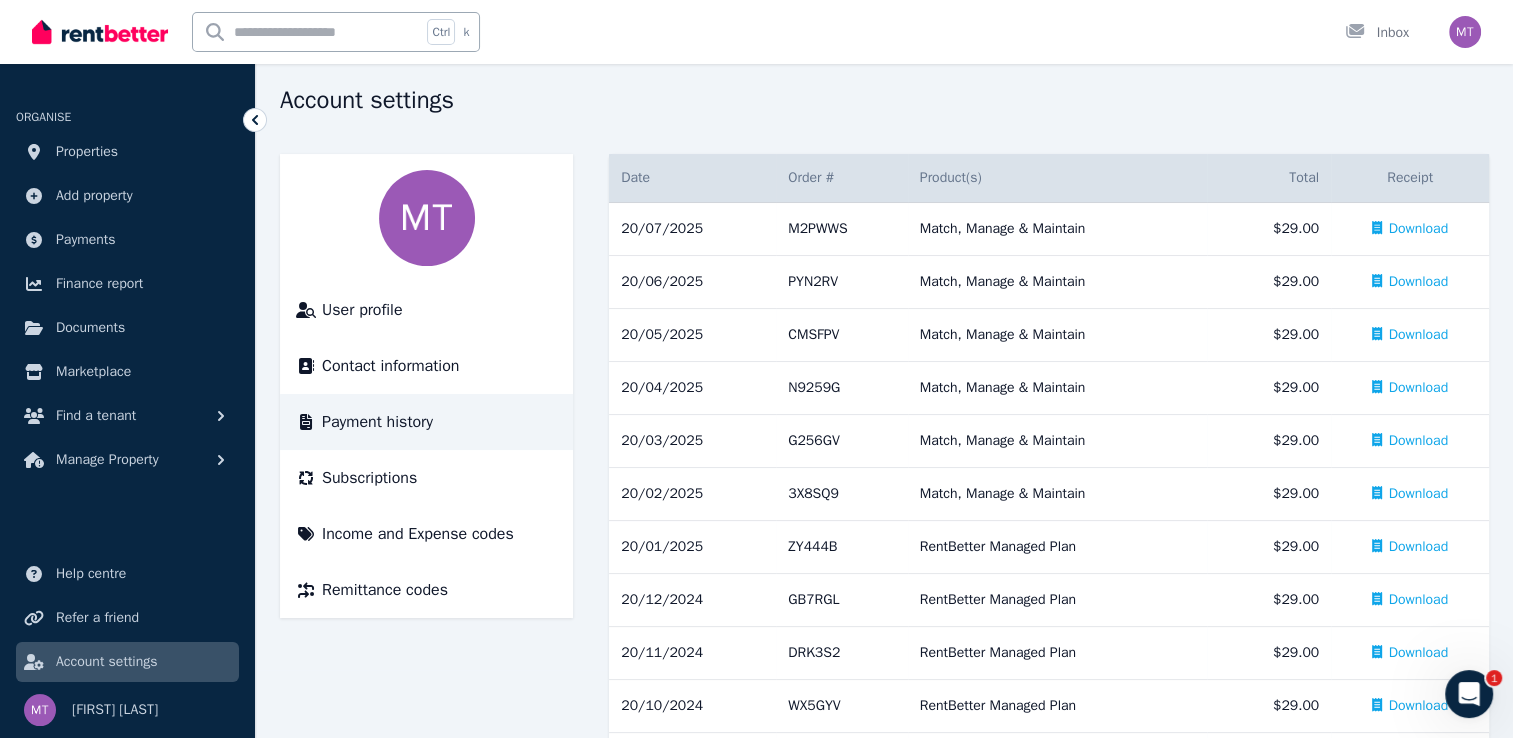 scroll, scrollTop: 0, scrollLeft: 0, axis: both 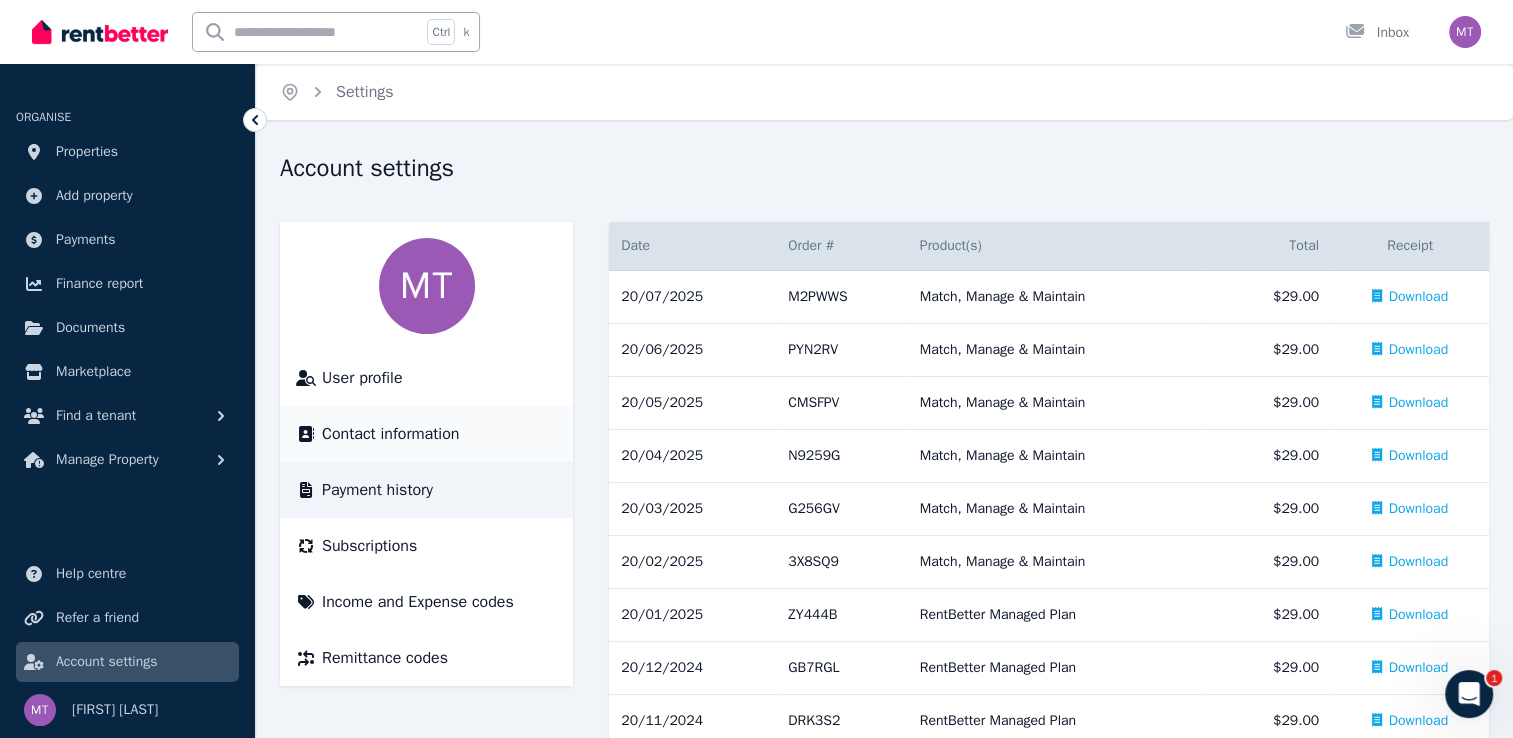 click on "Contact information" at bounding box center [390, 434] 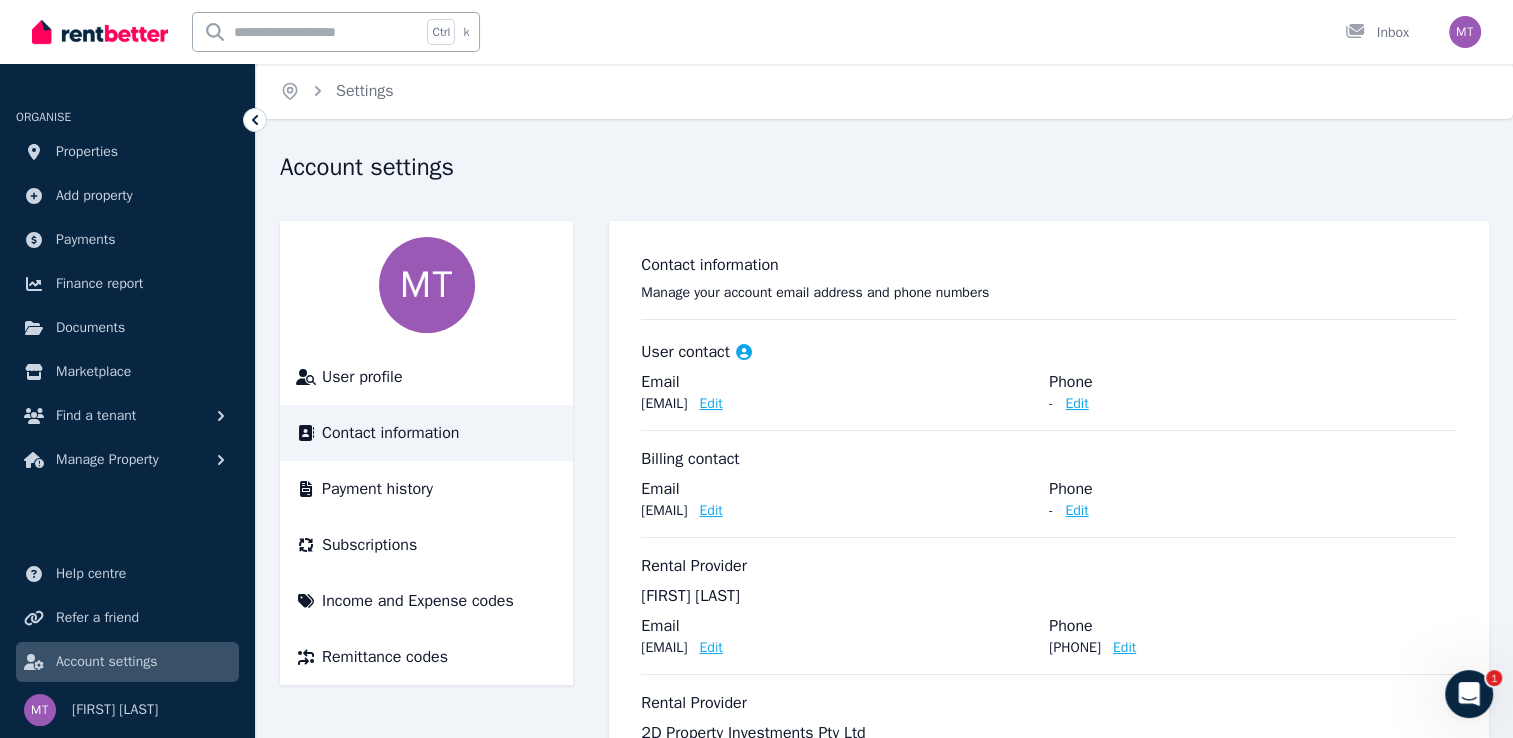 scroll, scrollTop: 0, scrollLeft: 0, axis: both 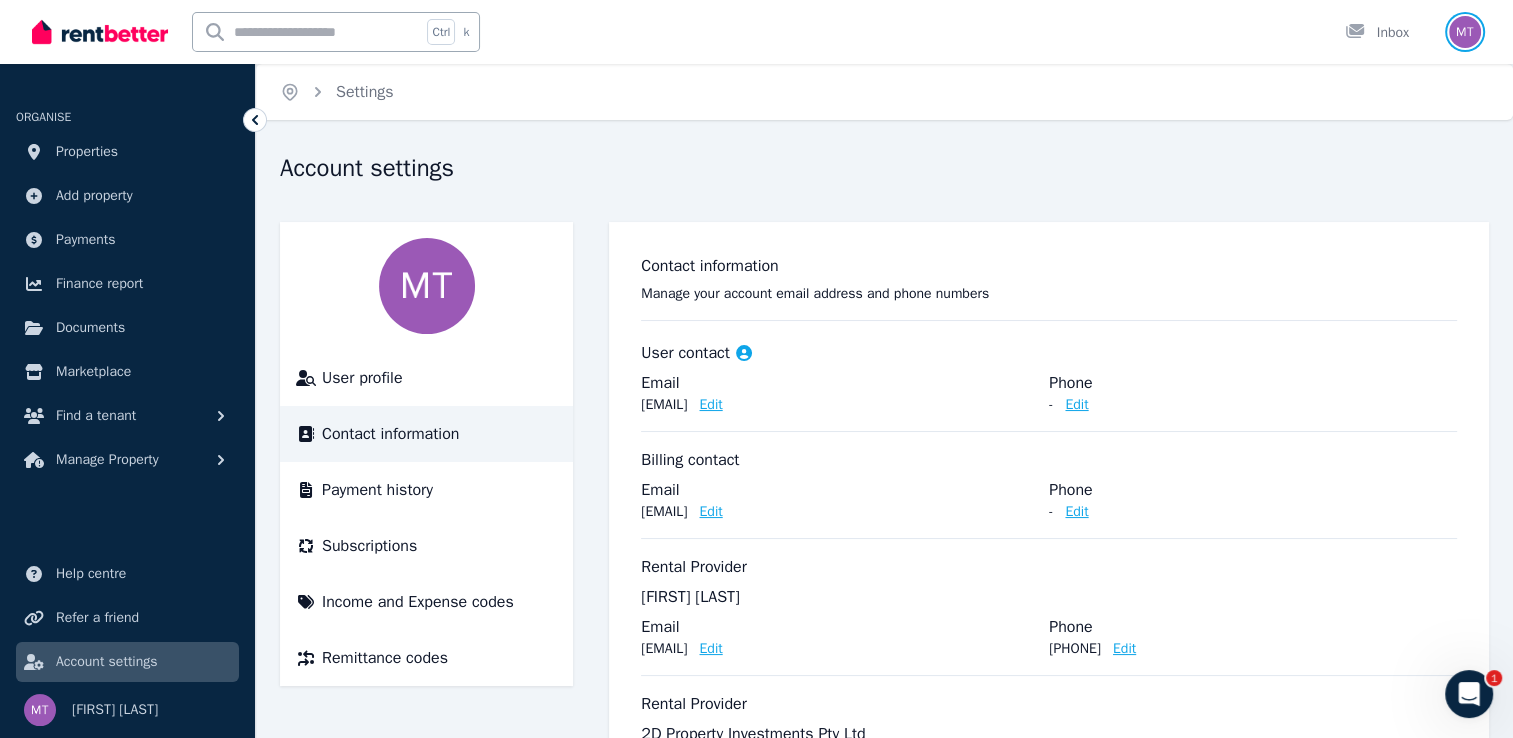 click at bounding box center (1465, 32) 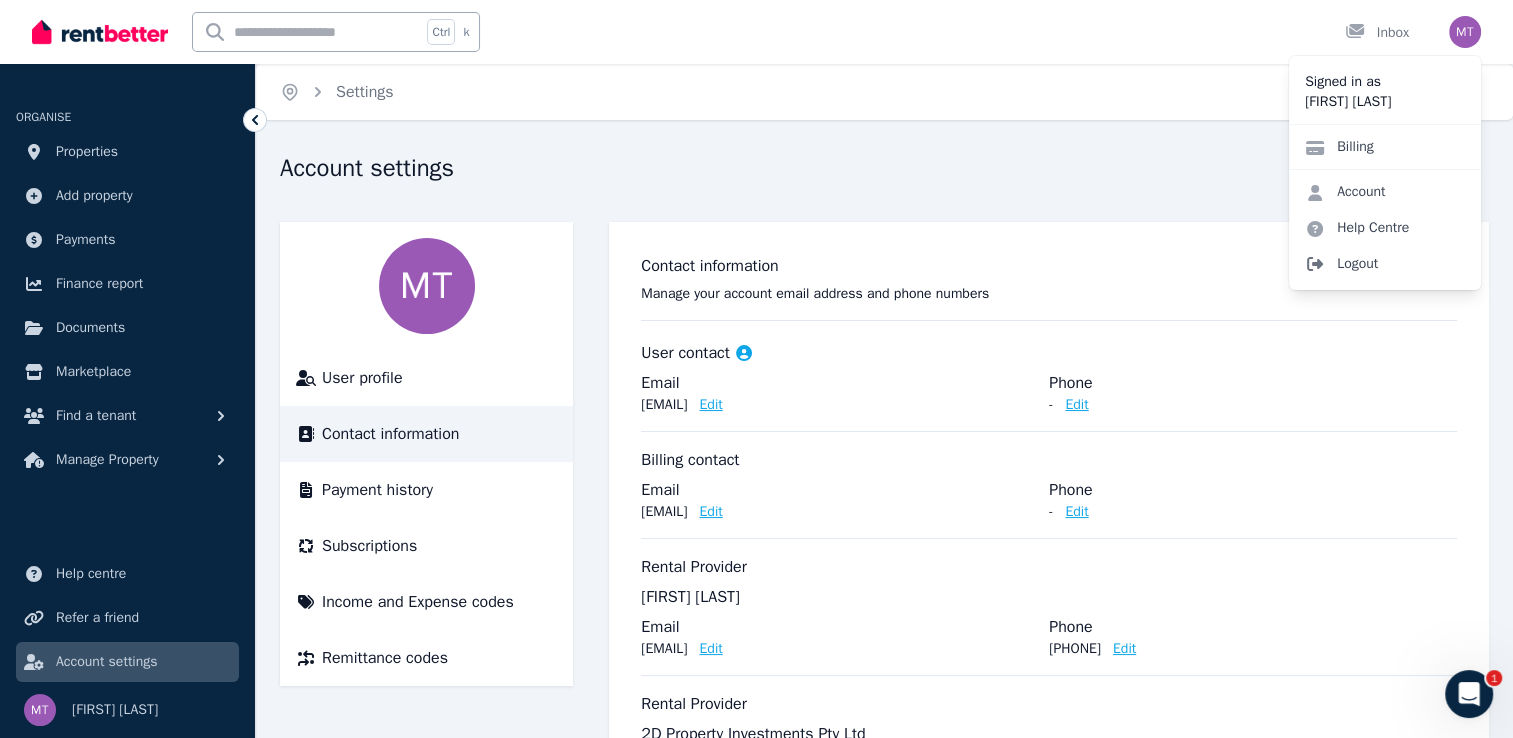 click on "Logout" at bounding box center [1385, 264] 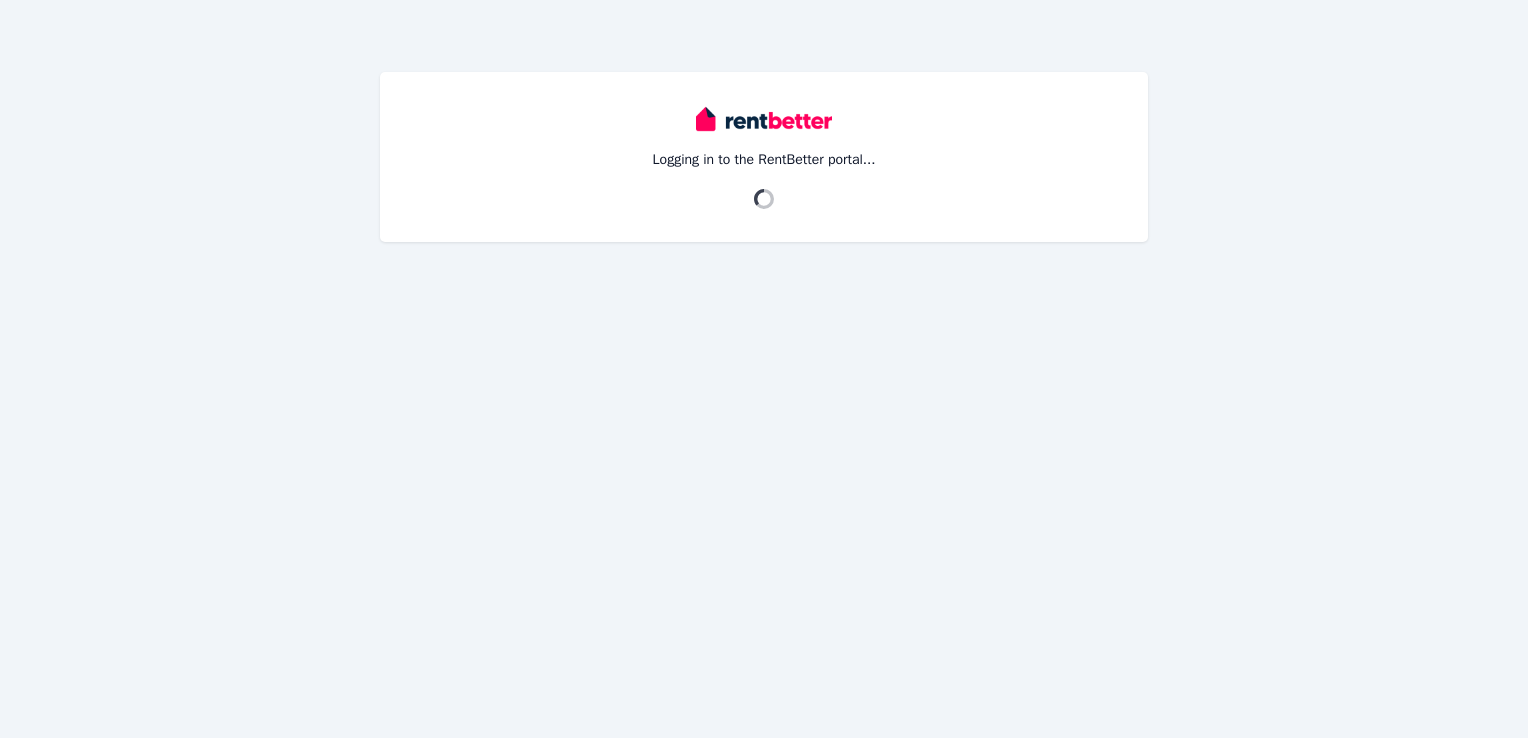scroll, scrollTop: 0, scrollLeft: 0, axis: both 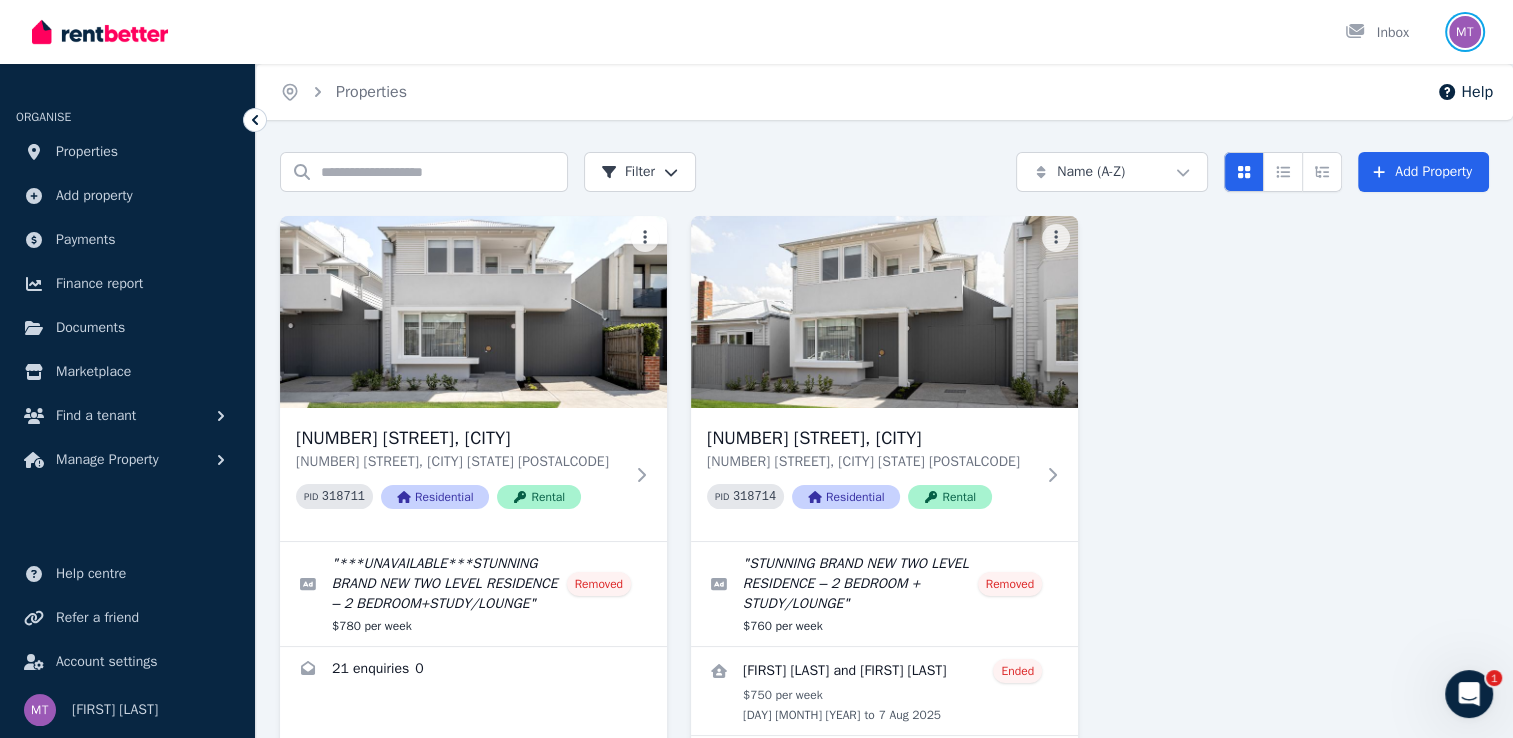 click at bounding box center (1465, 32) 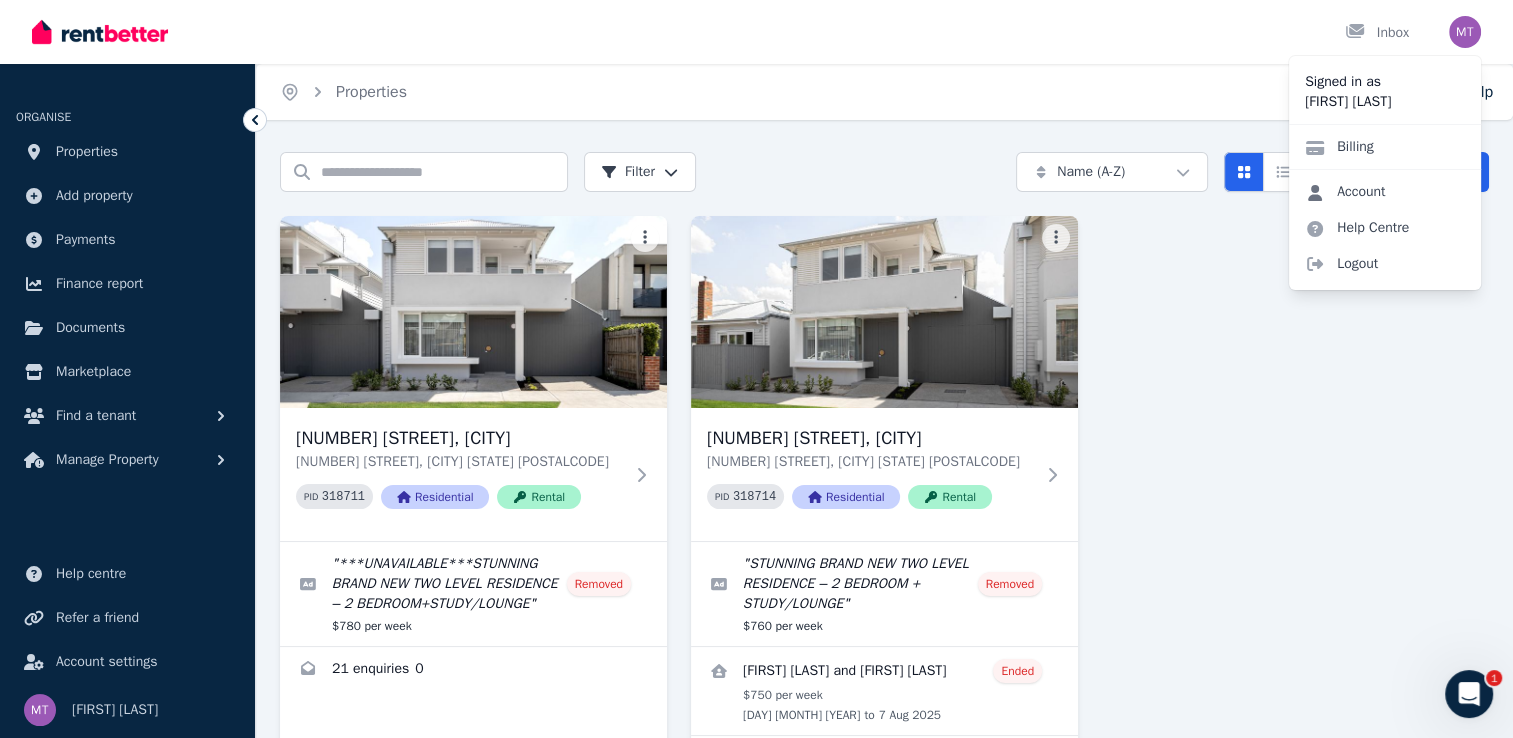 click on "Account" at bounding box center [1345, 192] 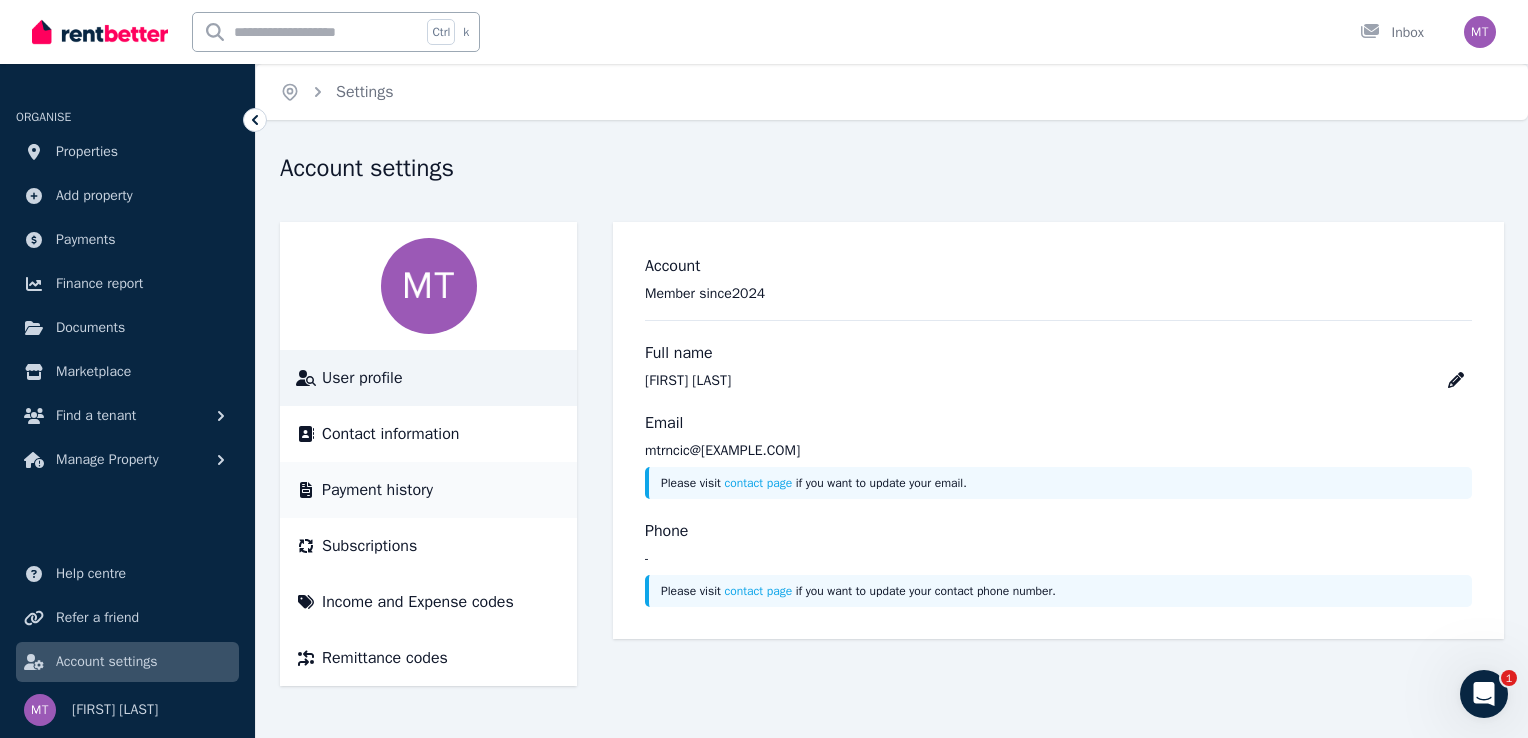click on "Payment history" at bounding box center [377, 490] 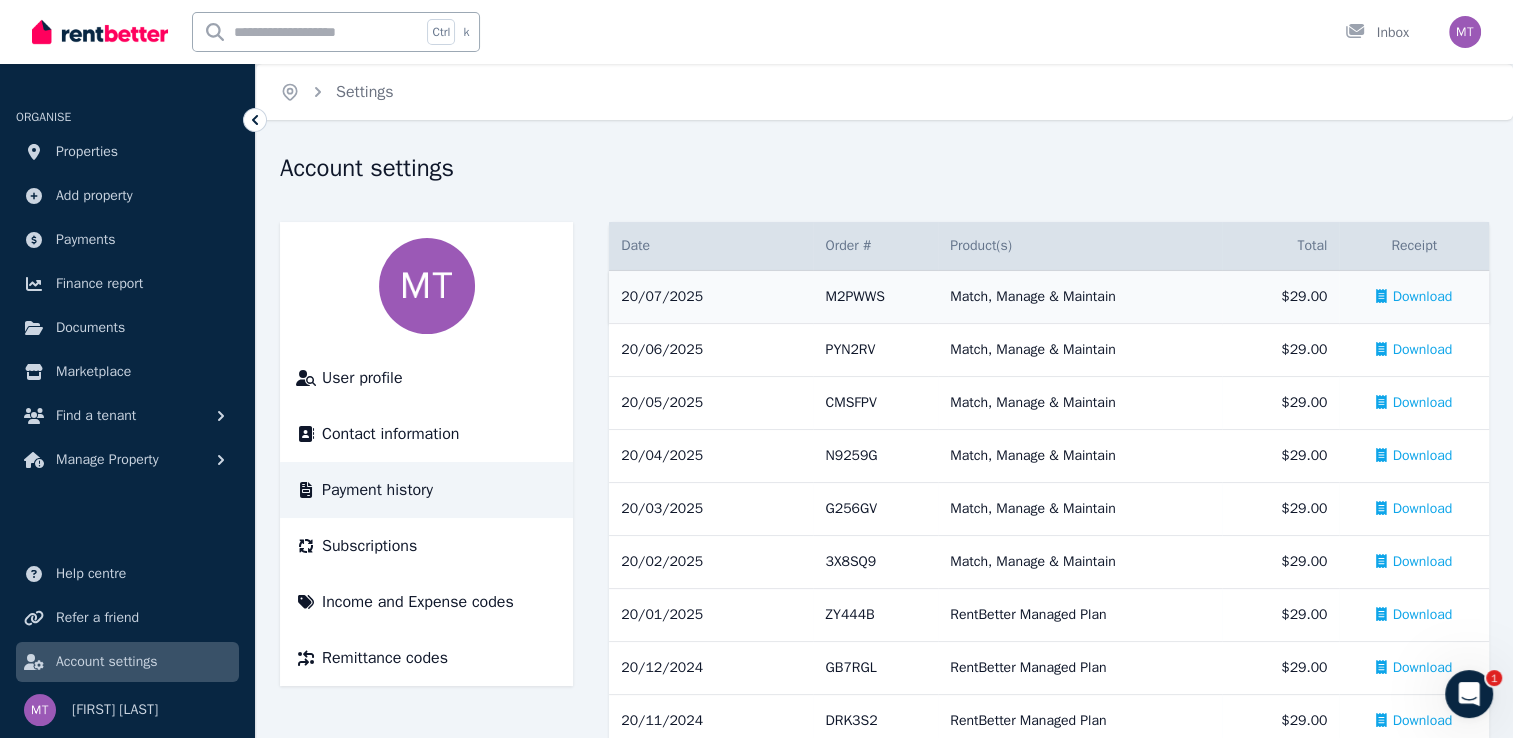 click on "Download" at bounding box center (1423, 297) 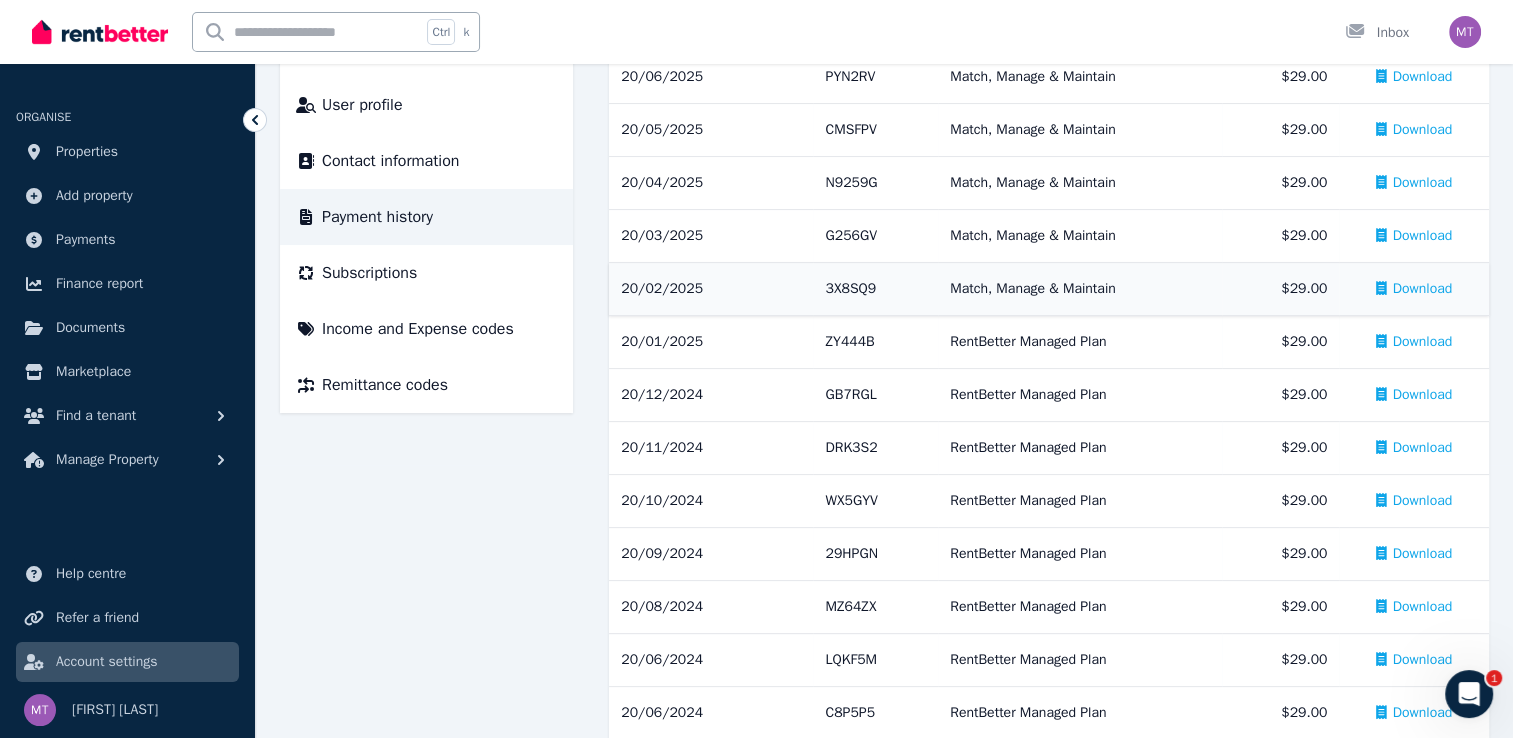 scroll, scrollTop: 465, scrollLeft: 0, axis: vertical 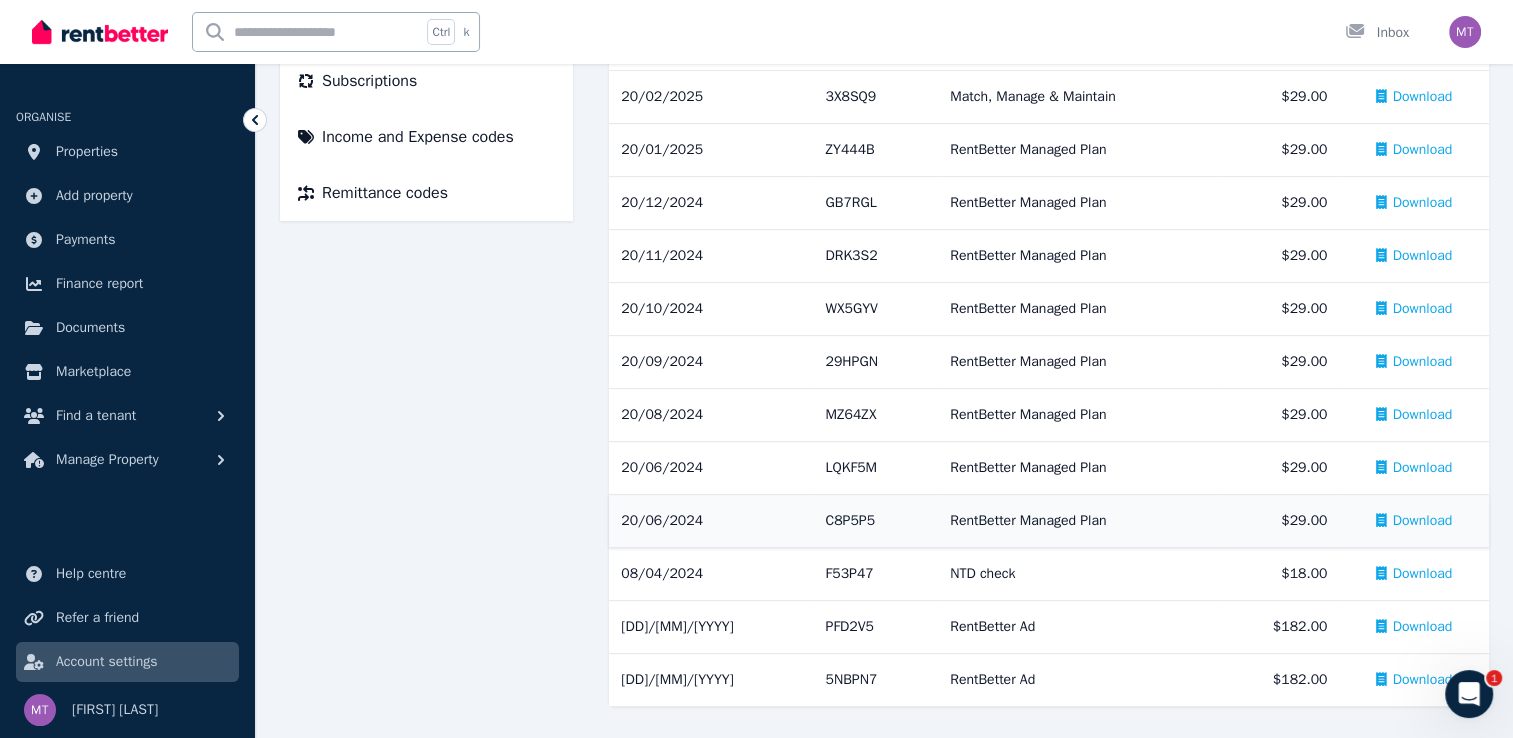 click on "Download" at bounding box center (1423, 521) 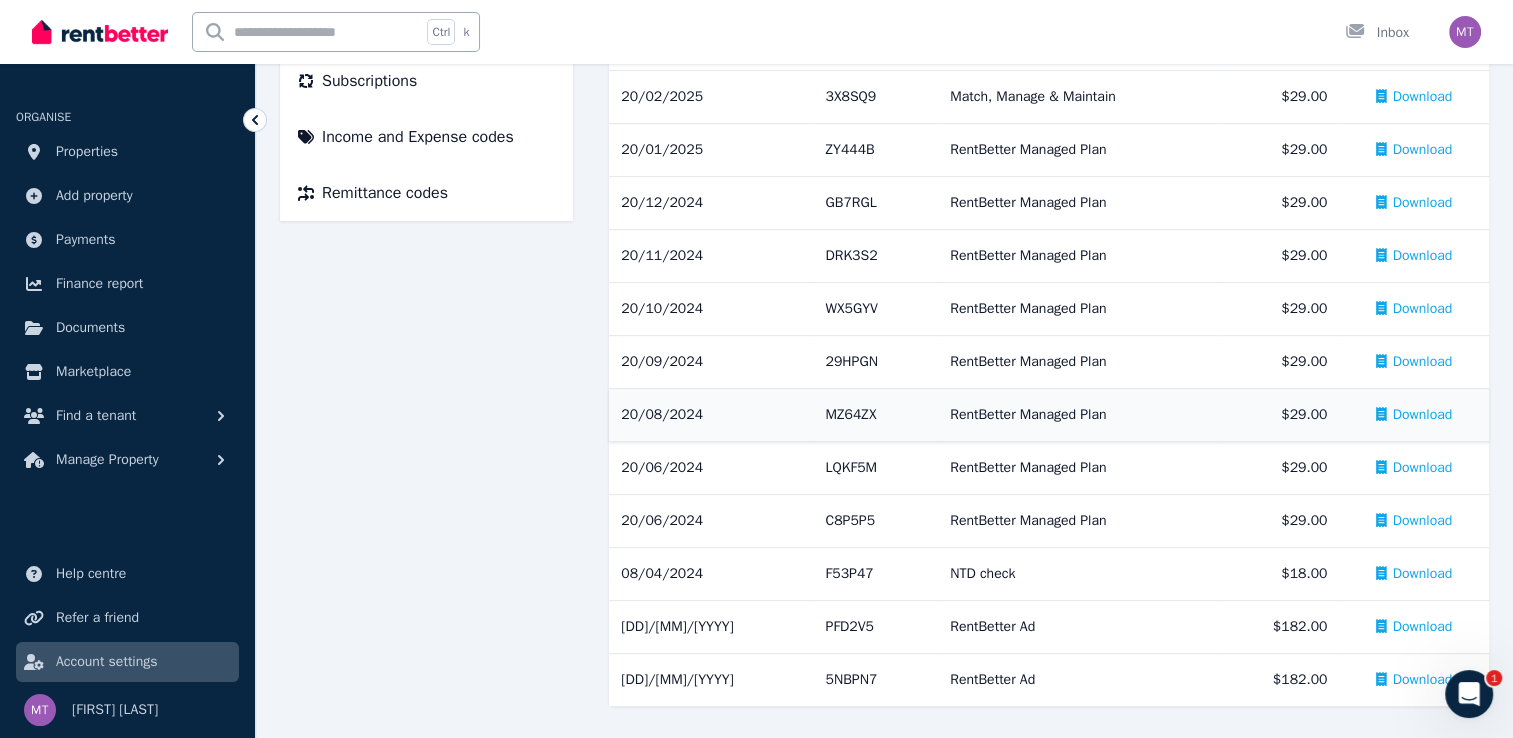 click on "Download" at bounding box center [1423, 415] 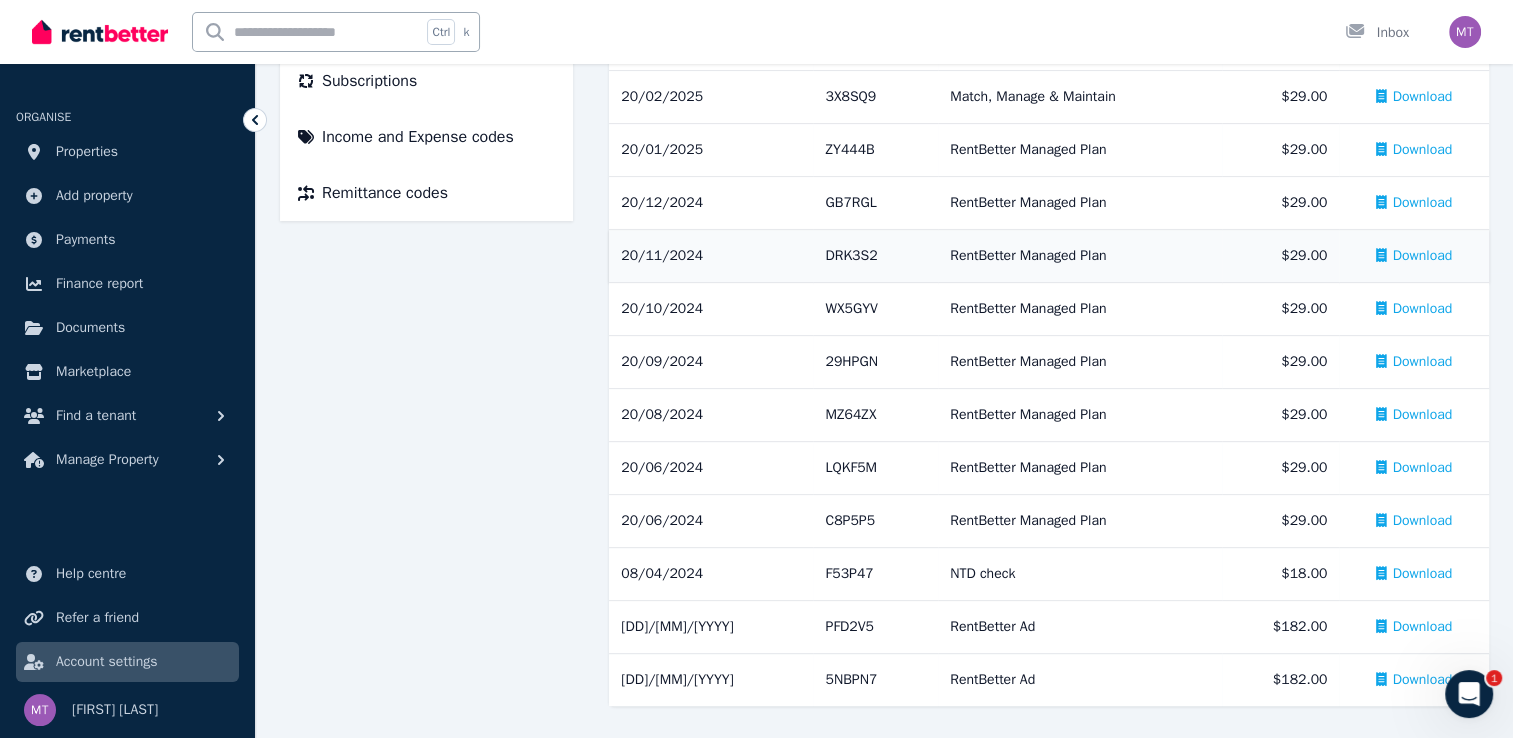 click on "Download" at bounding box center (1423, 256) 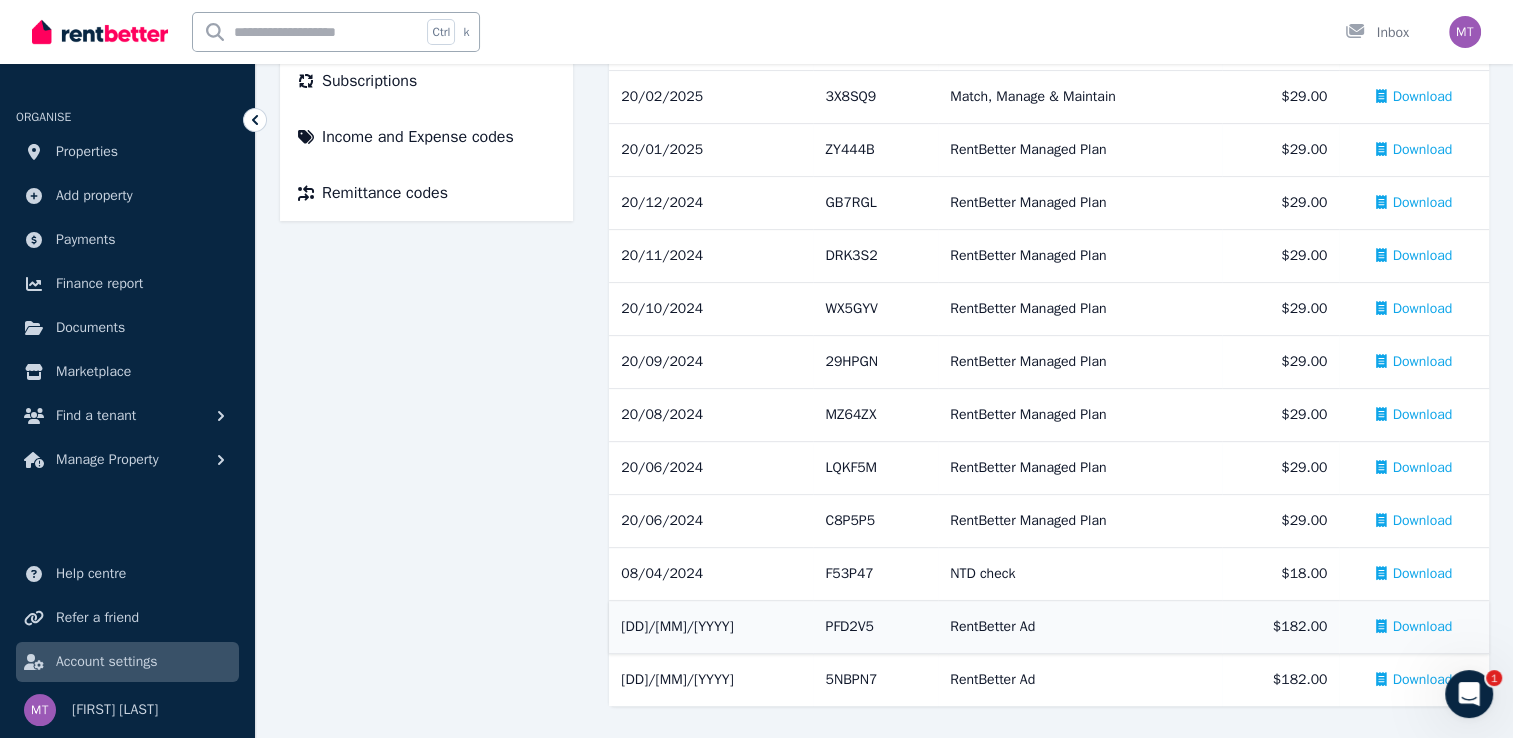 click on "Download" at bounding box center [1423, 627] 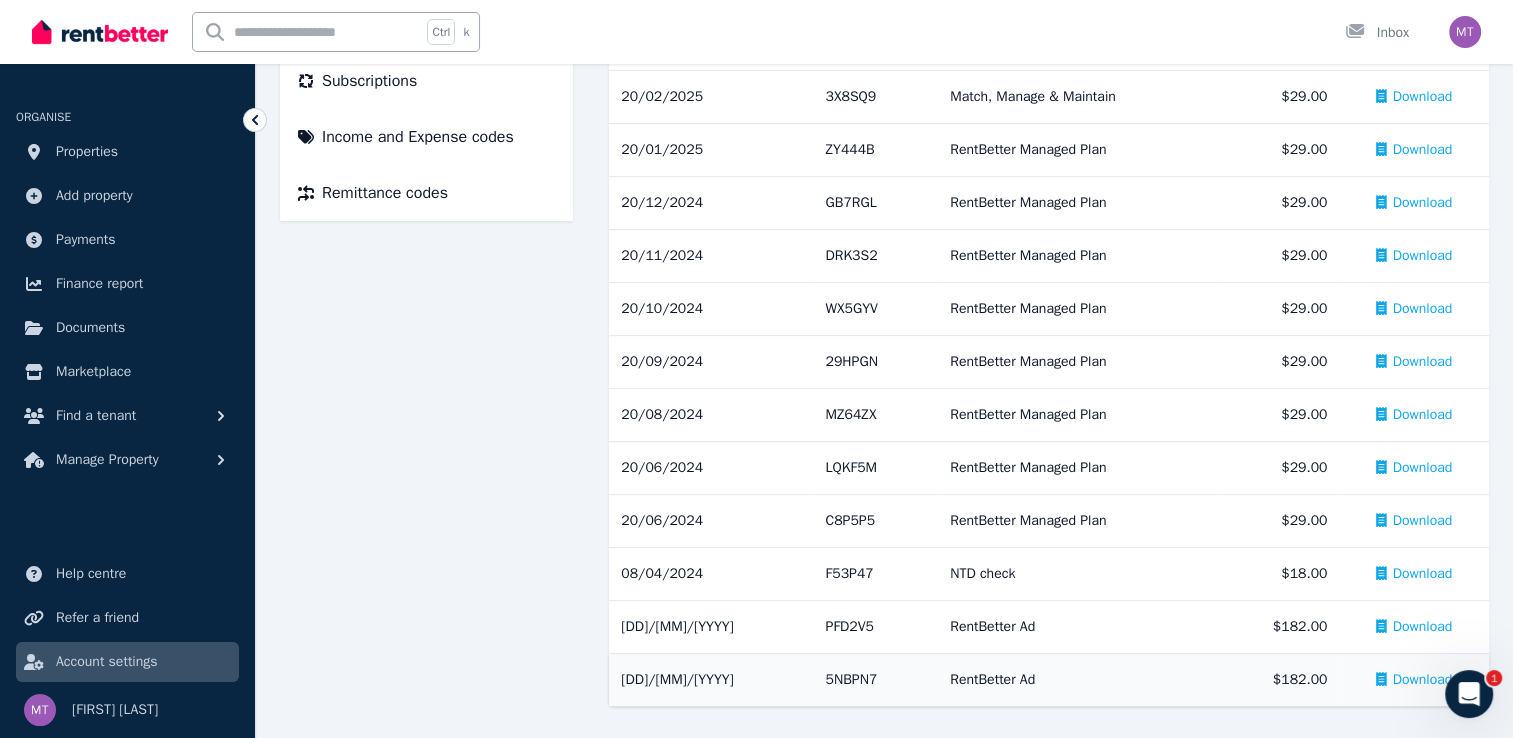 click on "Download" at bounding box center (1423, 680) 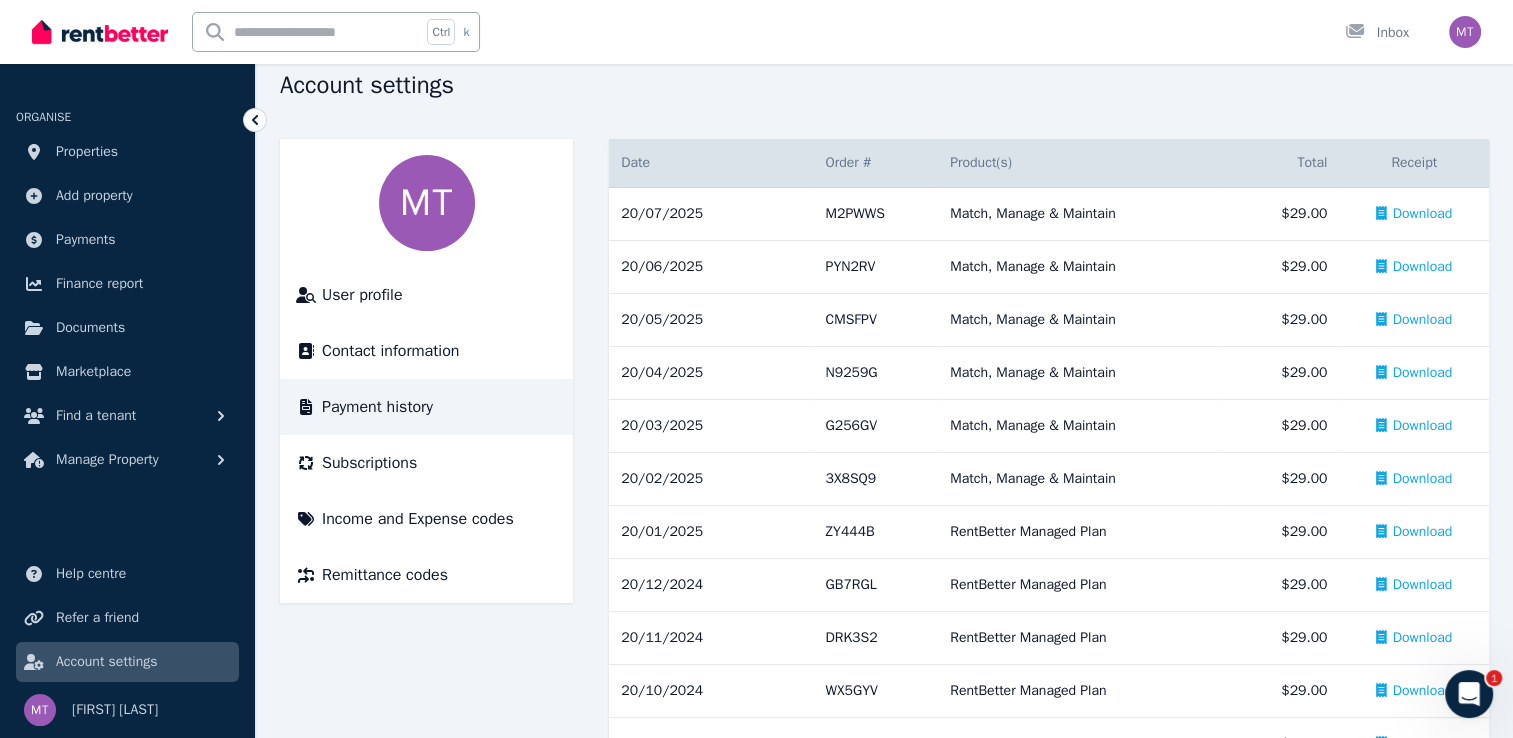 scroll, scrollTop: 65, scrollLeft: 0, axis: vertical 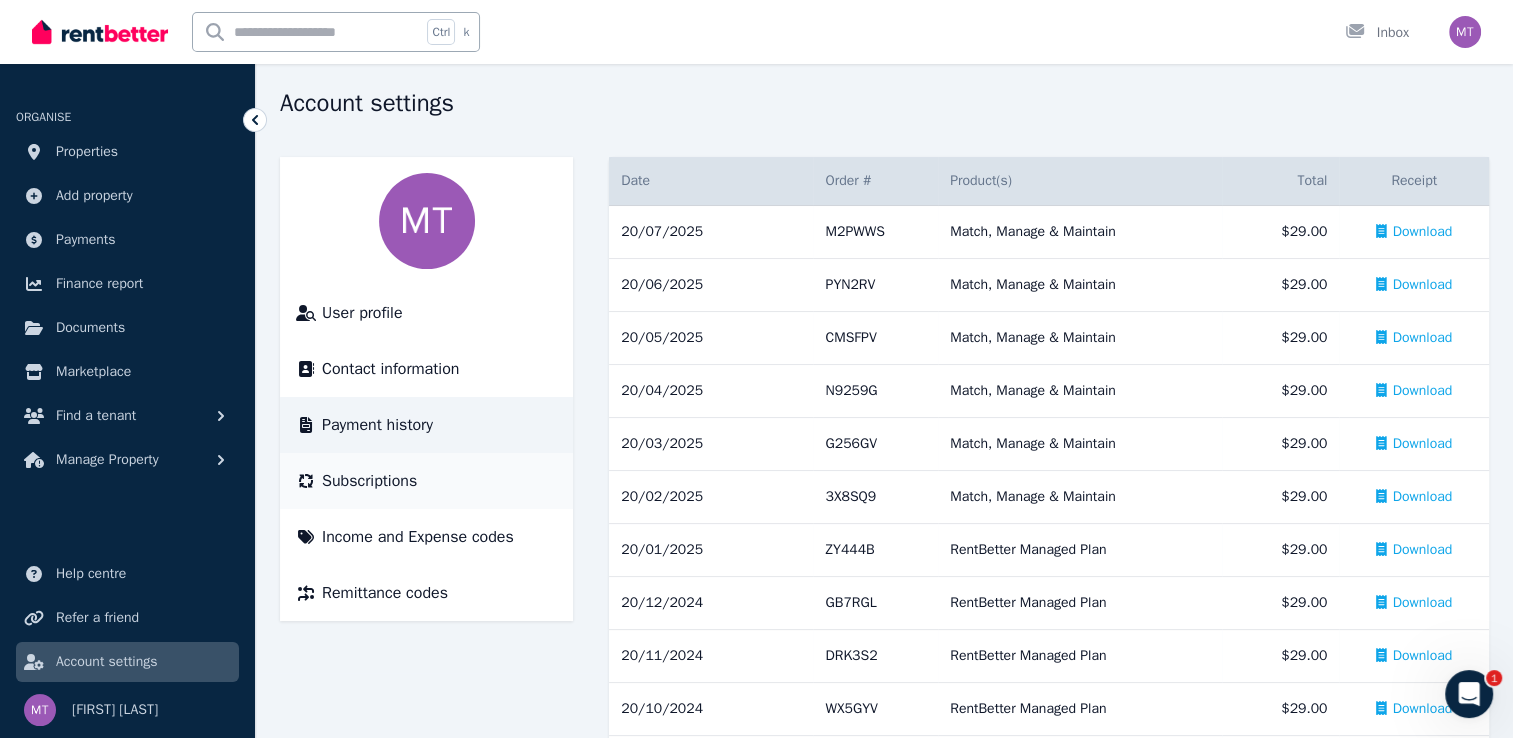 click on "Subscriptions" at bounding box center (369, 481) 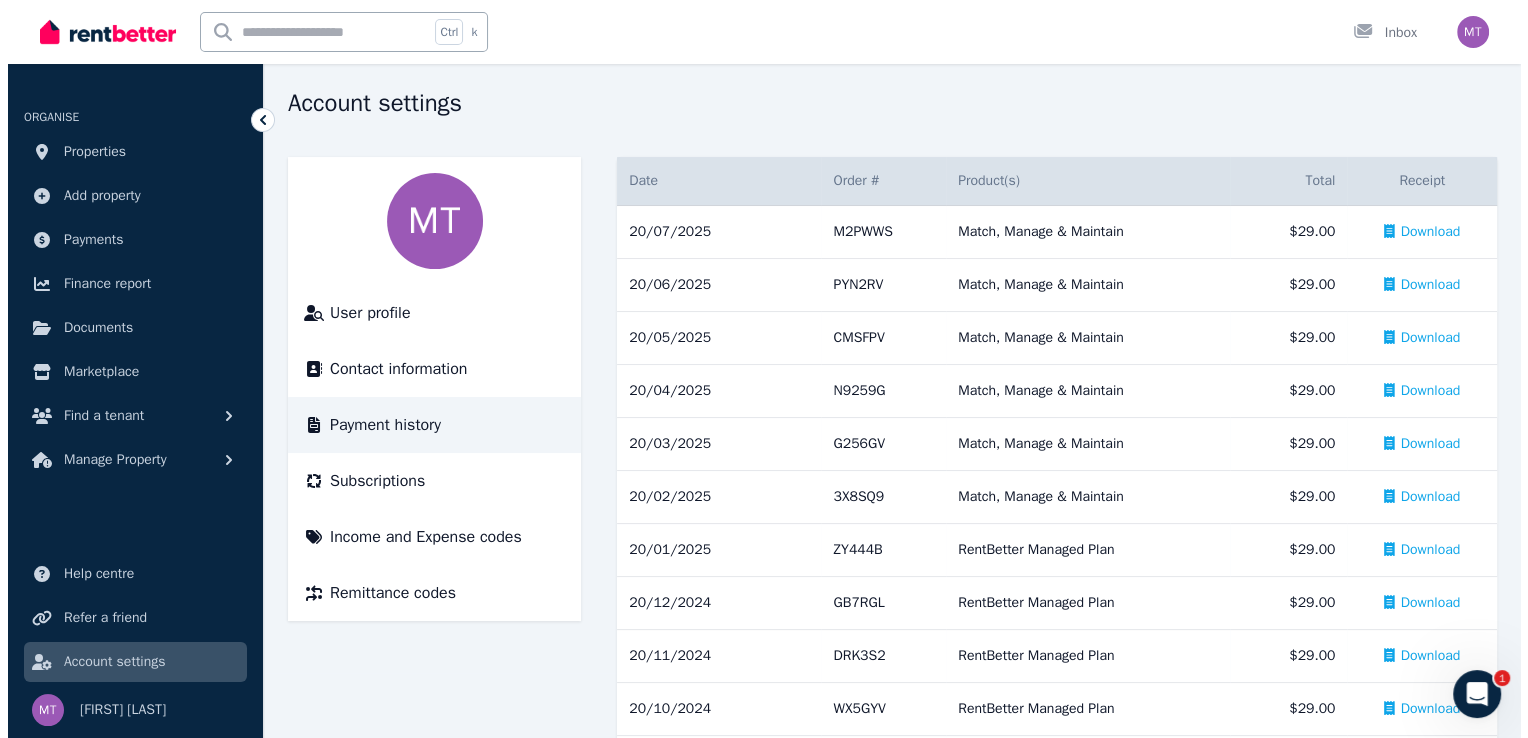 scroll, scrollTop: 0, scrollLeft: 0, axis: both 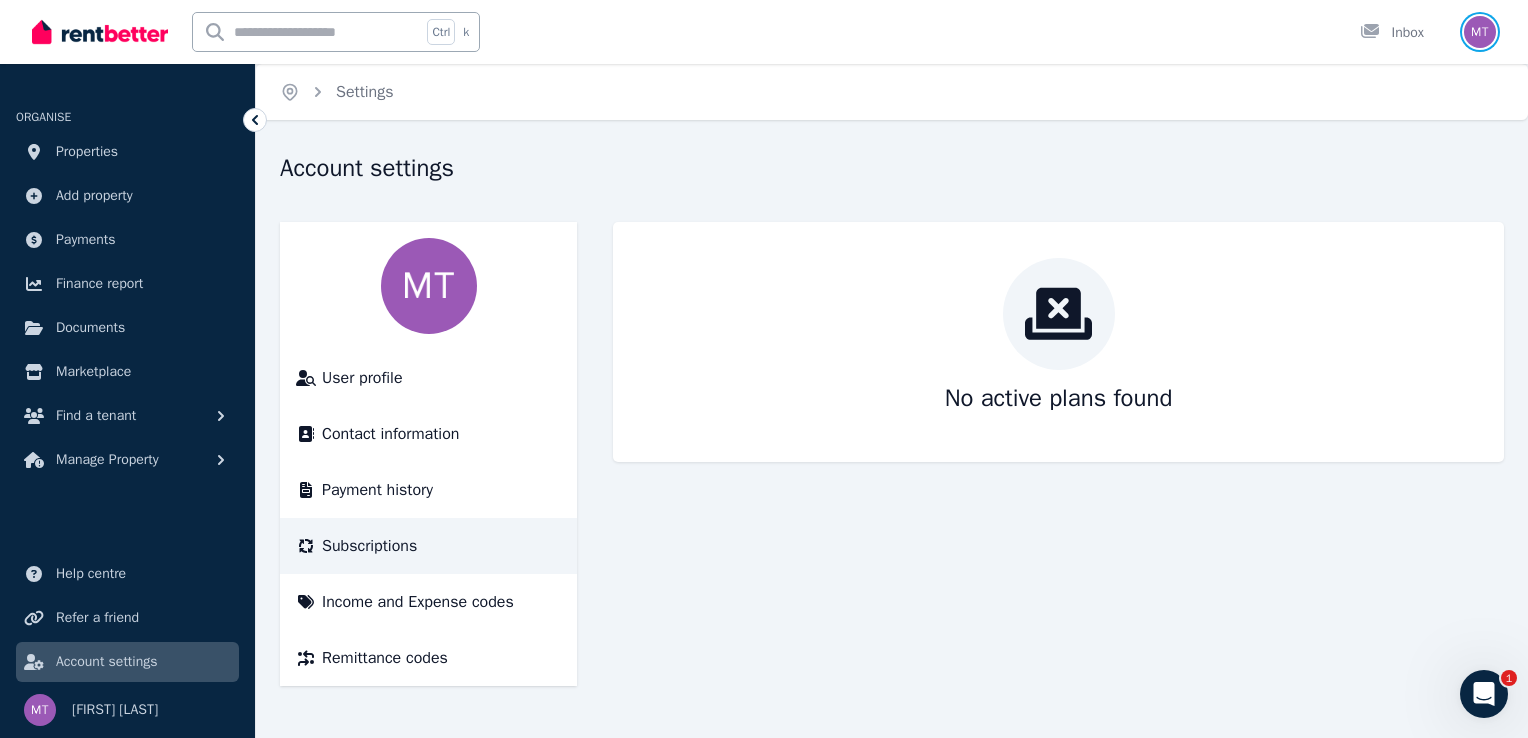 click at bounding box center [1480, 32] 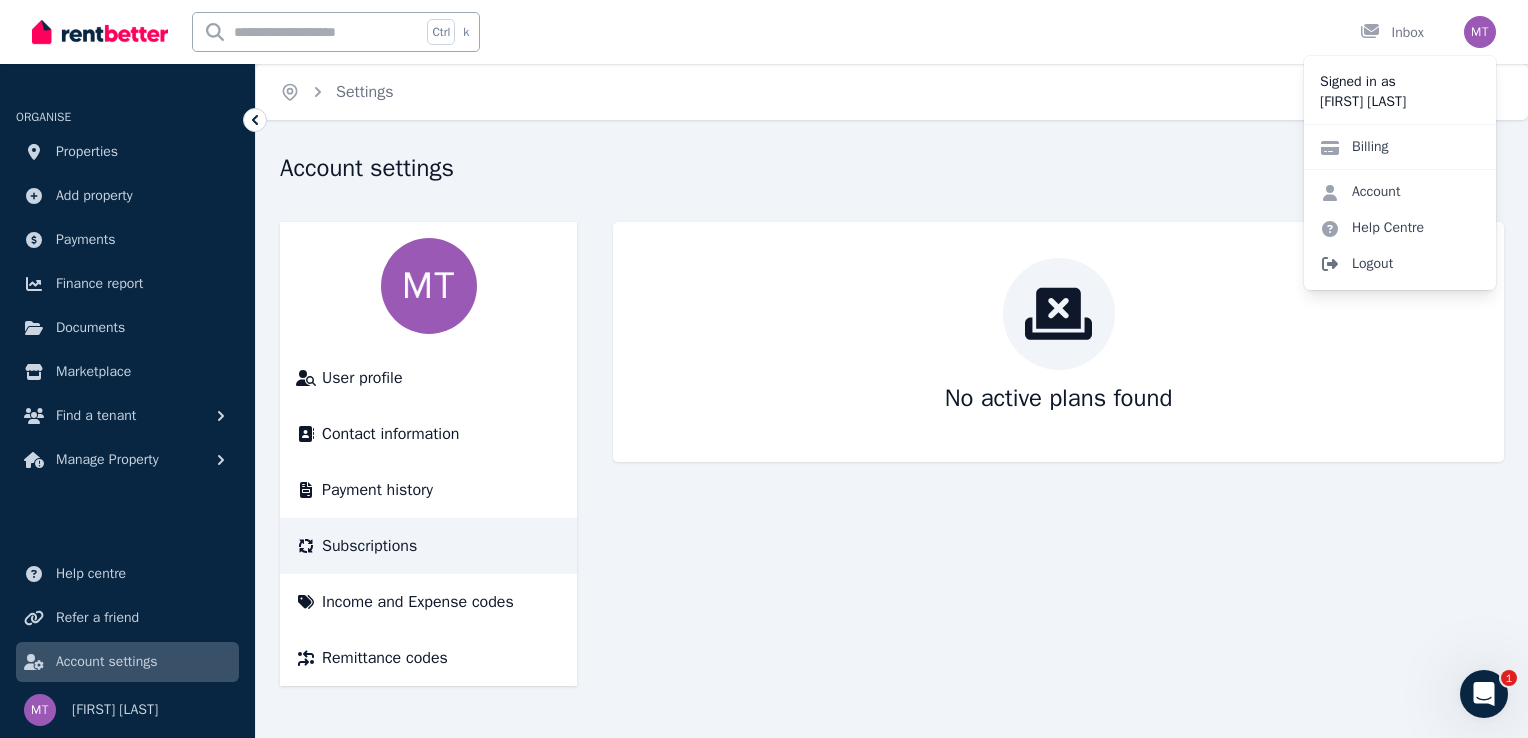 click on "Logout" at bounding box center (1400, 264) 